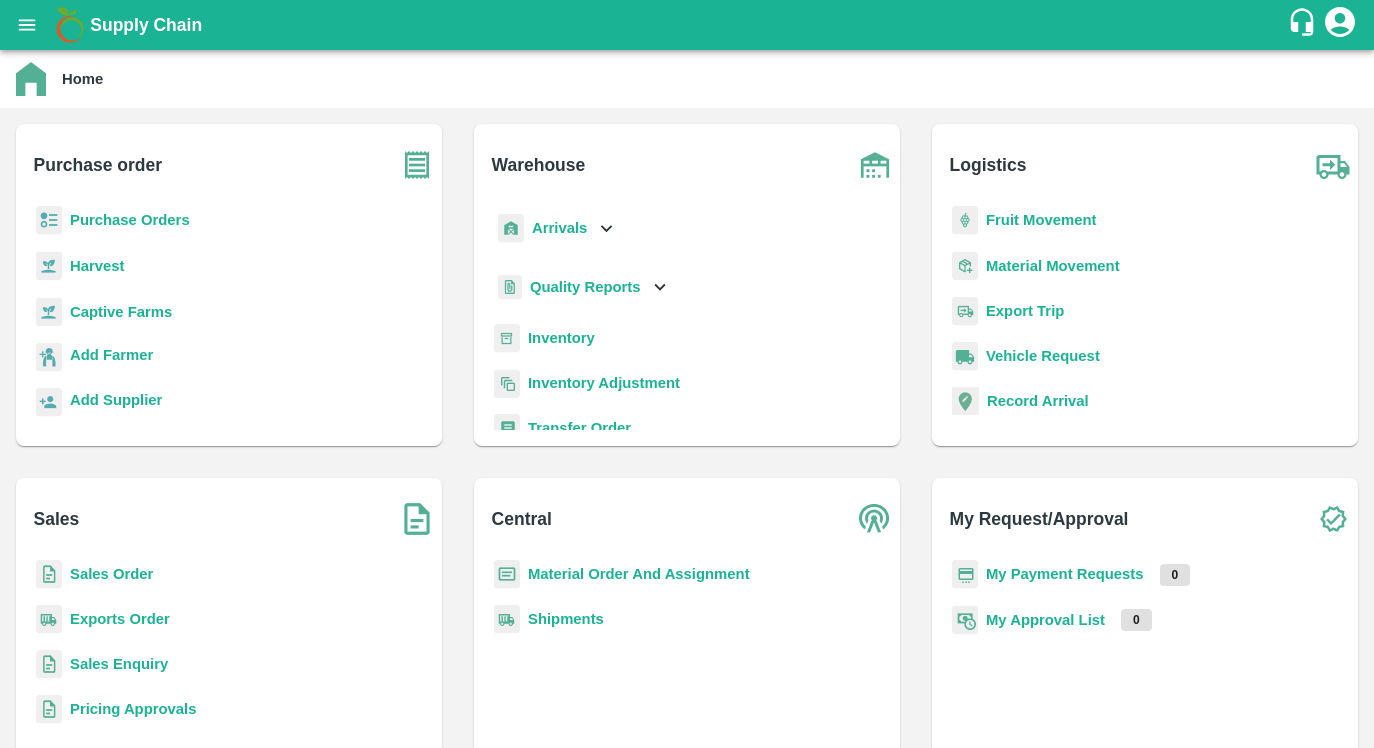 scroll, scrollTop: 0, scrollLeft: 0, axis: both 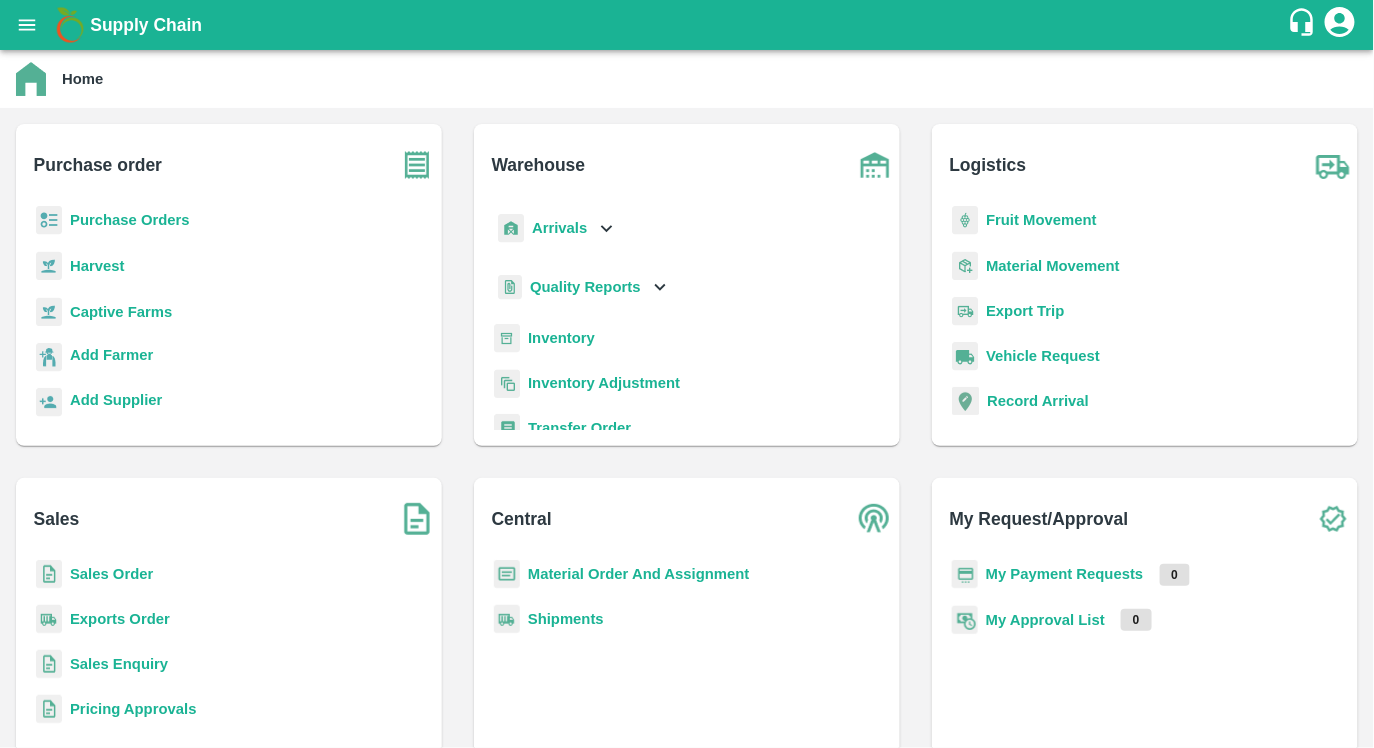 click on "Arrivals" at bounding box center [559, 228] 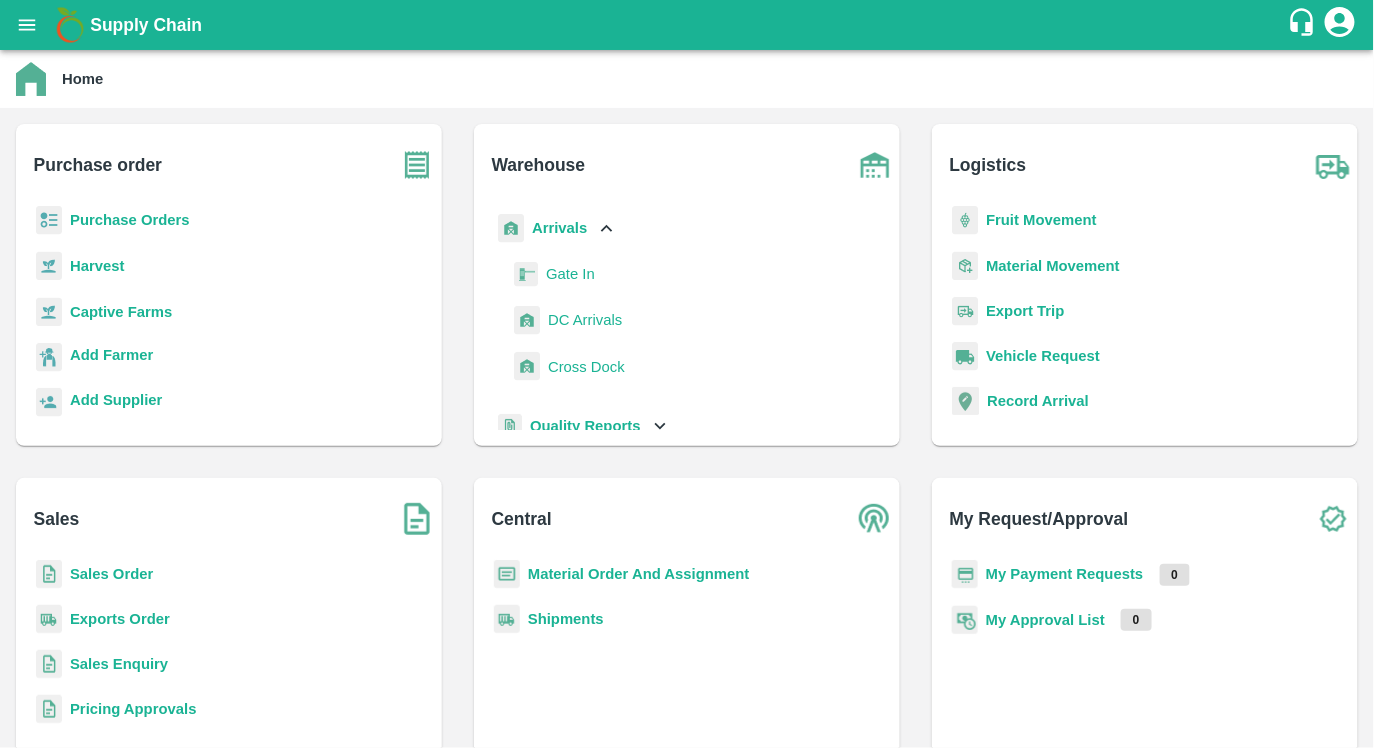 click on "DC Arrivals" at bounding box center [585, 320] 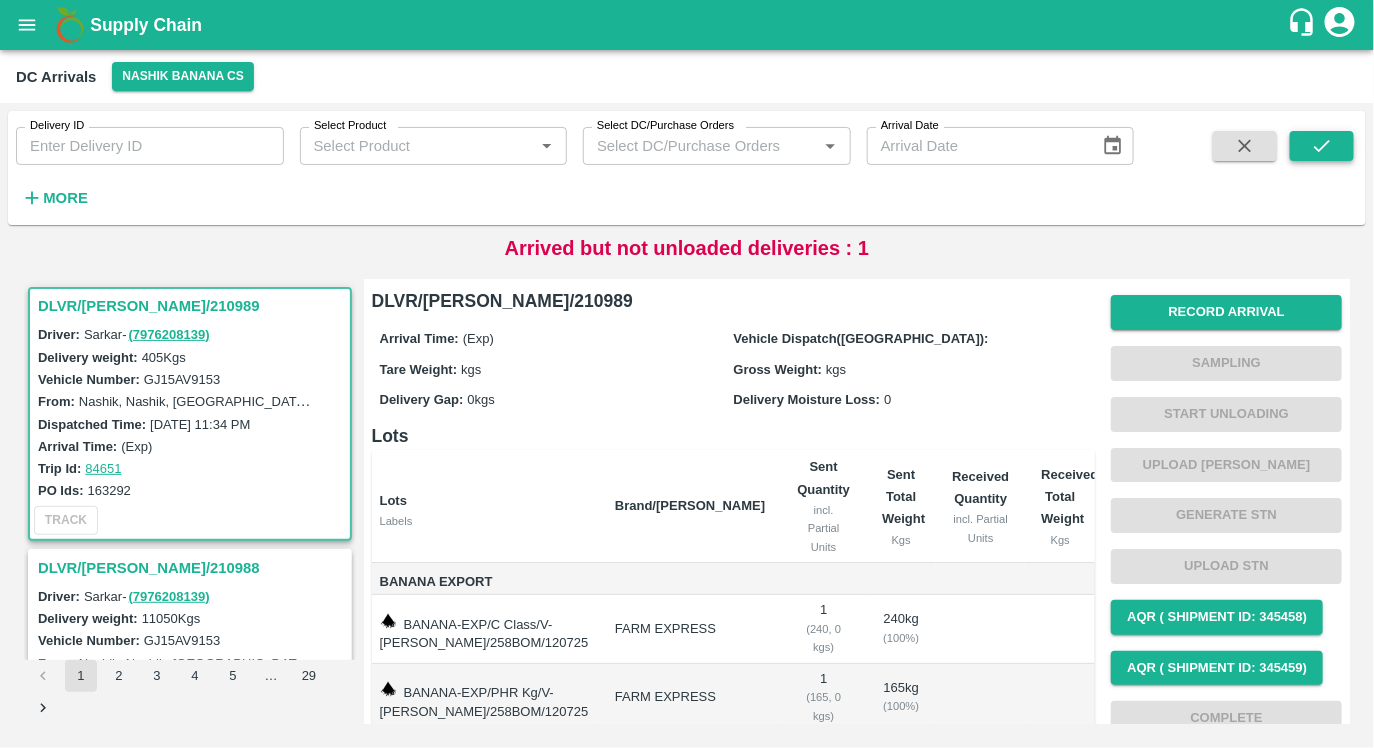 click 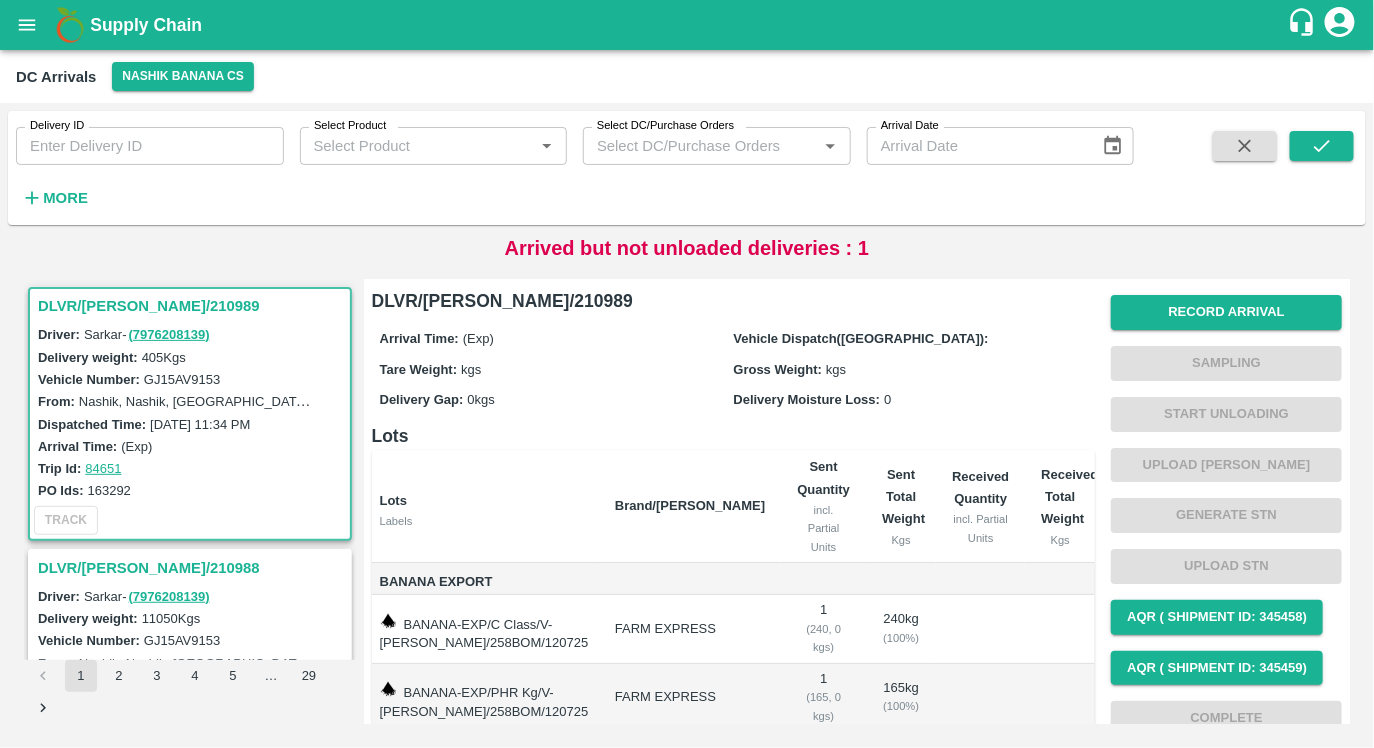 click 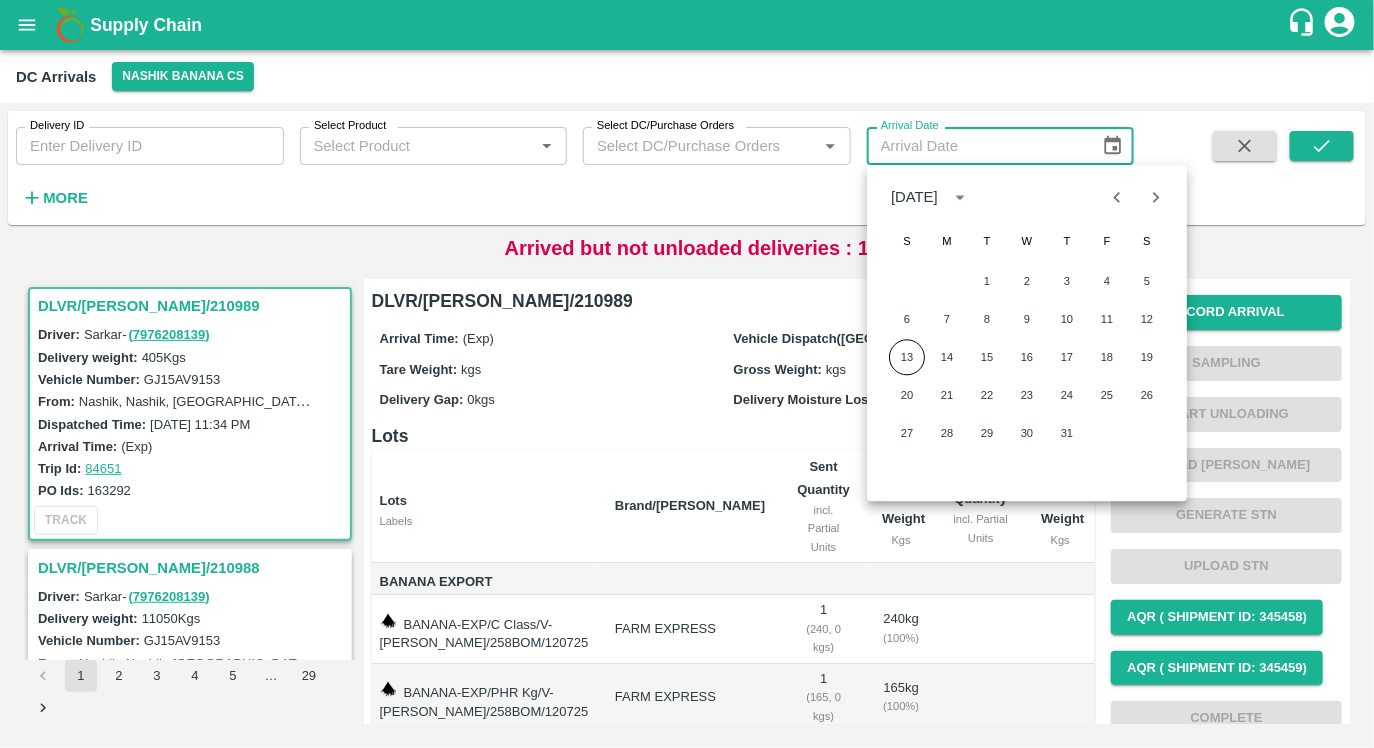 click on "[DATE]" at bounding box center [914, 197] 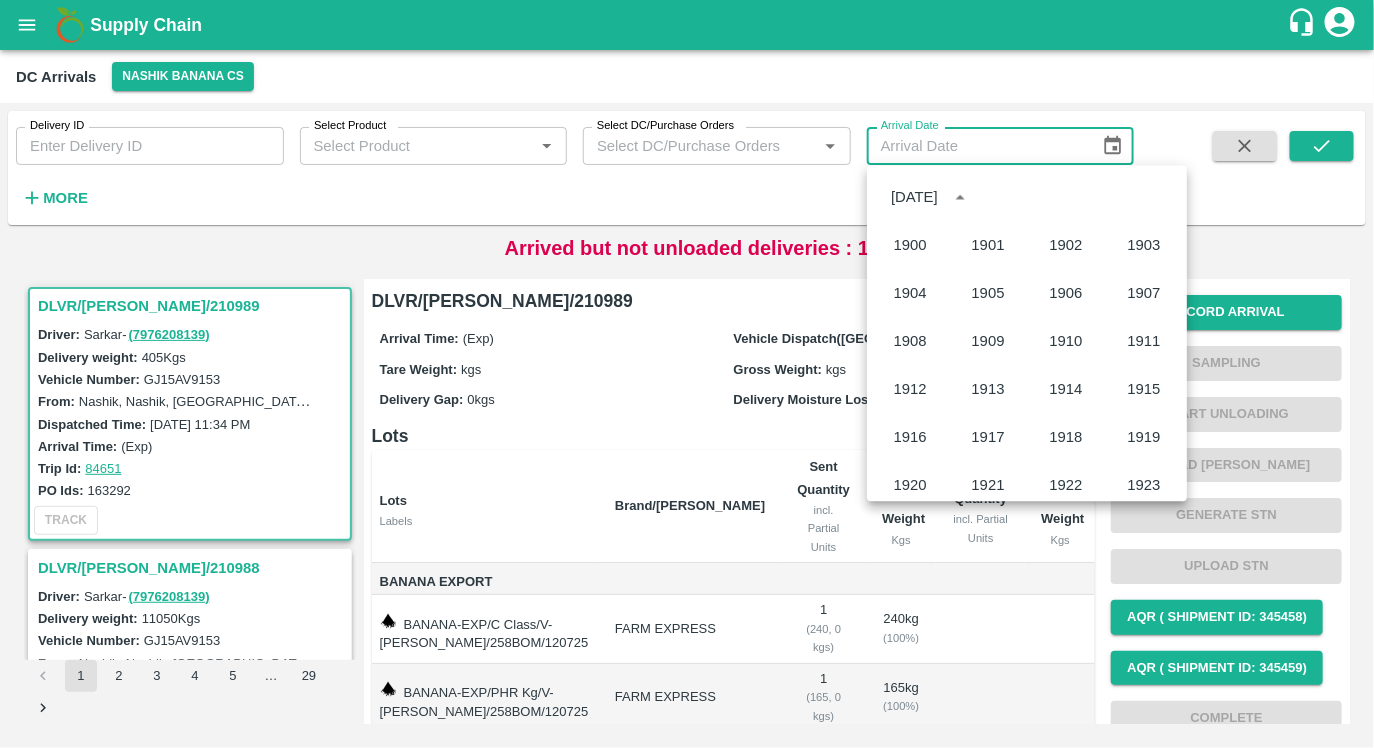 scroll, scrollTop: 1370, scrollLeft: 0, axis: vertical 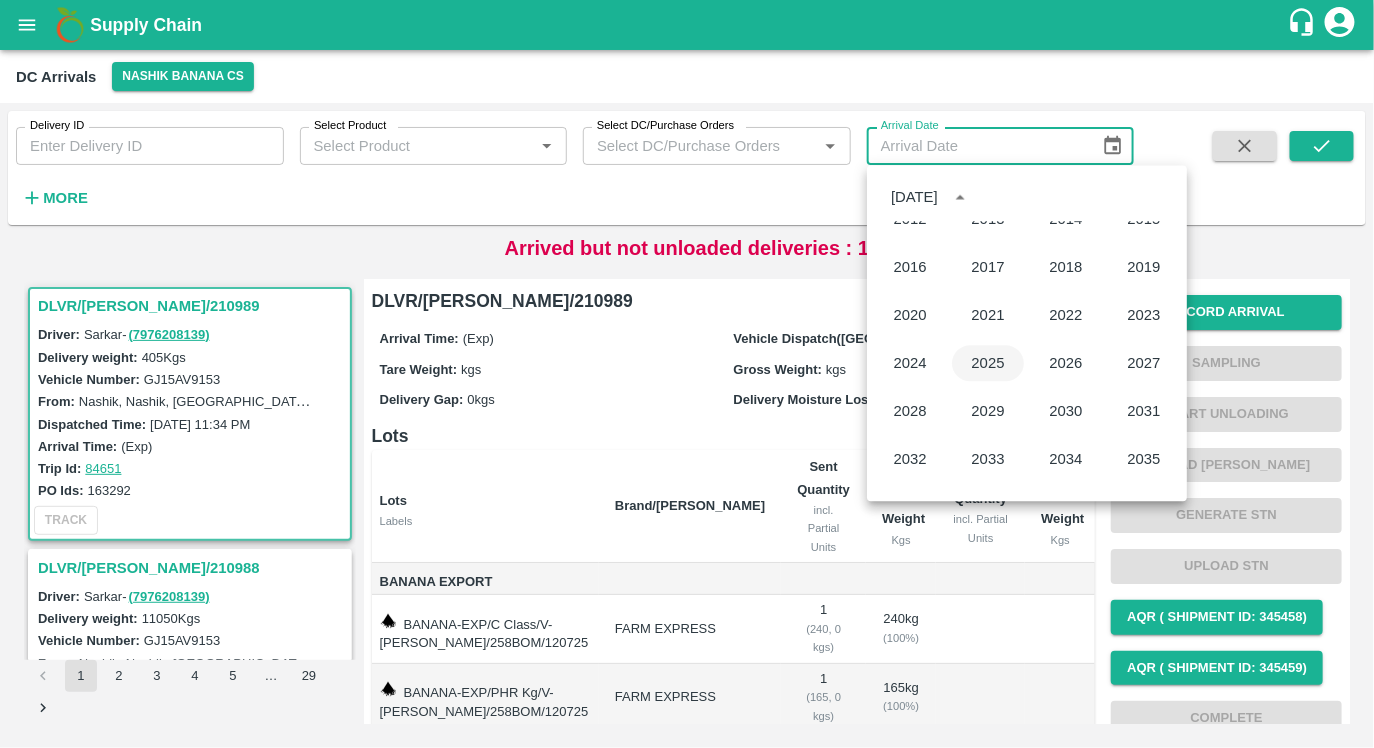 click on "2025" at bounding box center [988, 363] 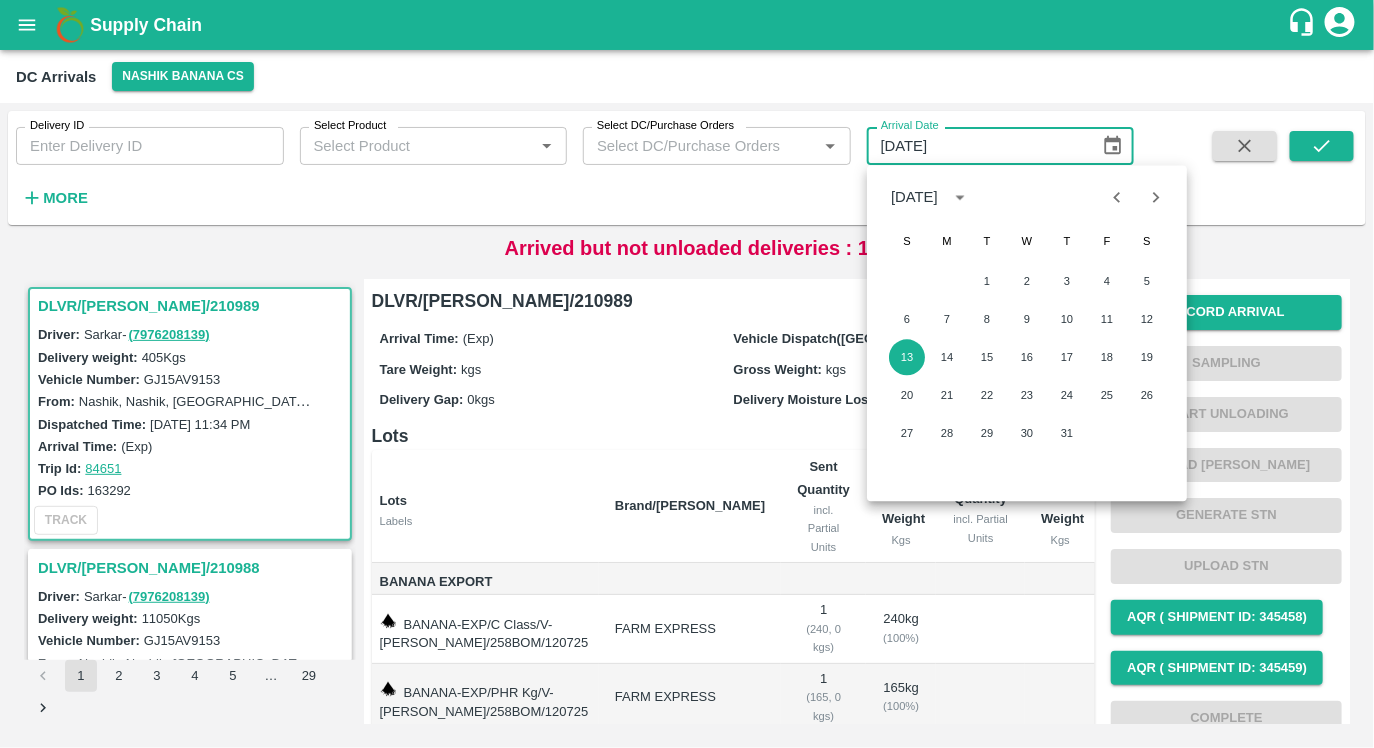 click 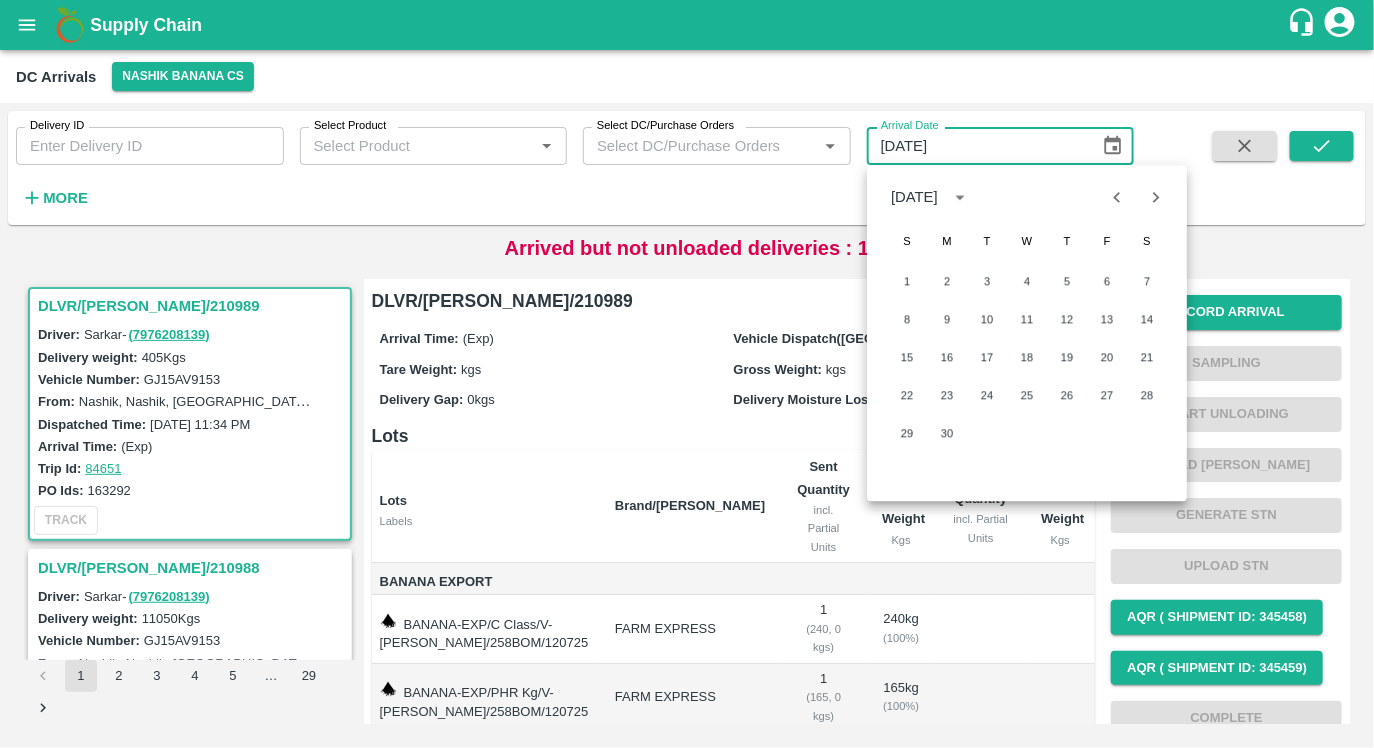 click 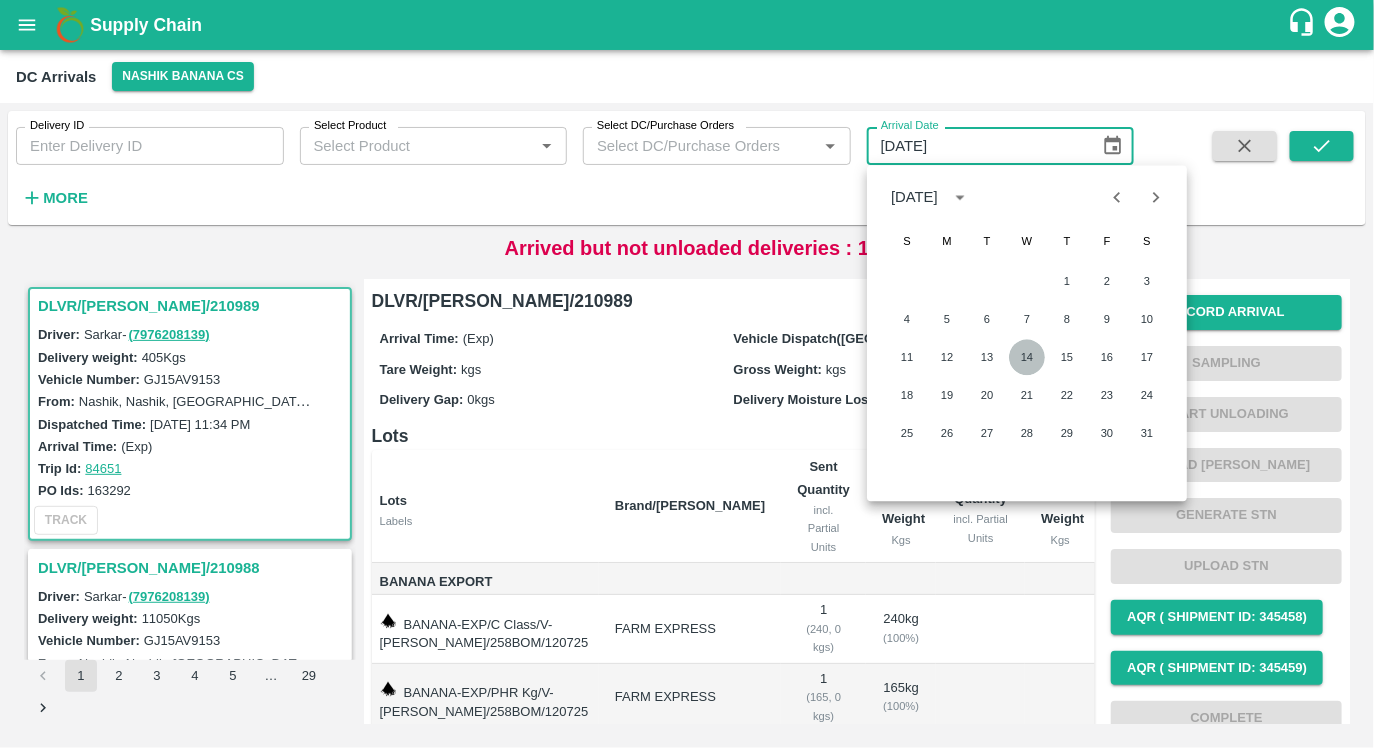 click on "14" at bounding box center (1027, 357) 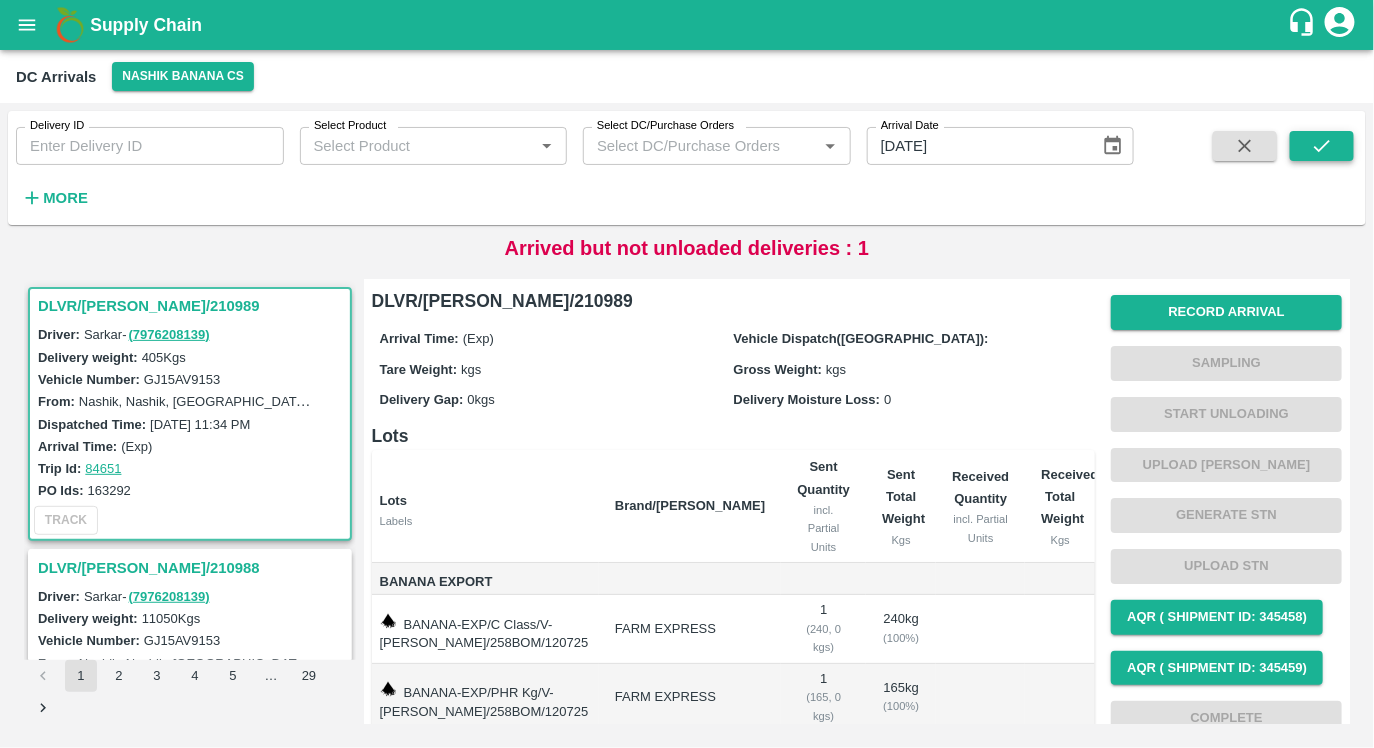 click 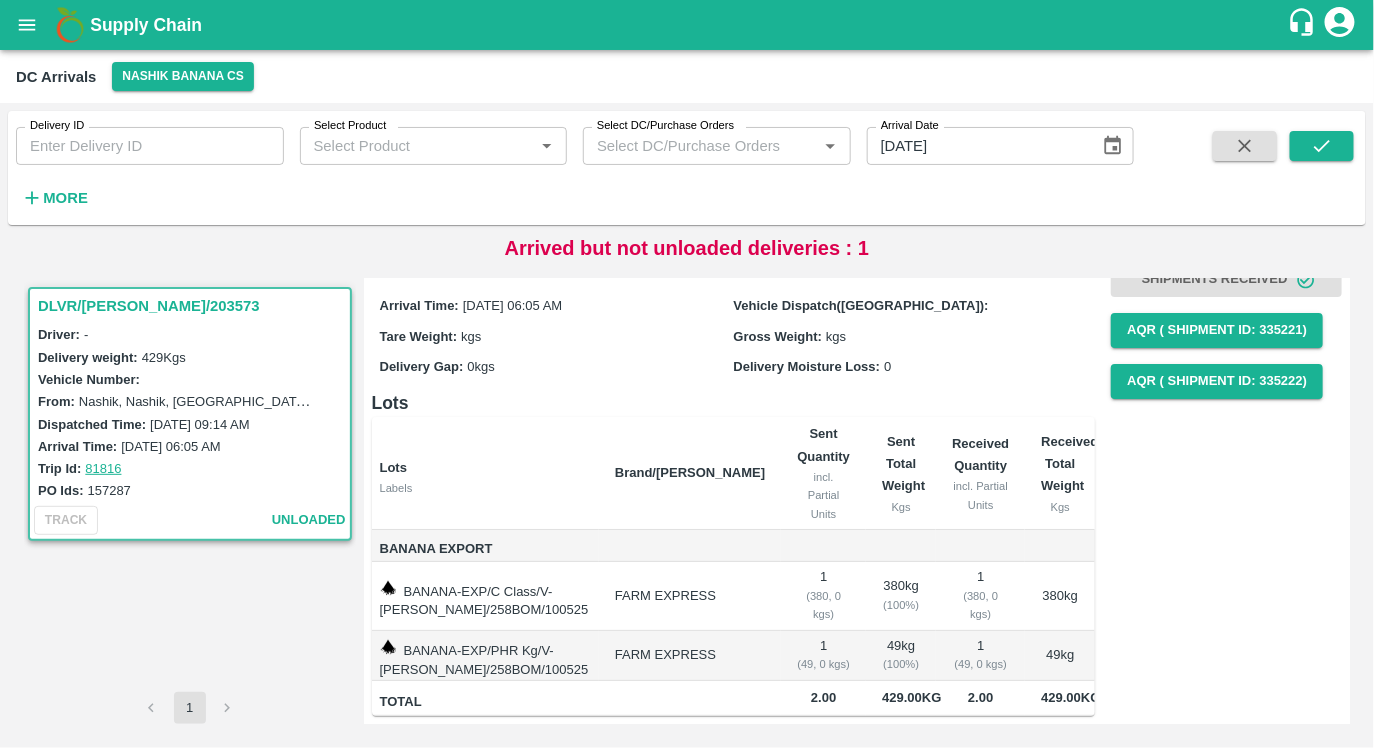 scroll, scrollTop: 0, scrollLeft: 0, axis: both 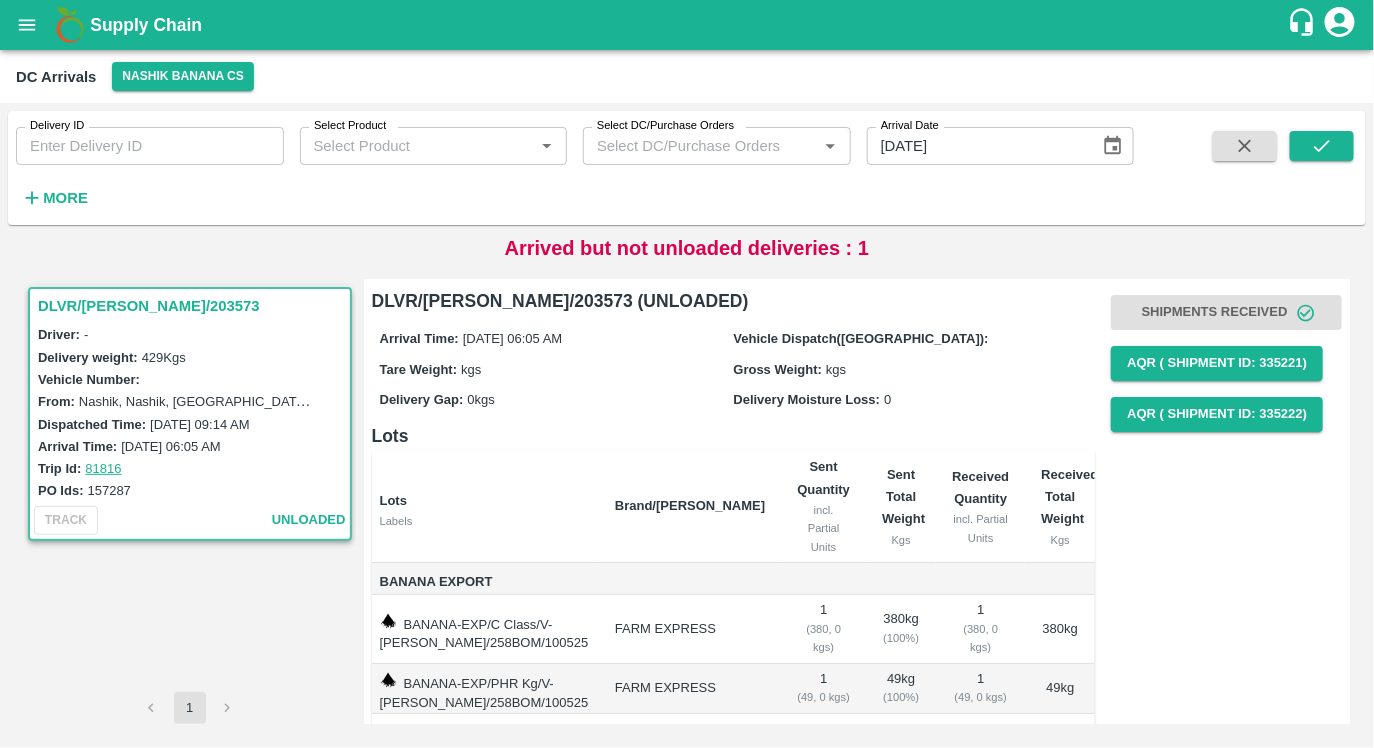 click at bounding box center (1113, 146) 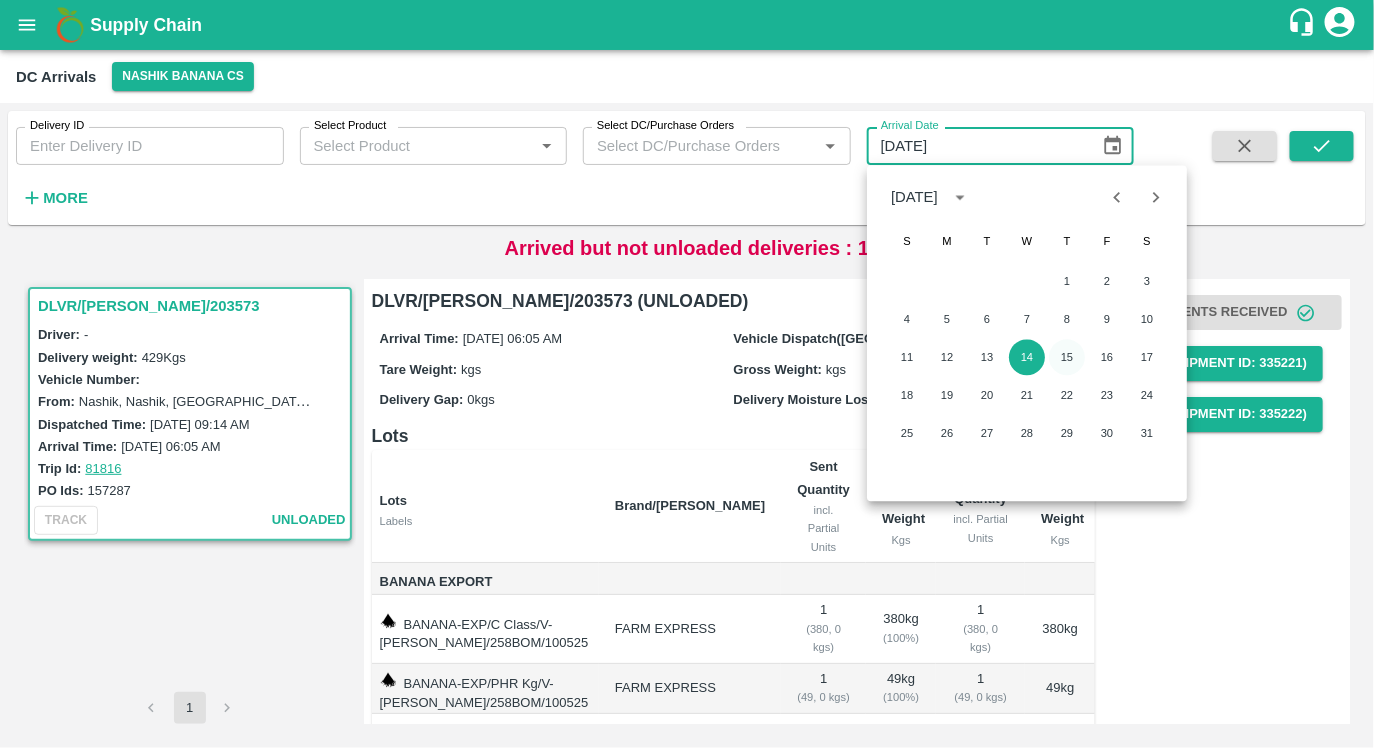 click on "15" at bounding box center (1067, 357) 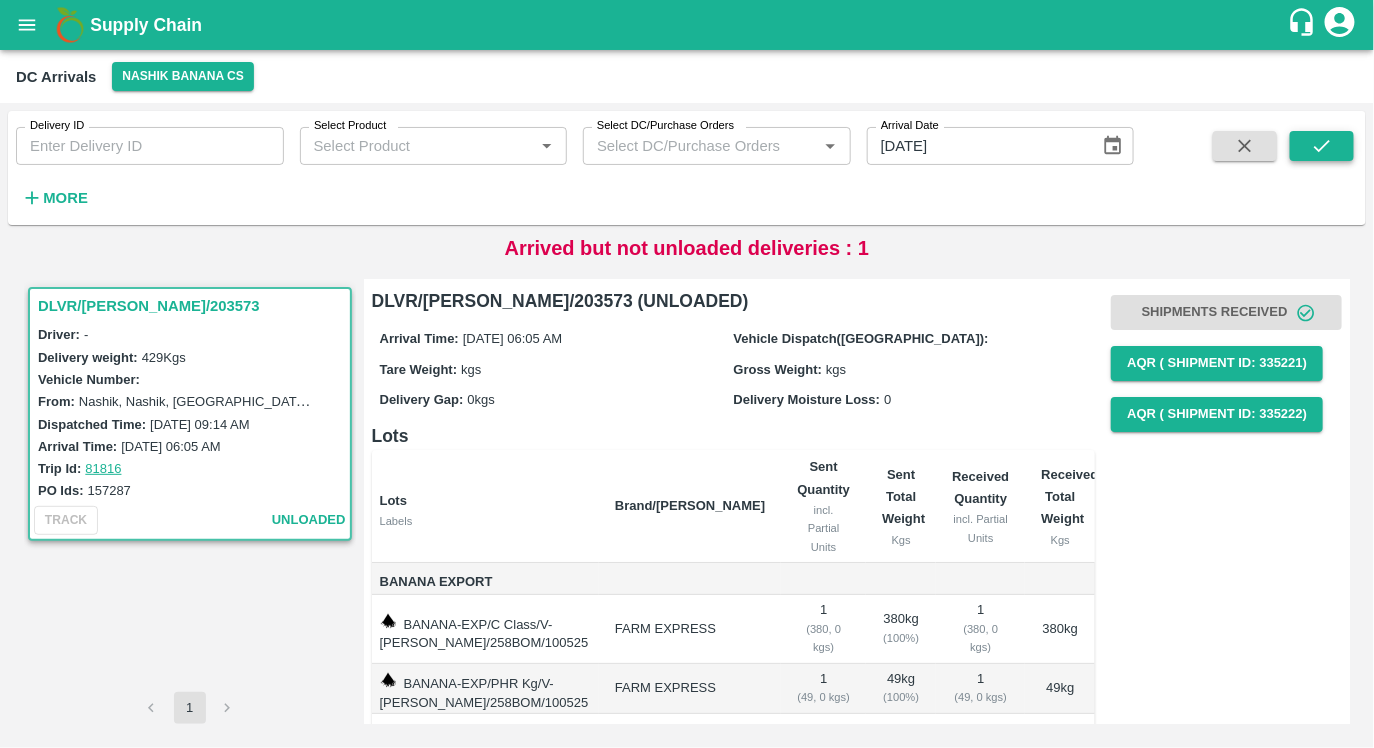 click 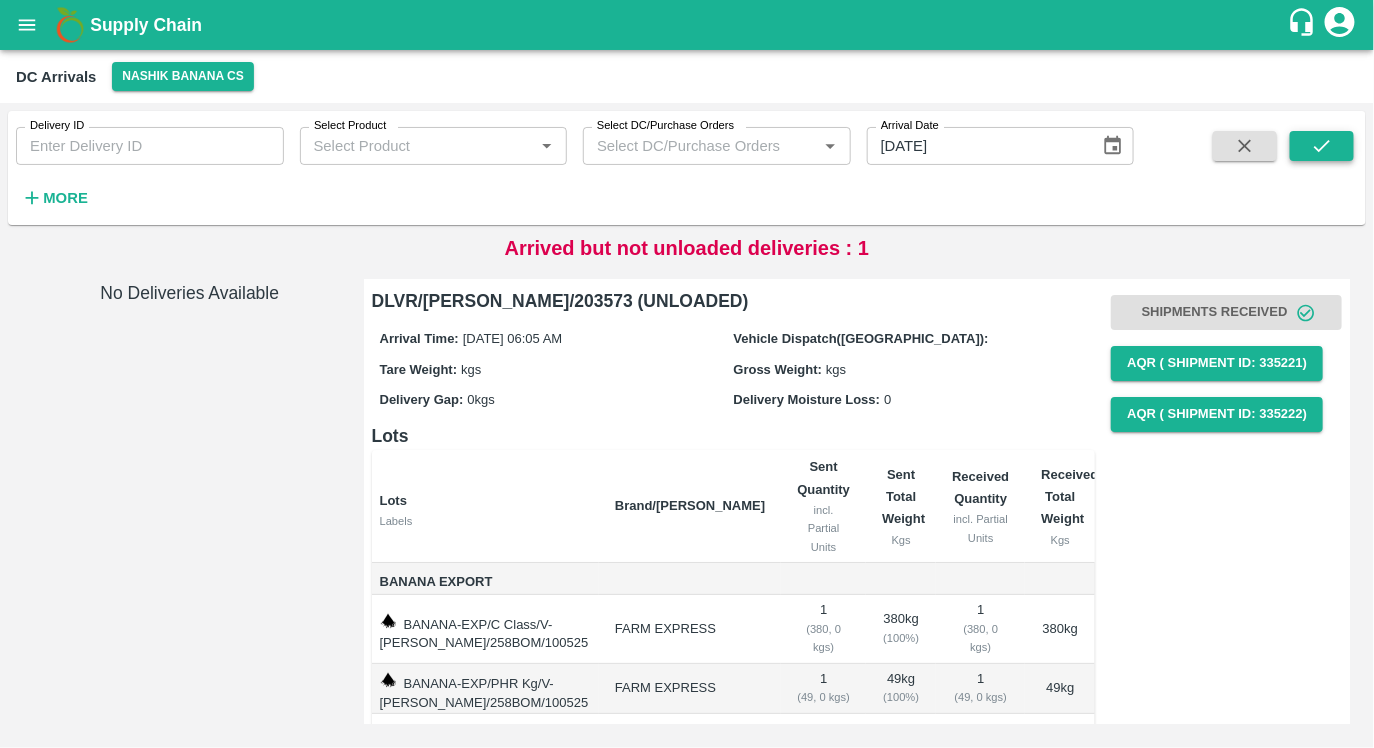 click 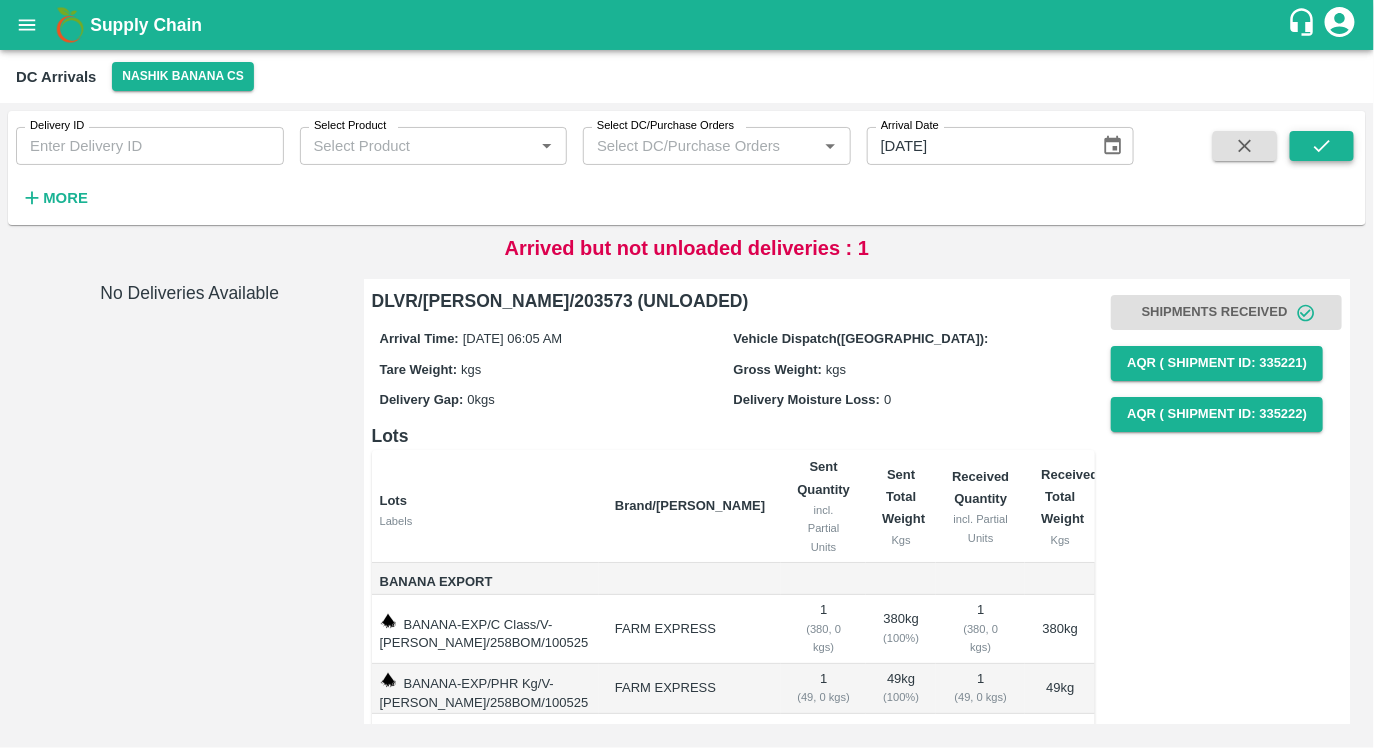 click 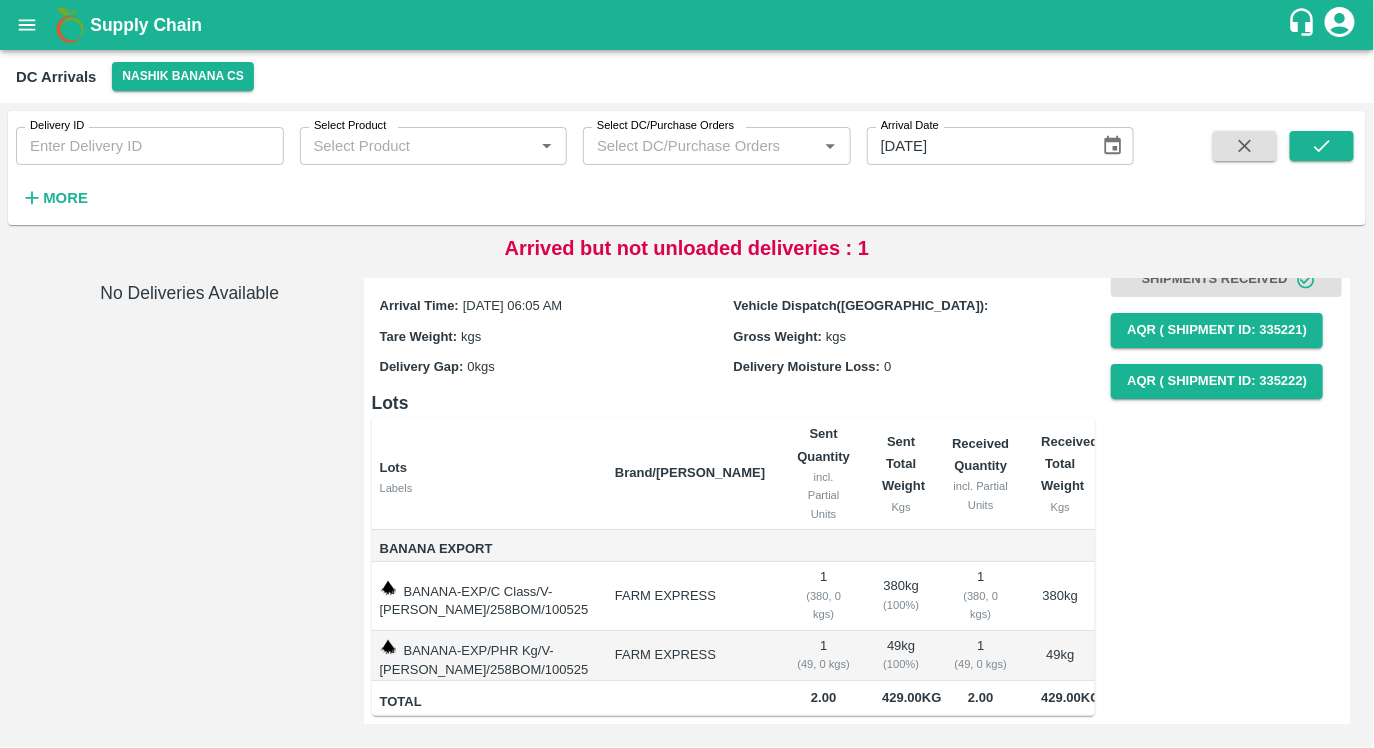 scroll, scrollTop: 0, scrollLeft: 0, axis: both 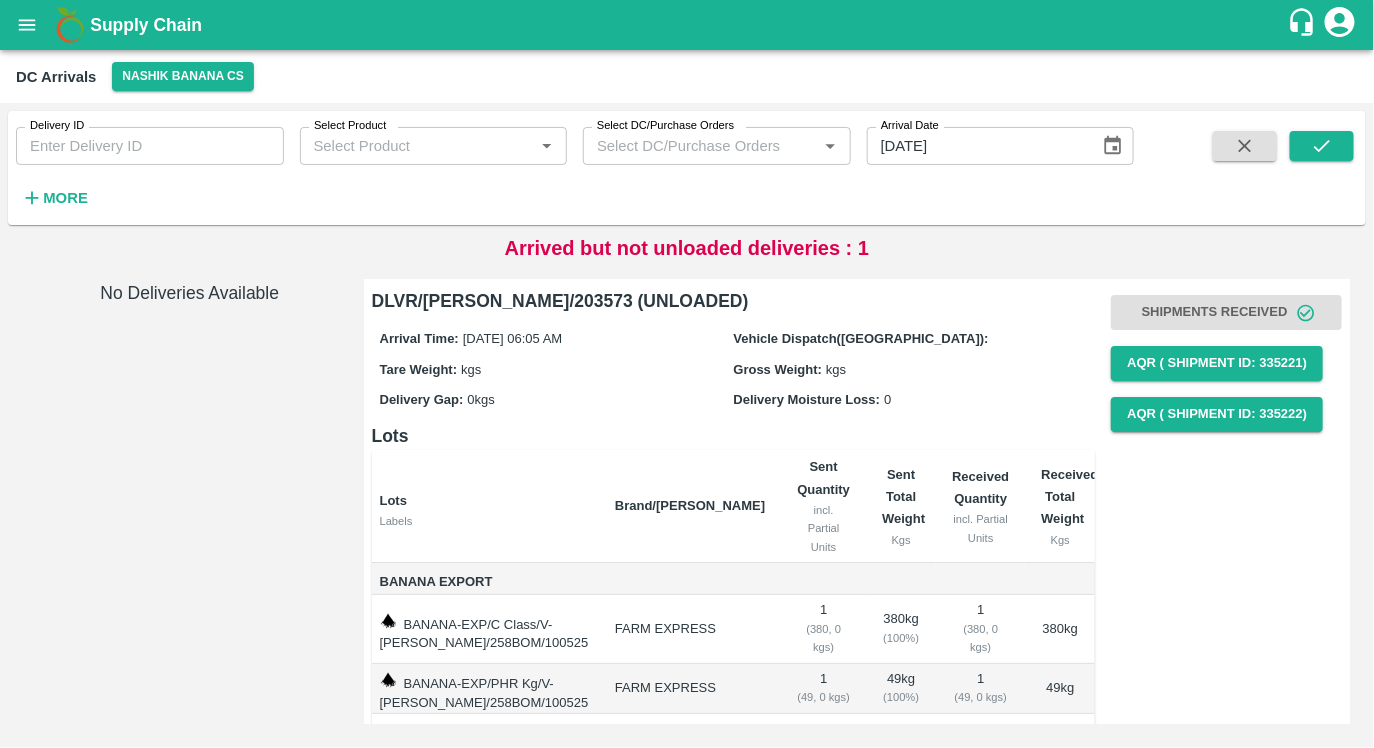 click on "More" at bounding box center [65, 198] 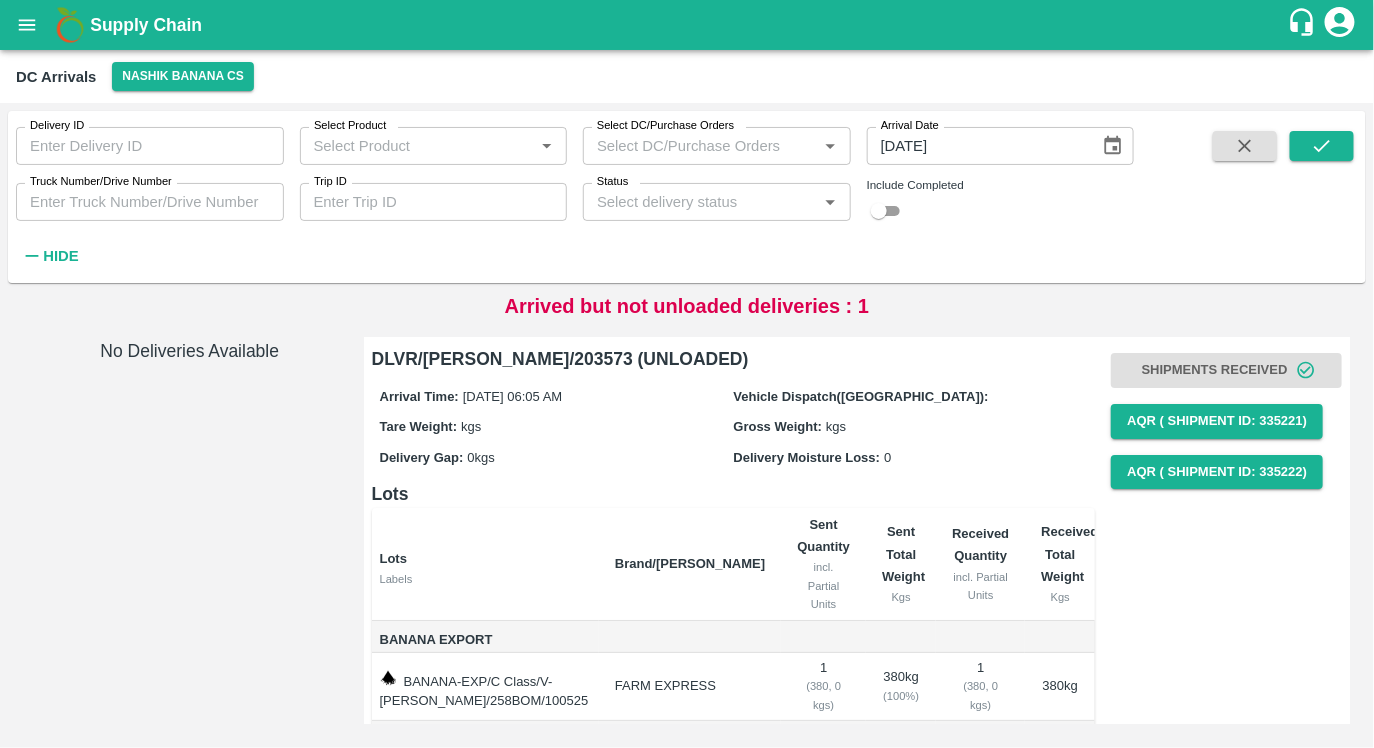 click at bounding box center (879, 211) 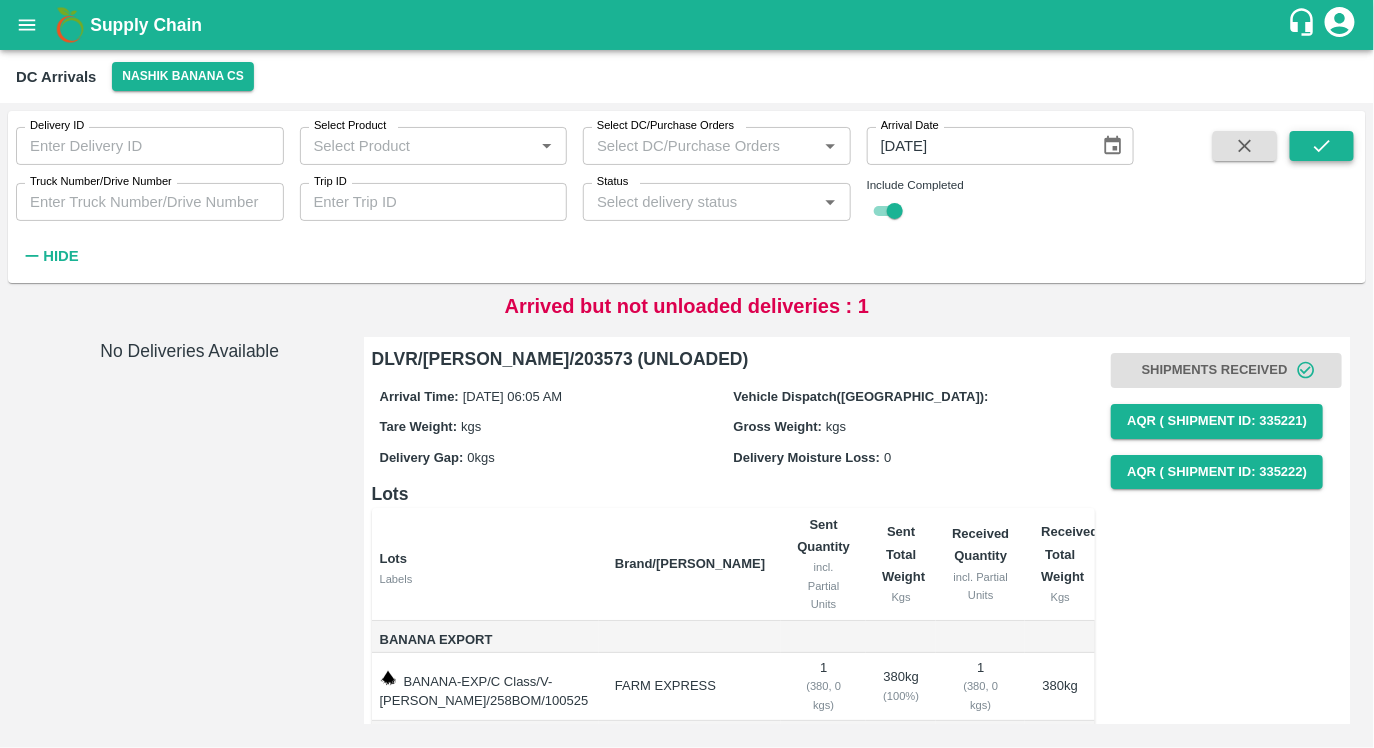 click at bounding box center [1322, 146] 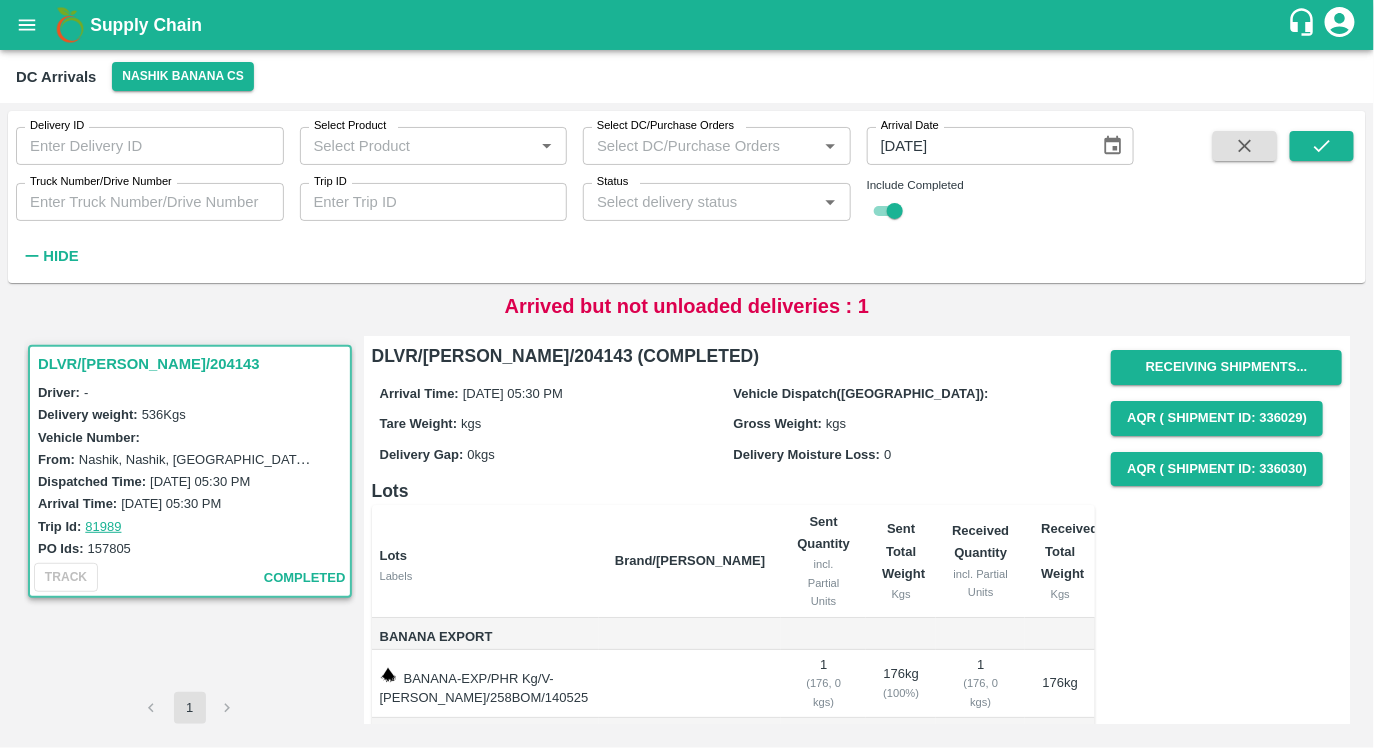 scroll, scrollTop: 0, scrollLeft: 0, axis: both 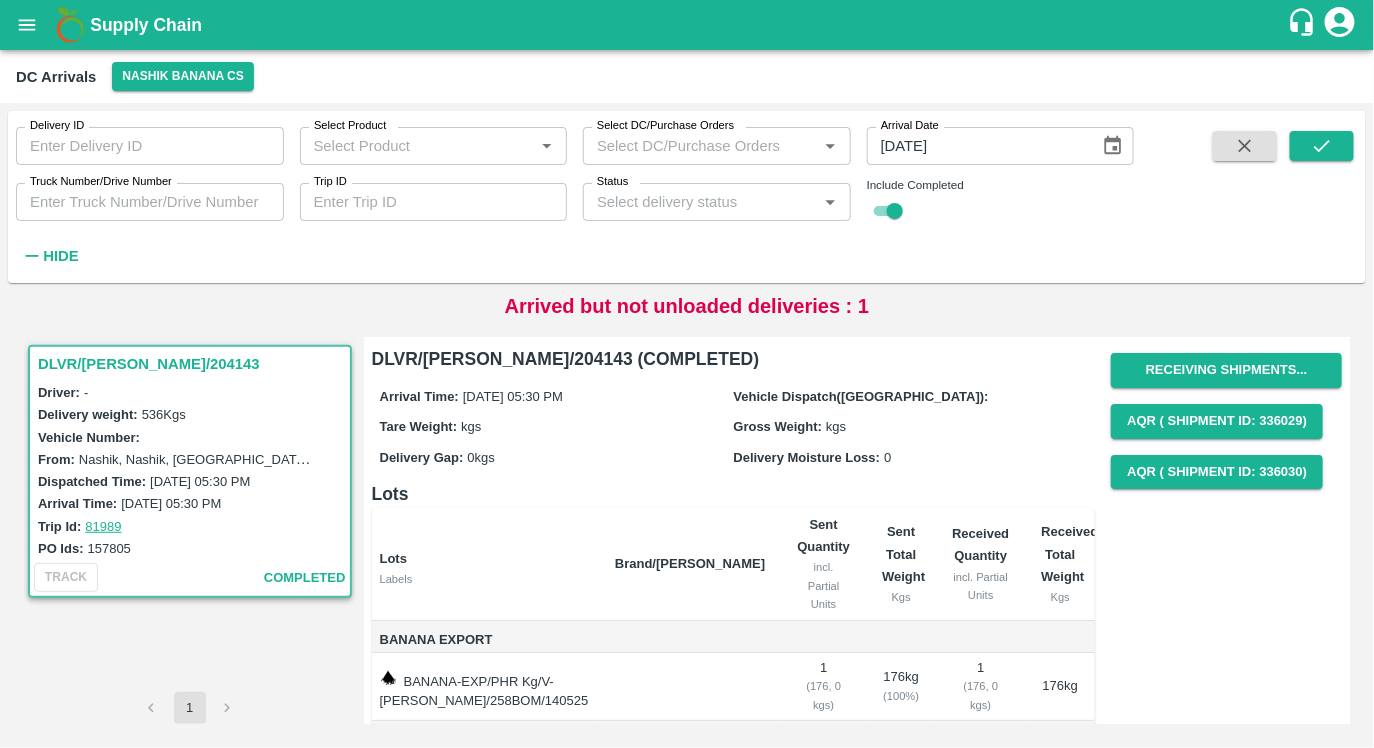 click on "157805" at bounding box center (109, 548) 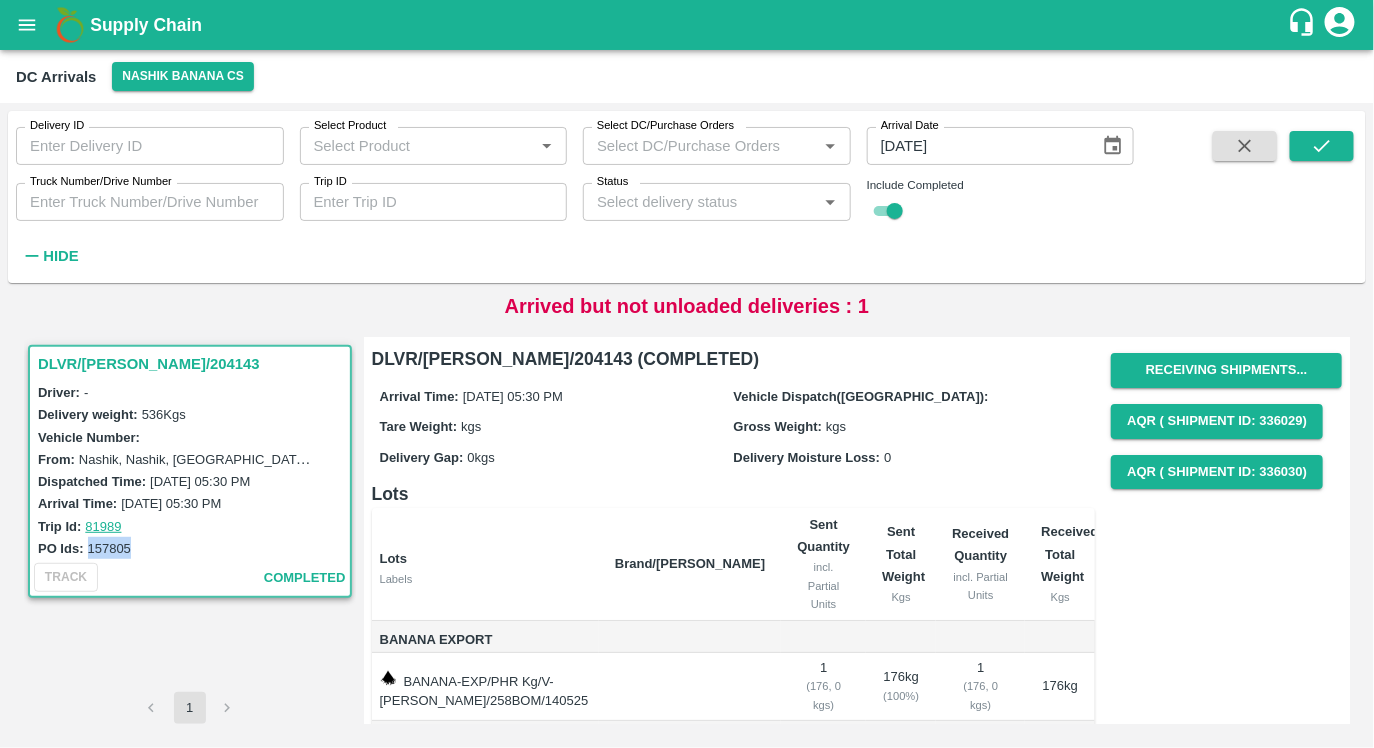 click on "157805" at bounding box center (109, 548) 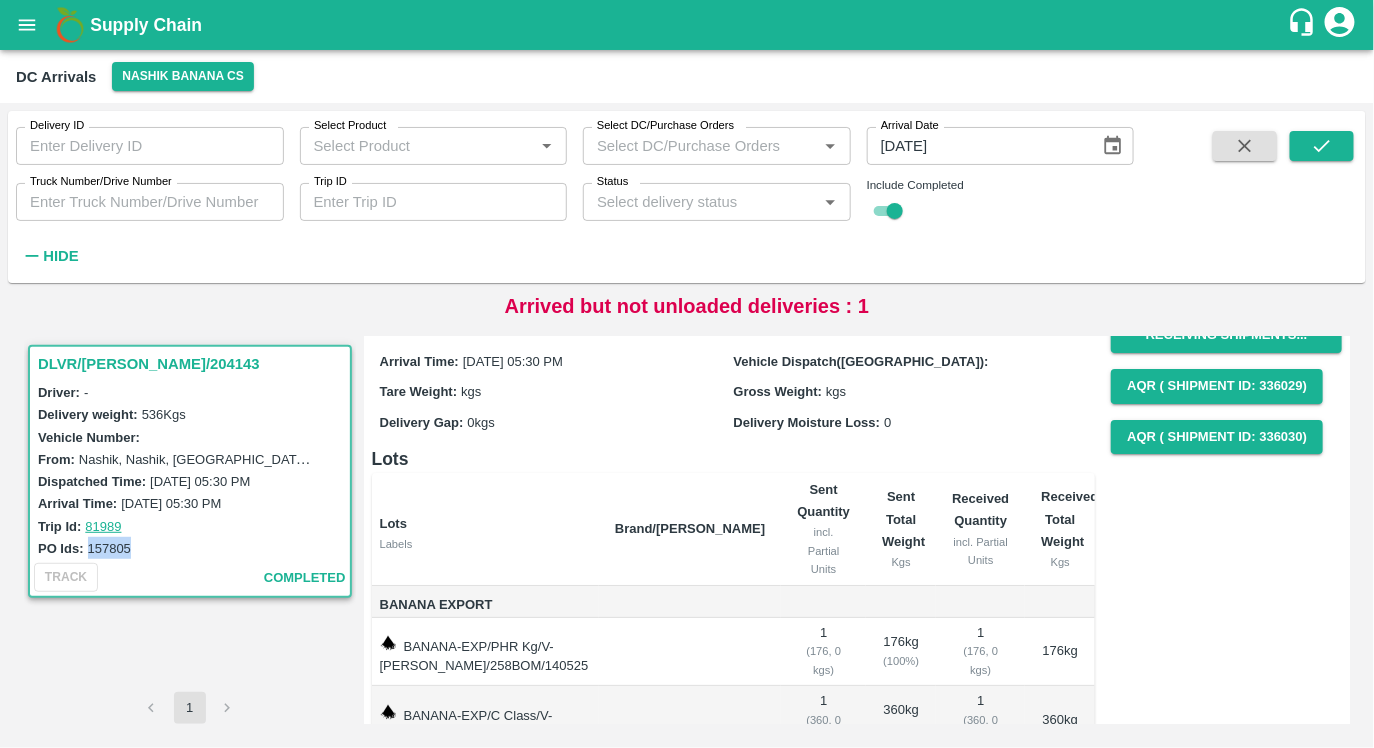 scroll, scrollTop: 0, scrollLeft: 0, axis: both 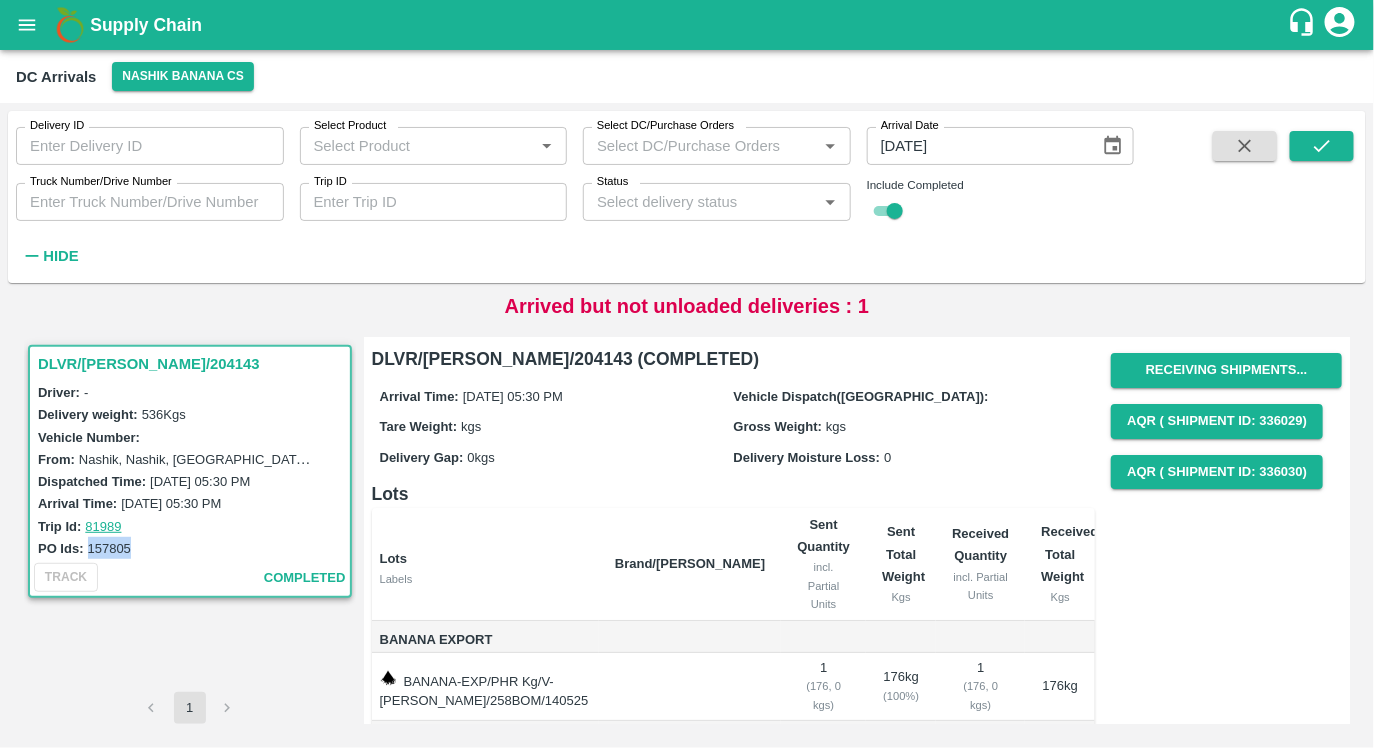 click on "Delivery Gap: 0  kgs" at bounding box center [557, 457] 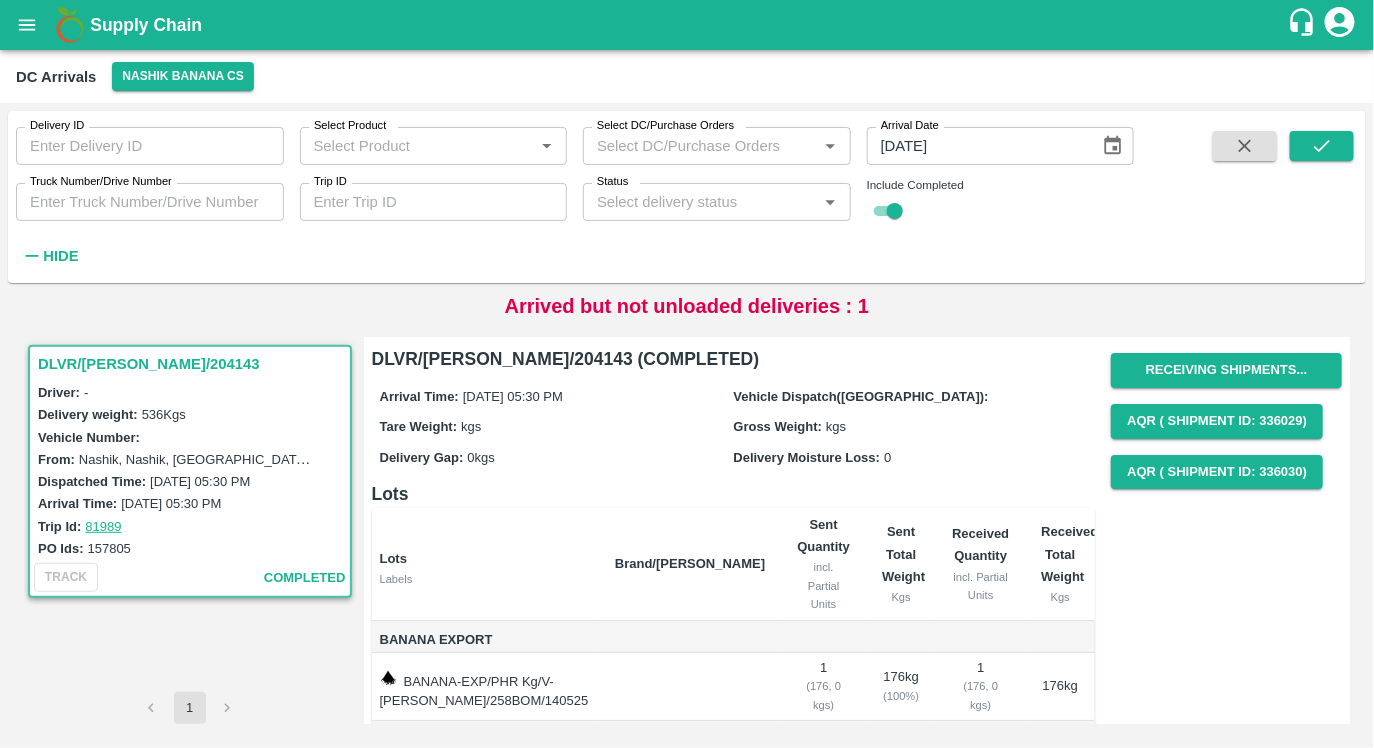 click 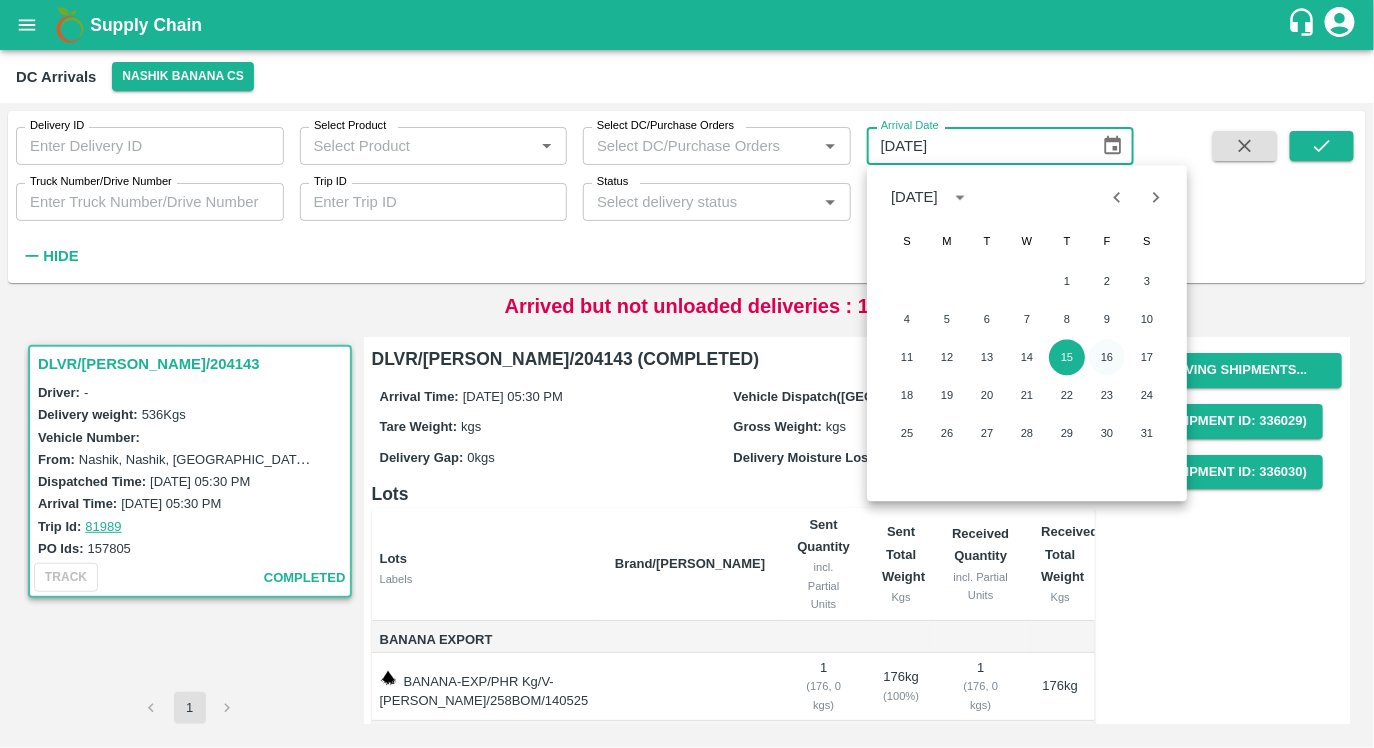 click on "16" at bounding box center [1107, 357] 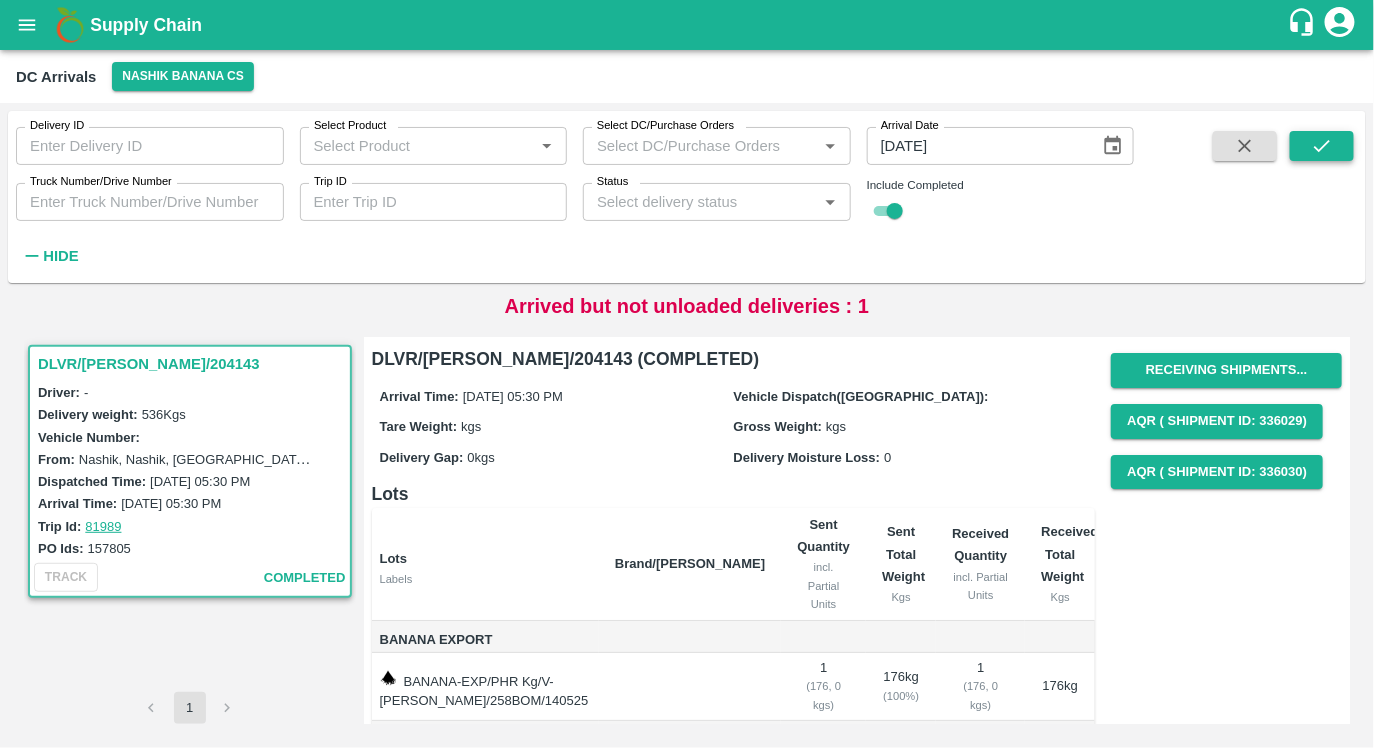 click at bounding box center [1322, 146] 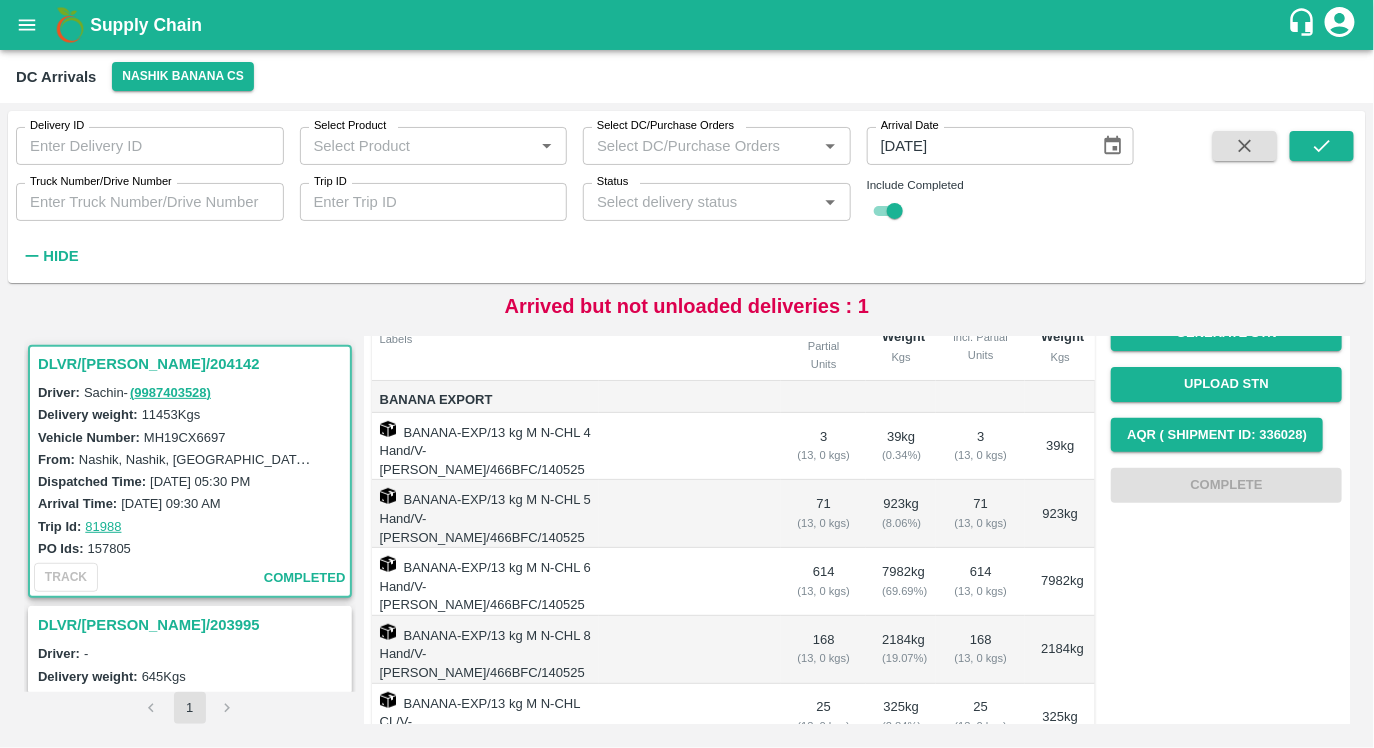 scroll, scrollTop: 289, scrollLeft: 0, axis: vertical 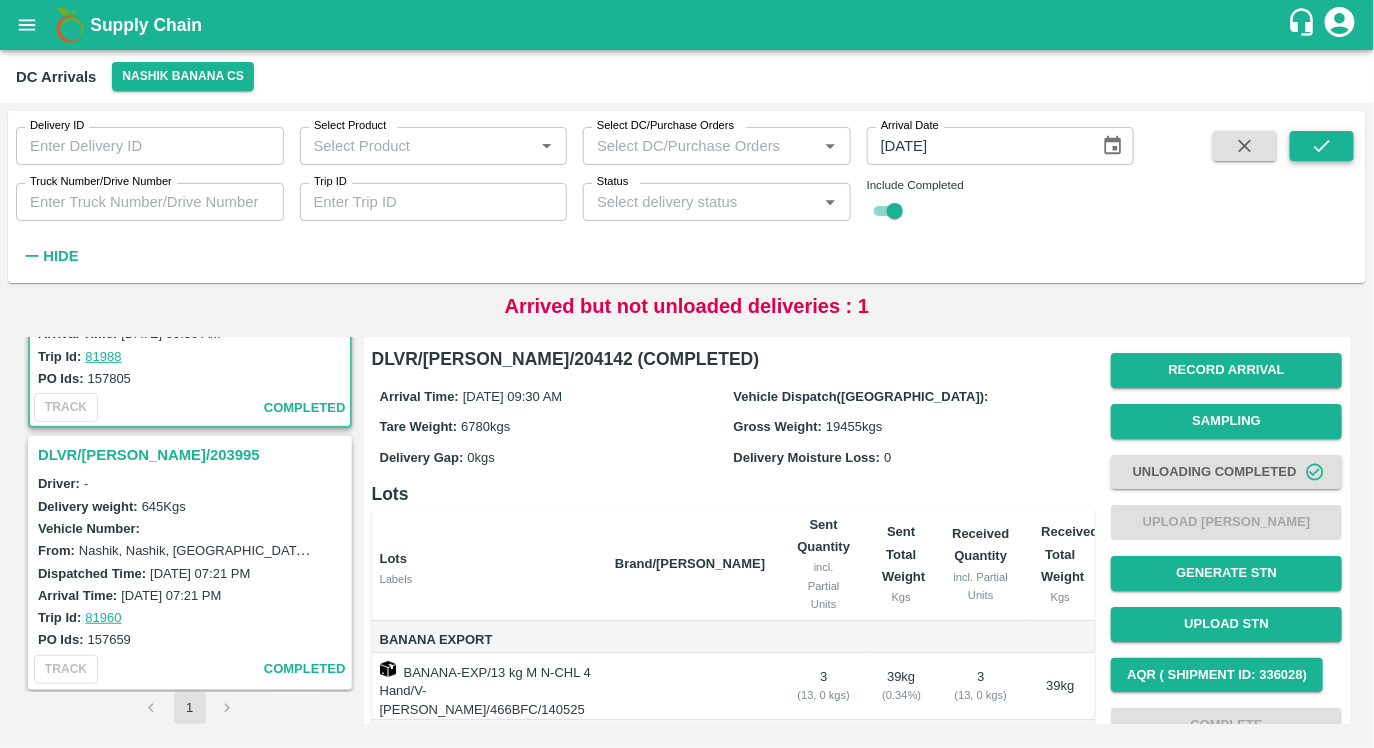 click 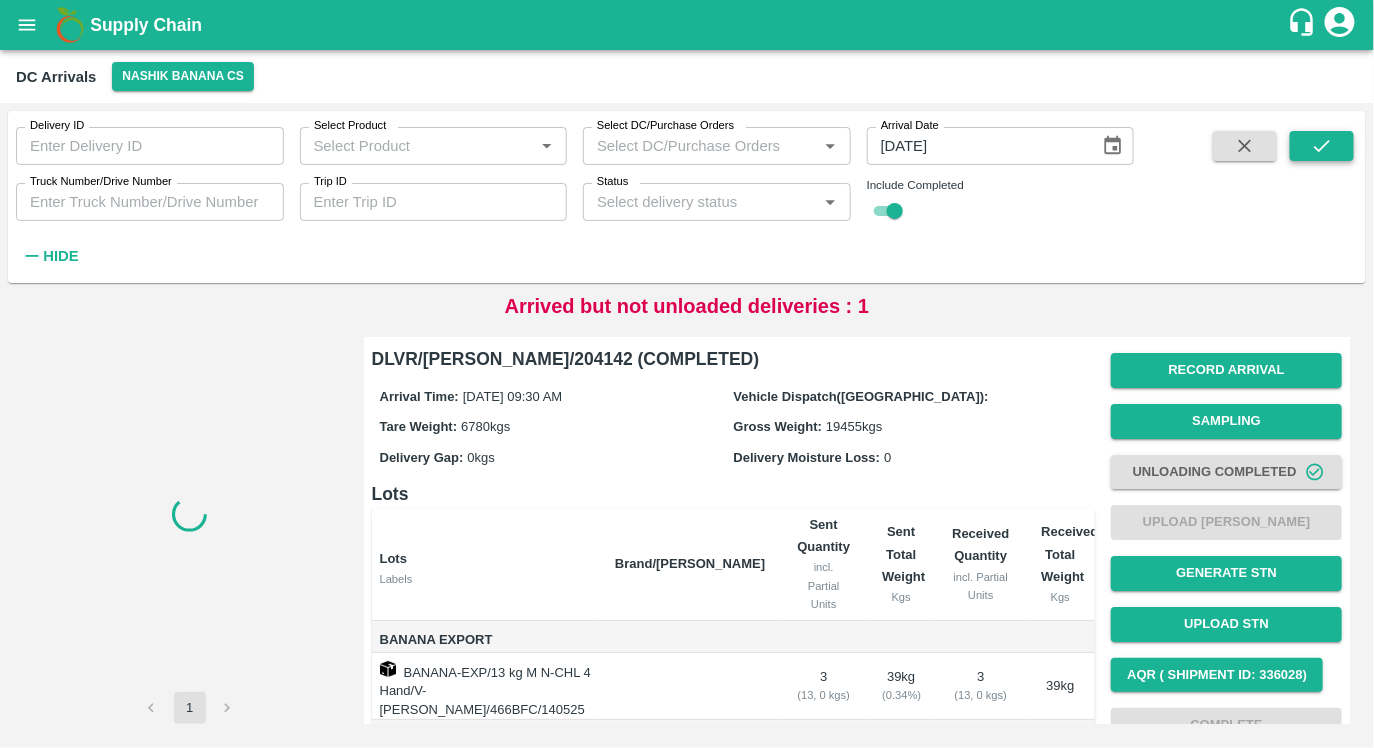 scroll, scrollTop: 0, scrollLeft: 0, axis: both 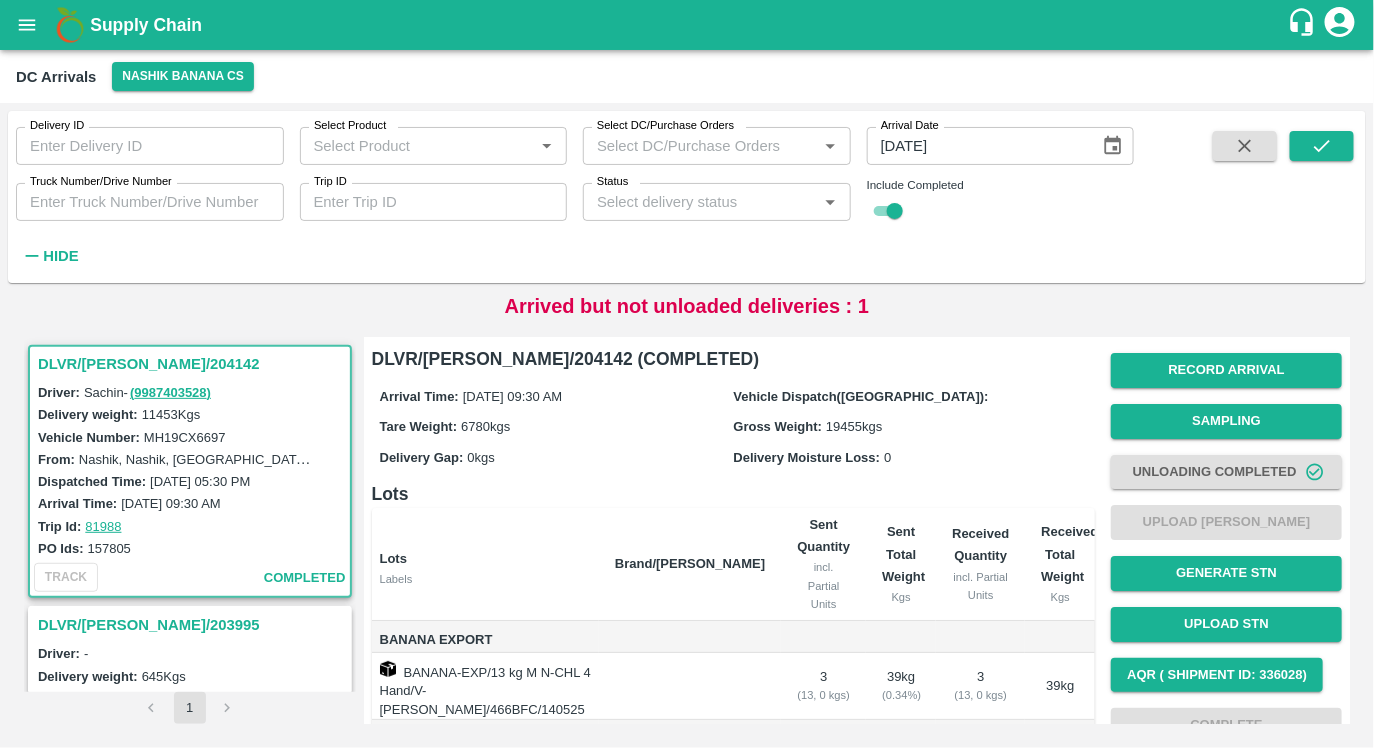 click on "Unloading Completed" at bounding box center [1226, 472] 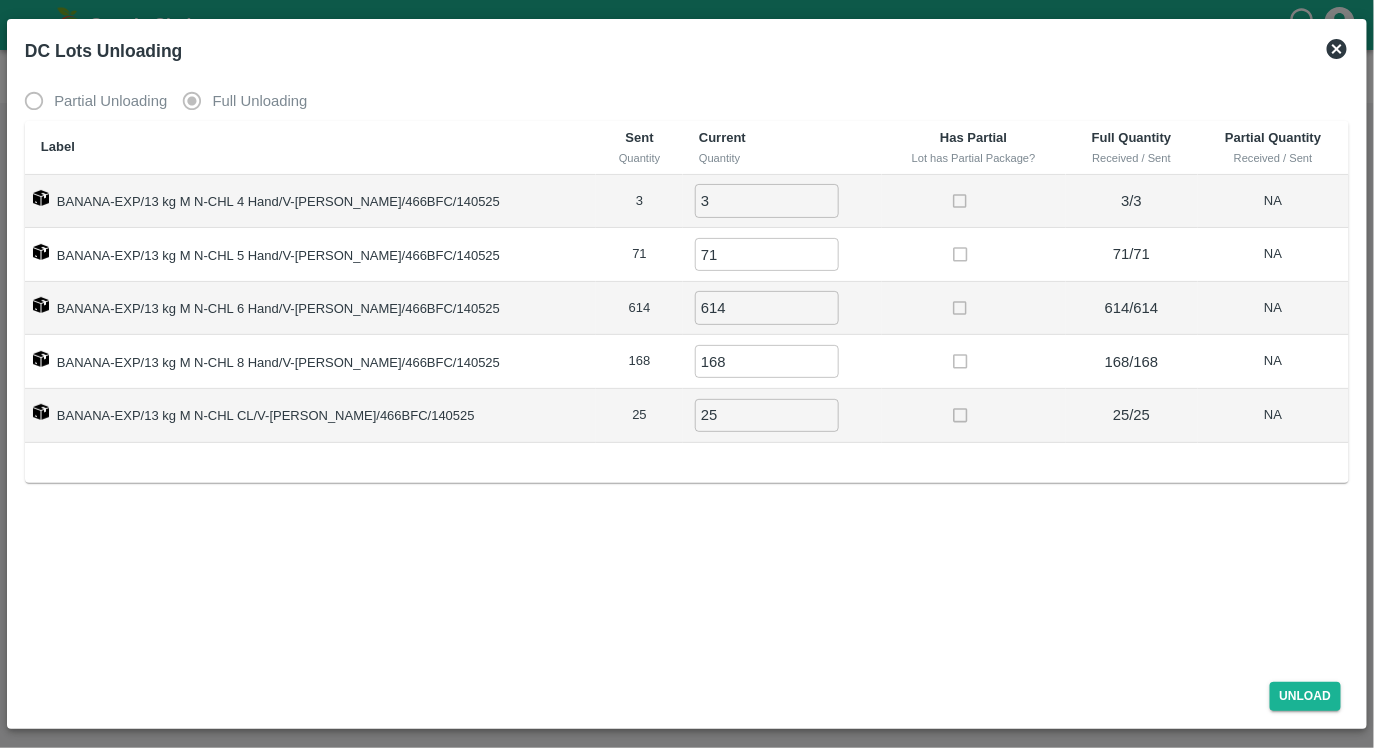 click 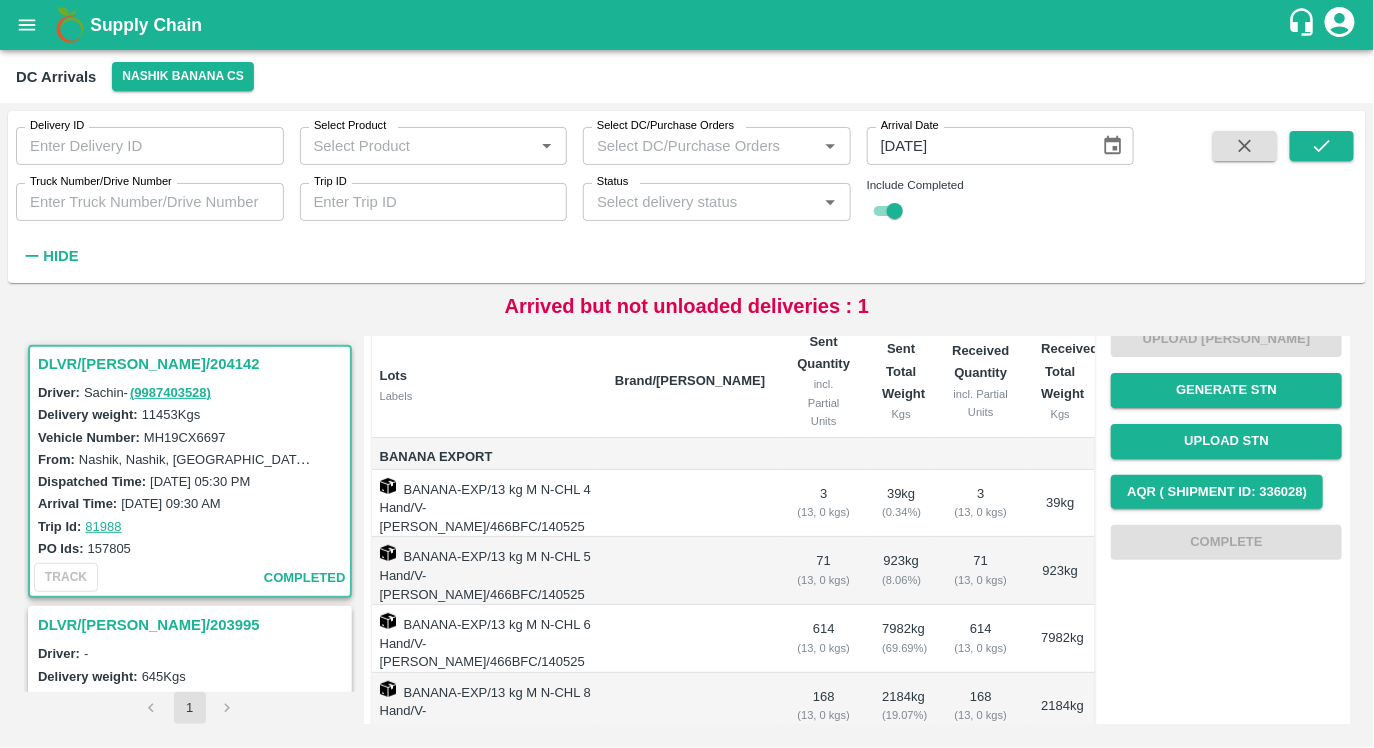 scroll, scrollTop: 311, scrollLeft: 0, axis: vertical 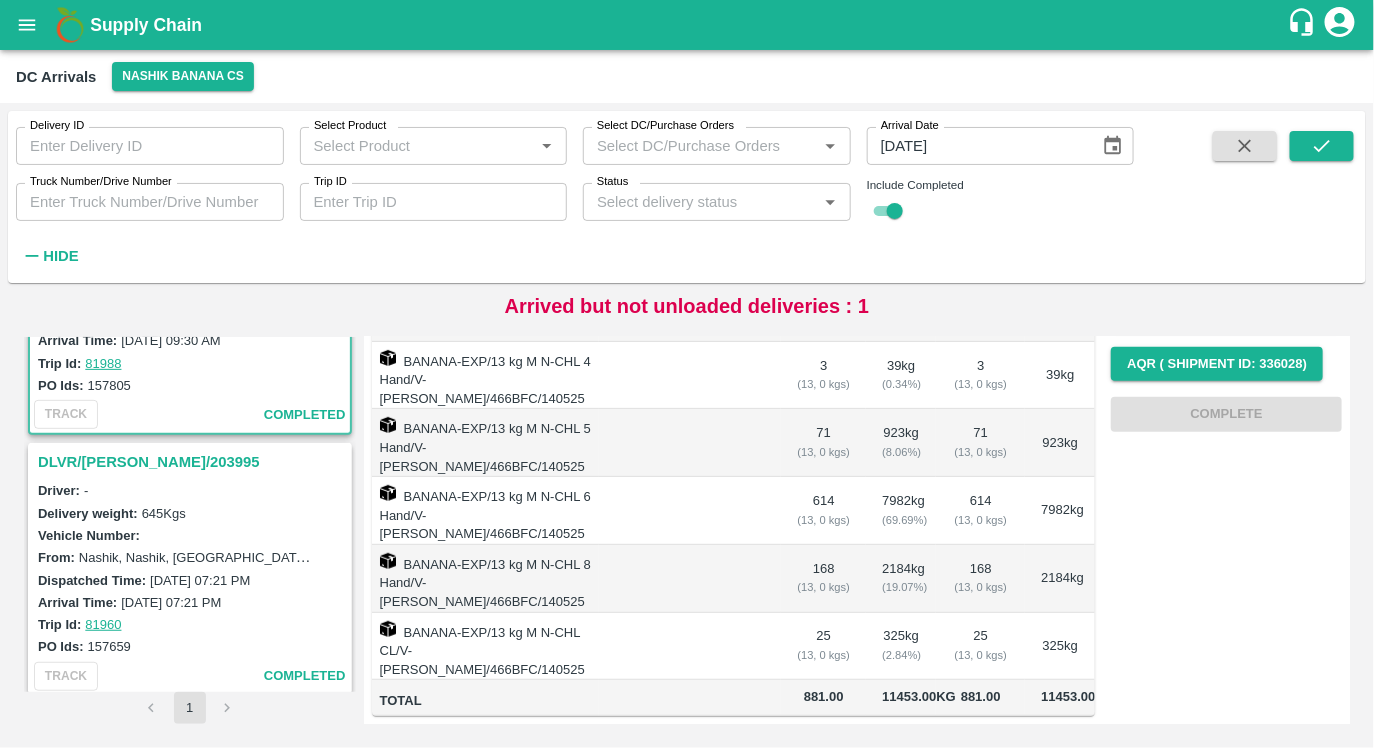 click on "DLVR/[PERSON_NAME]/203995" at bounding box center [193, 462] 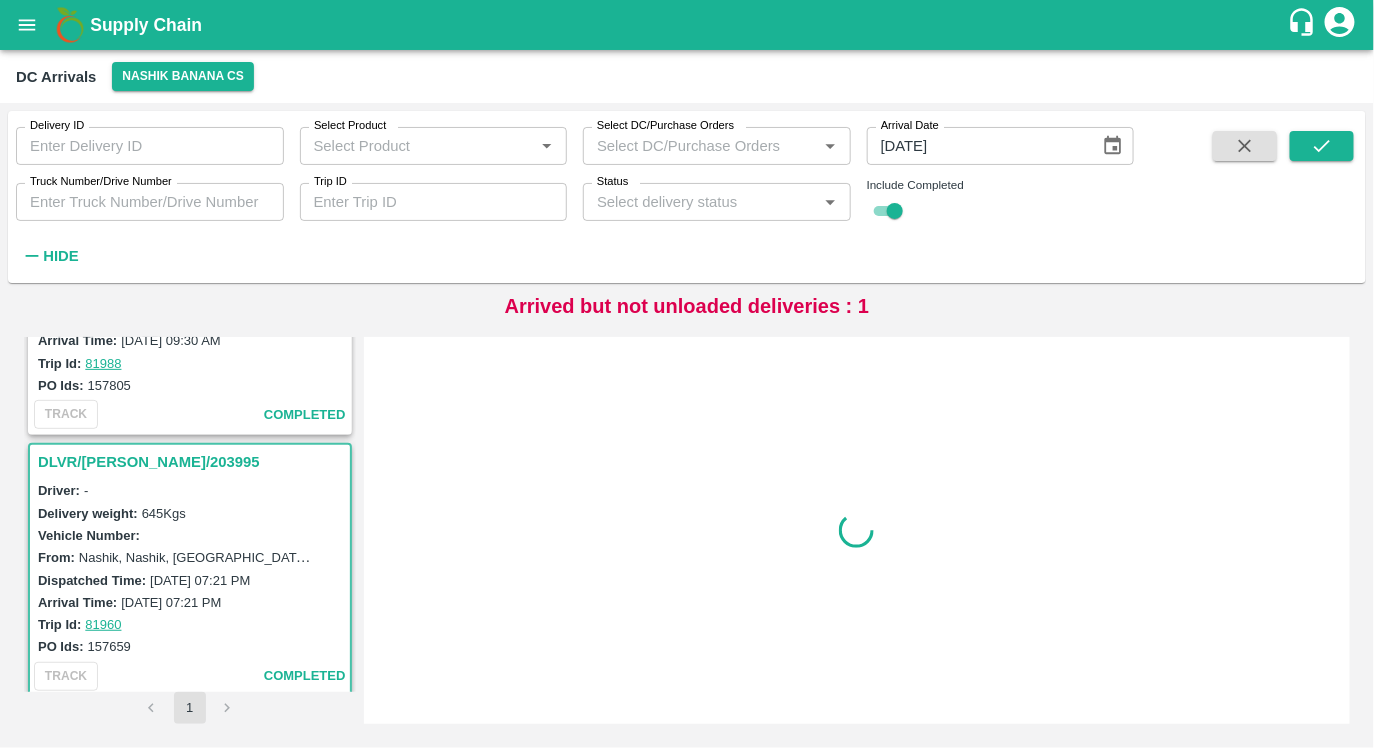 scroll, scrollTop: 174, scrollLeft: 0, axis: vertical 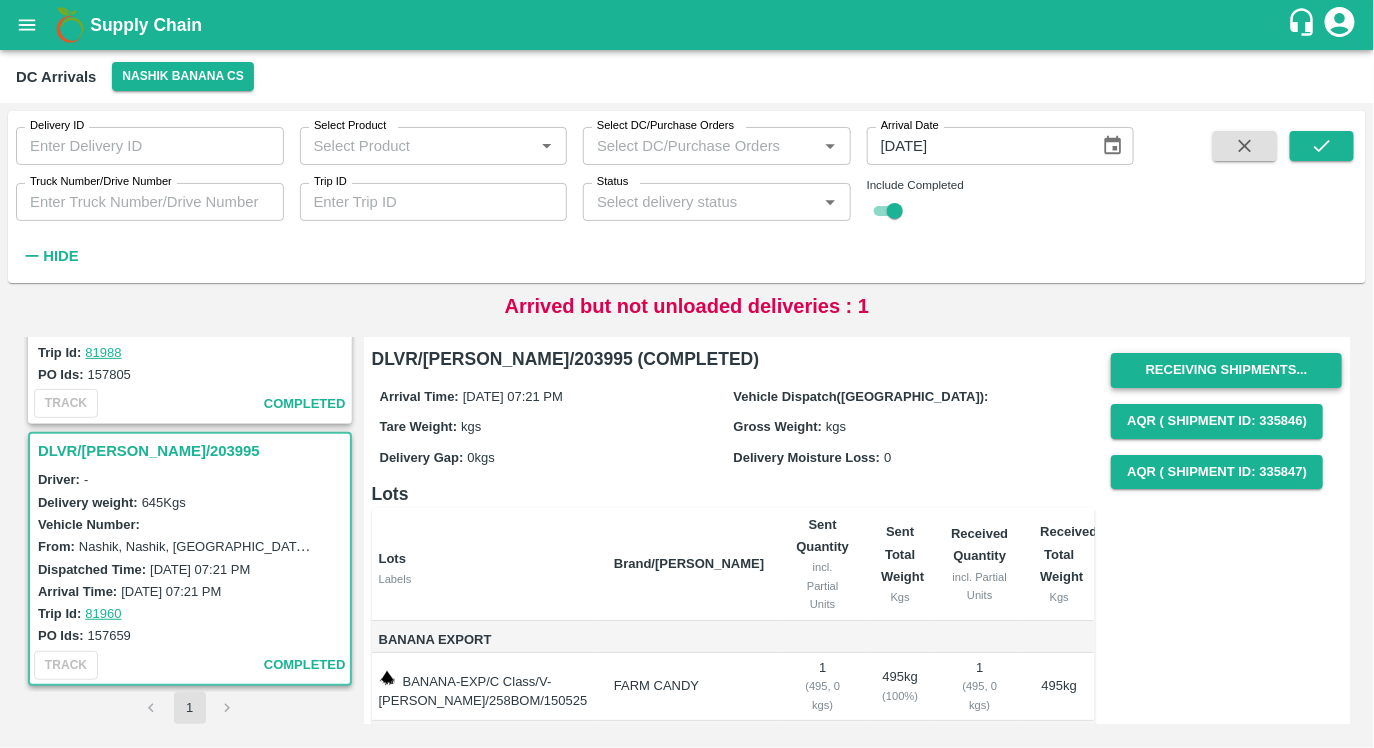 click on "Receiving Shipments..." at bounding box center (1226, 370) 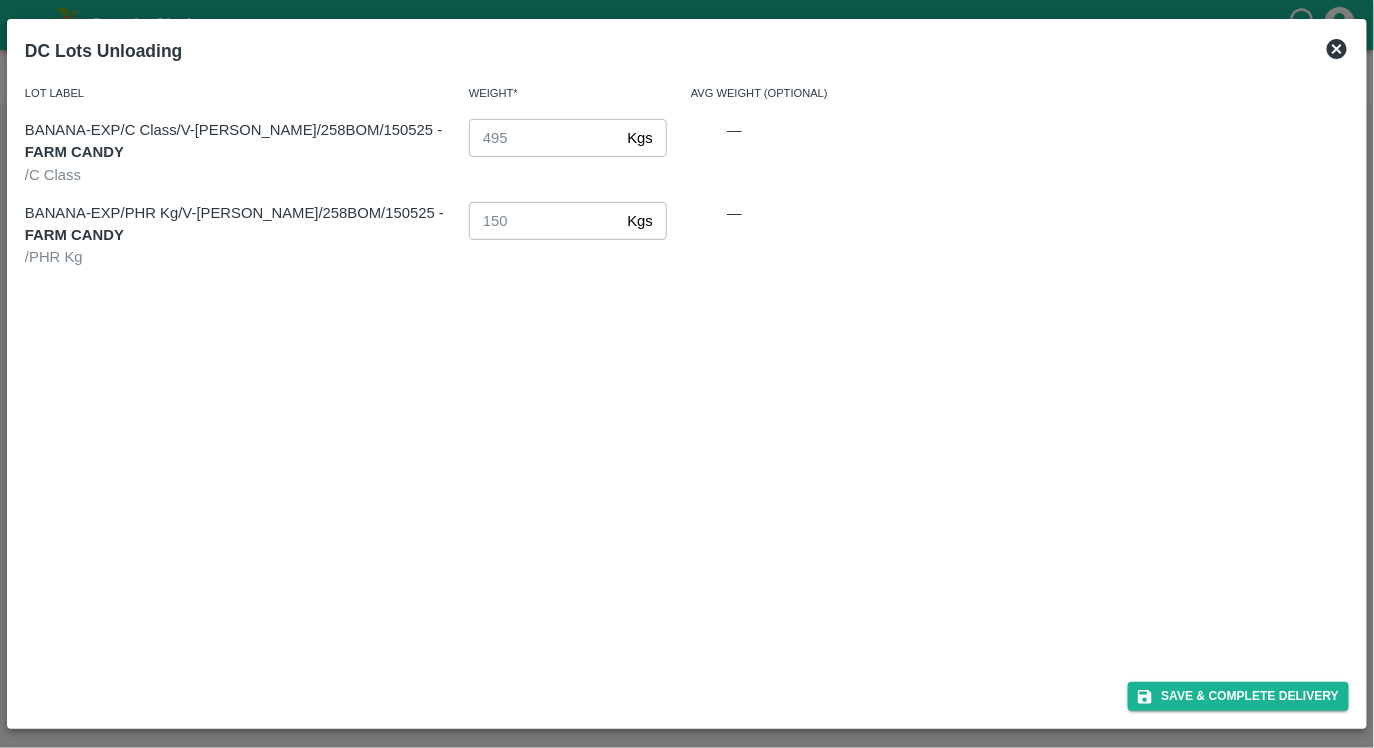 click 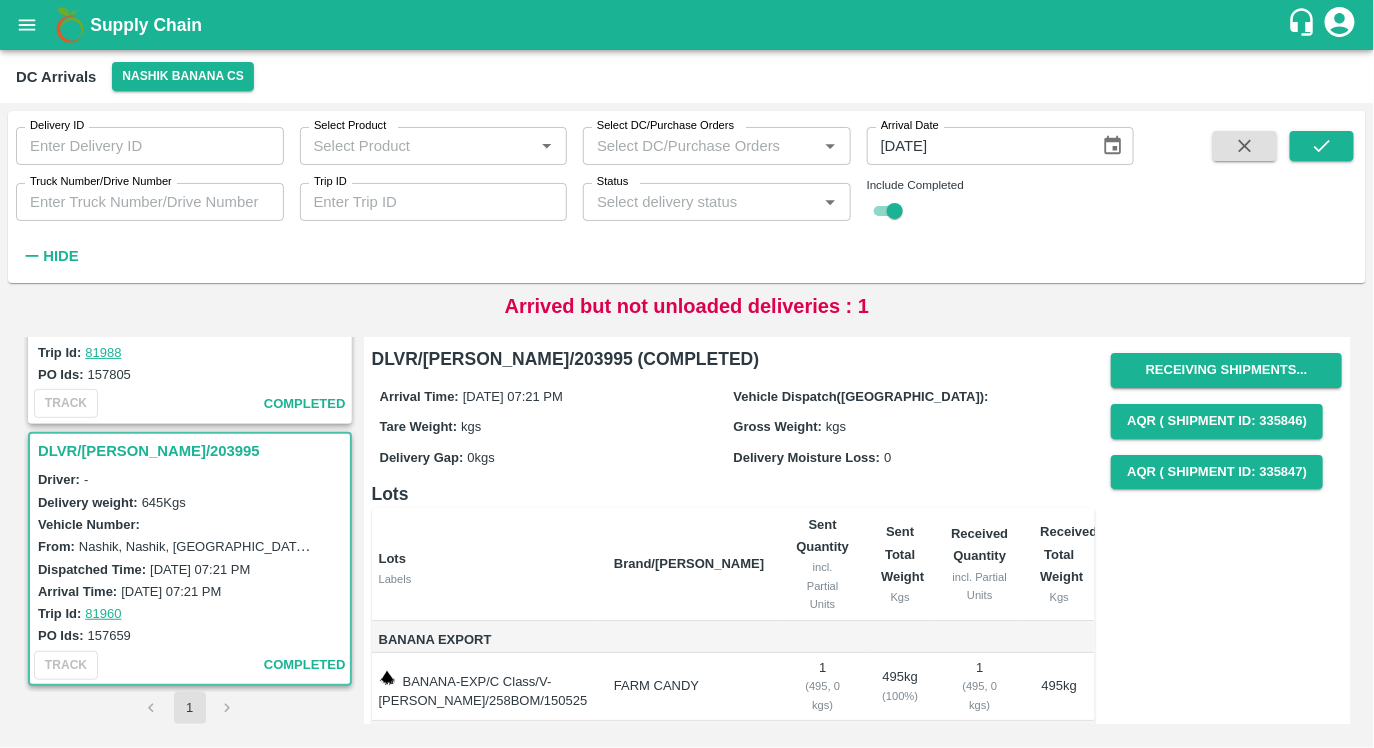 scroll, scrollTop: 124, scrollLeft: 0, axis: vertical 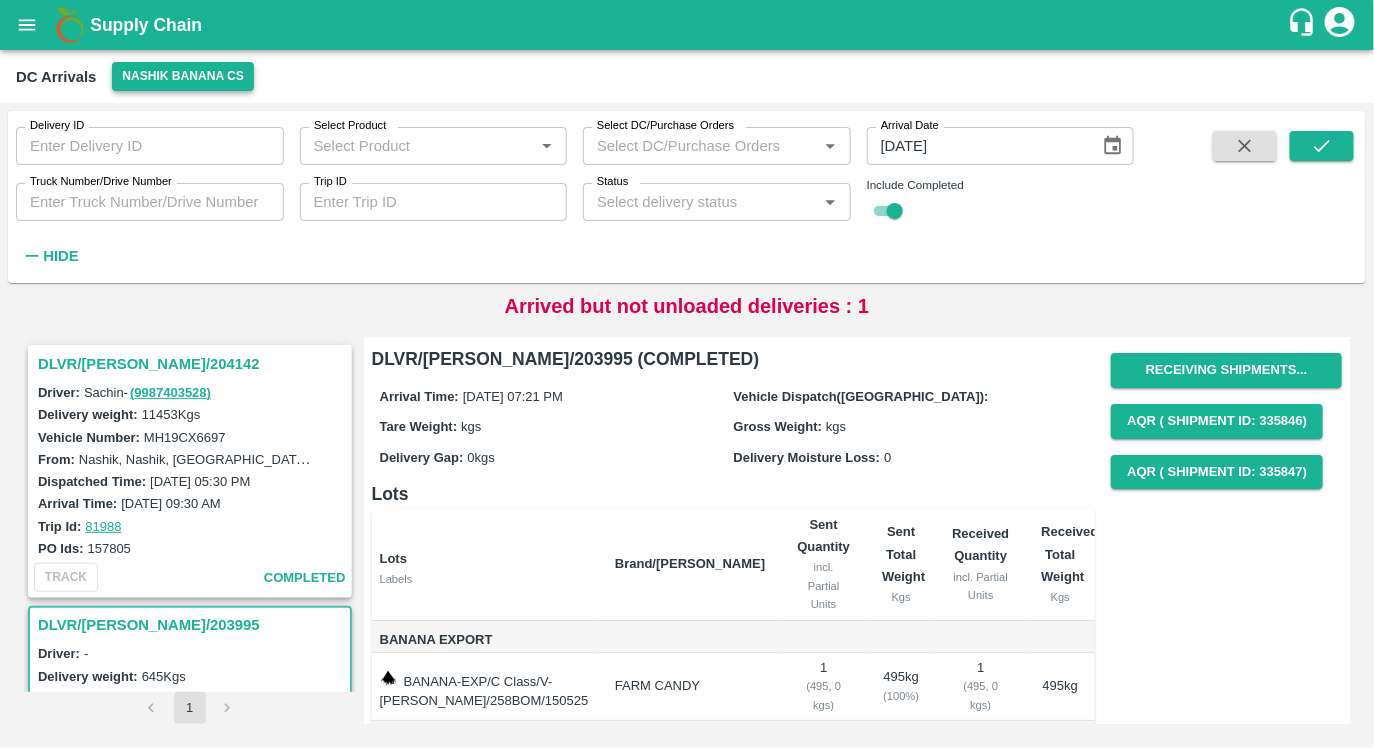 click on "Nashik Banana CS" at bounding box center (183, 76) 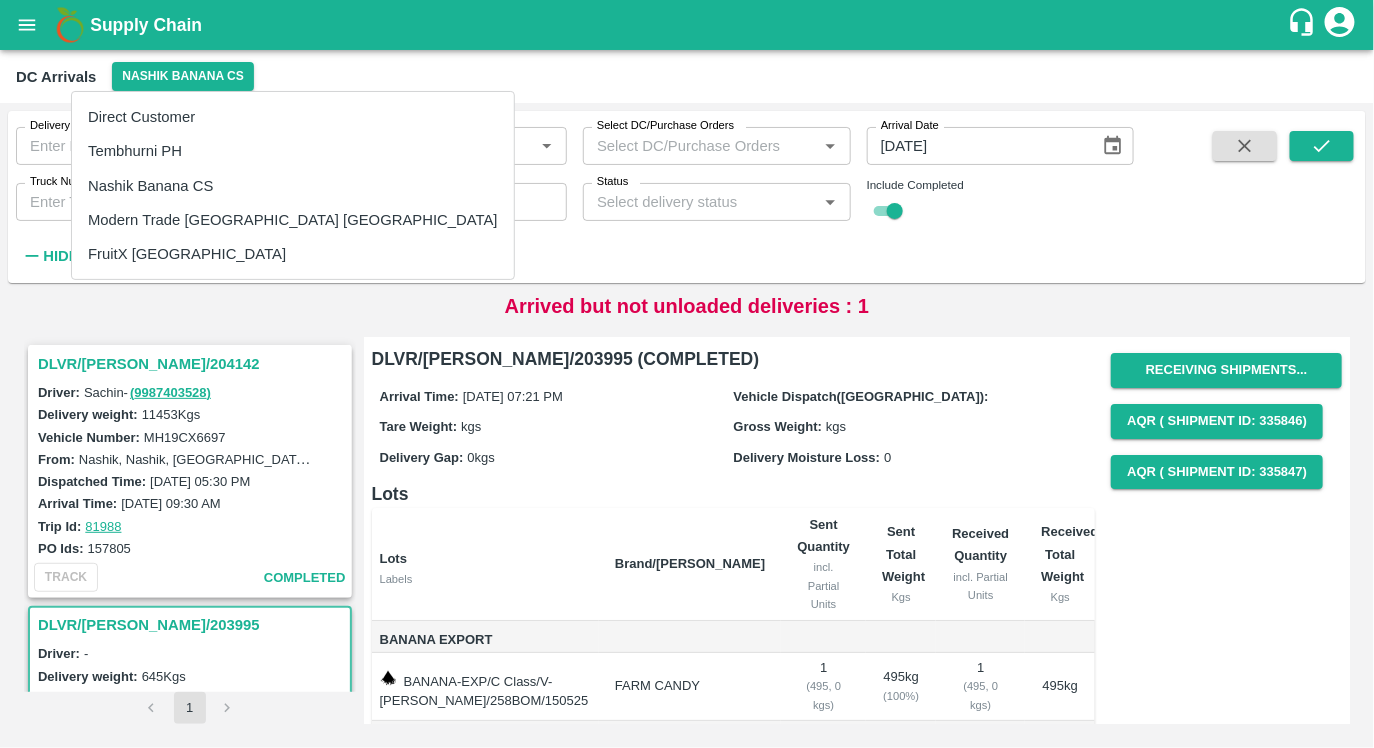 click on "Tembhurni PH" at bounding box center [293, 151] 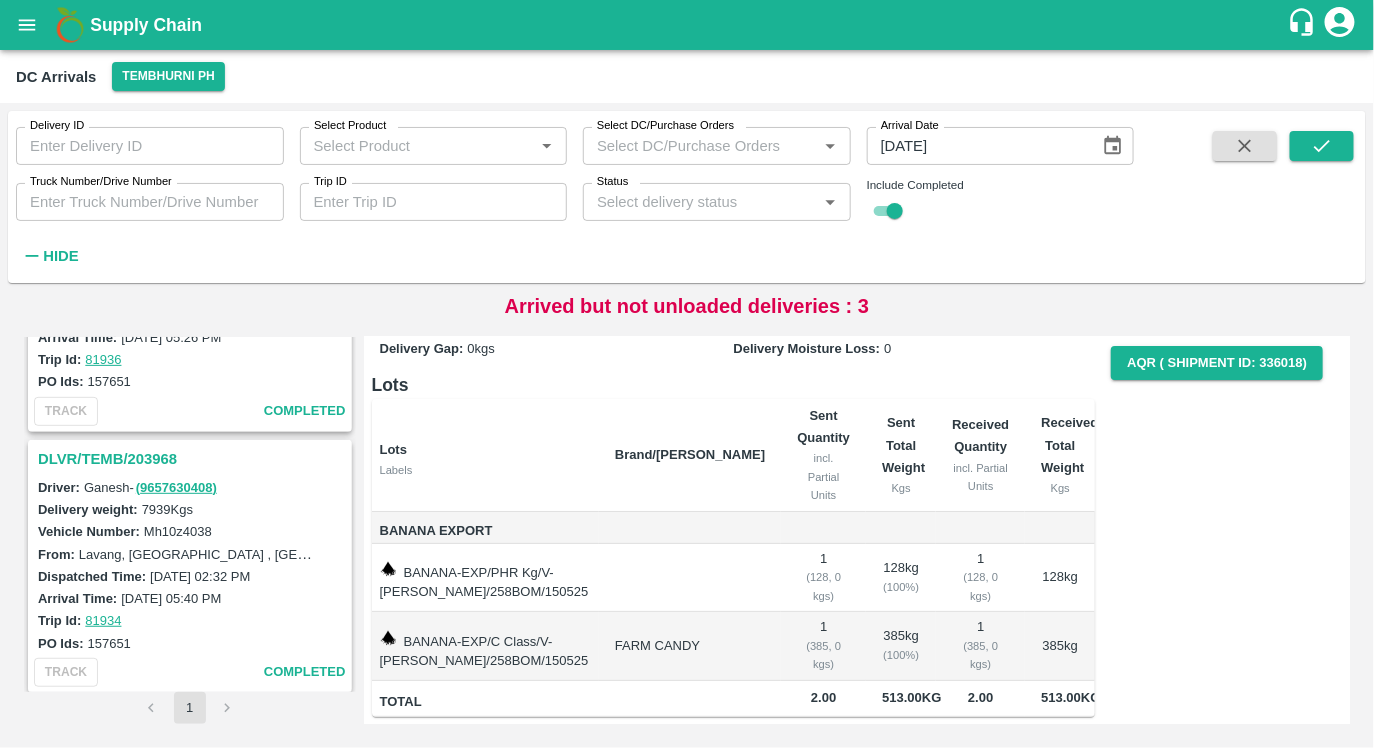 click on "DLVR/TEMB/203968" at bounding box center (193, 459) 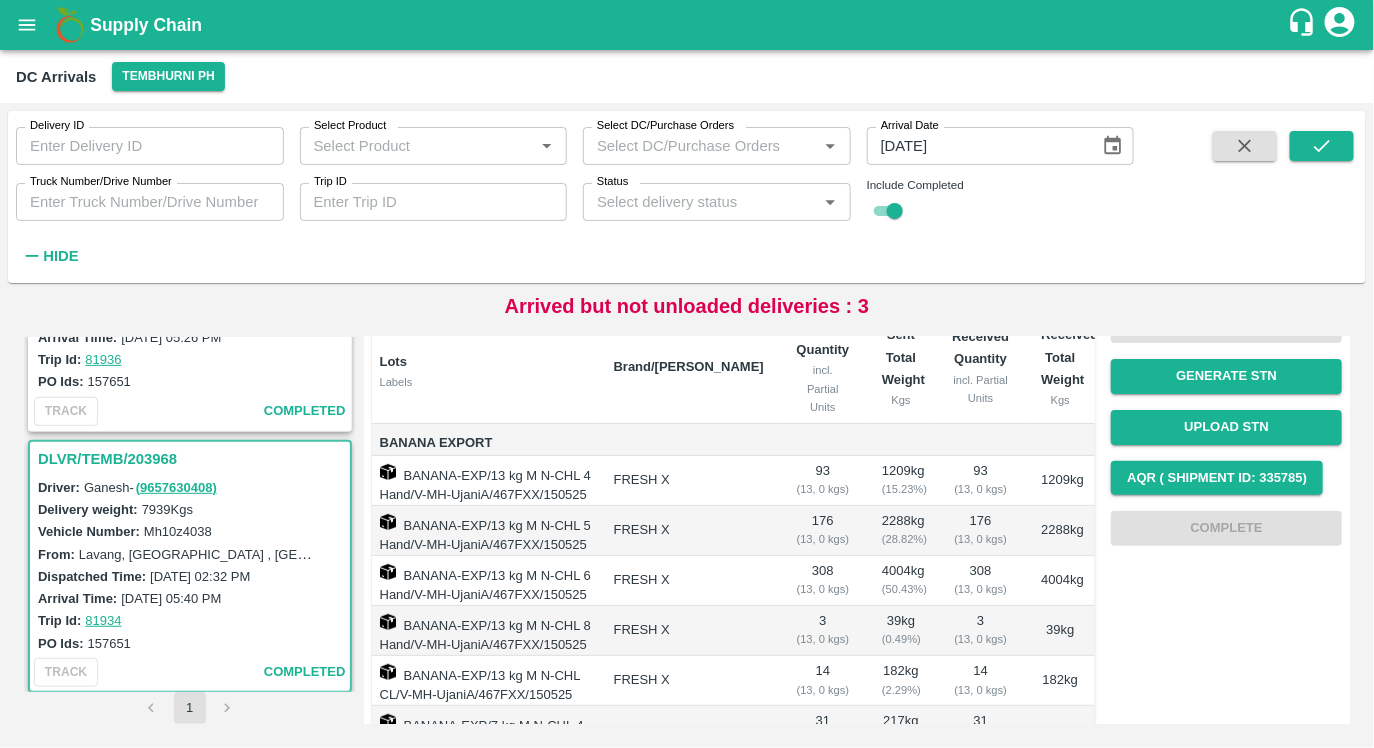 scroll, scrollTop: 380, scrollLeft: 0, axis: vertical 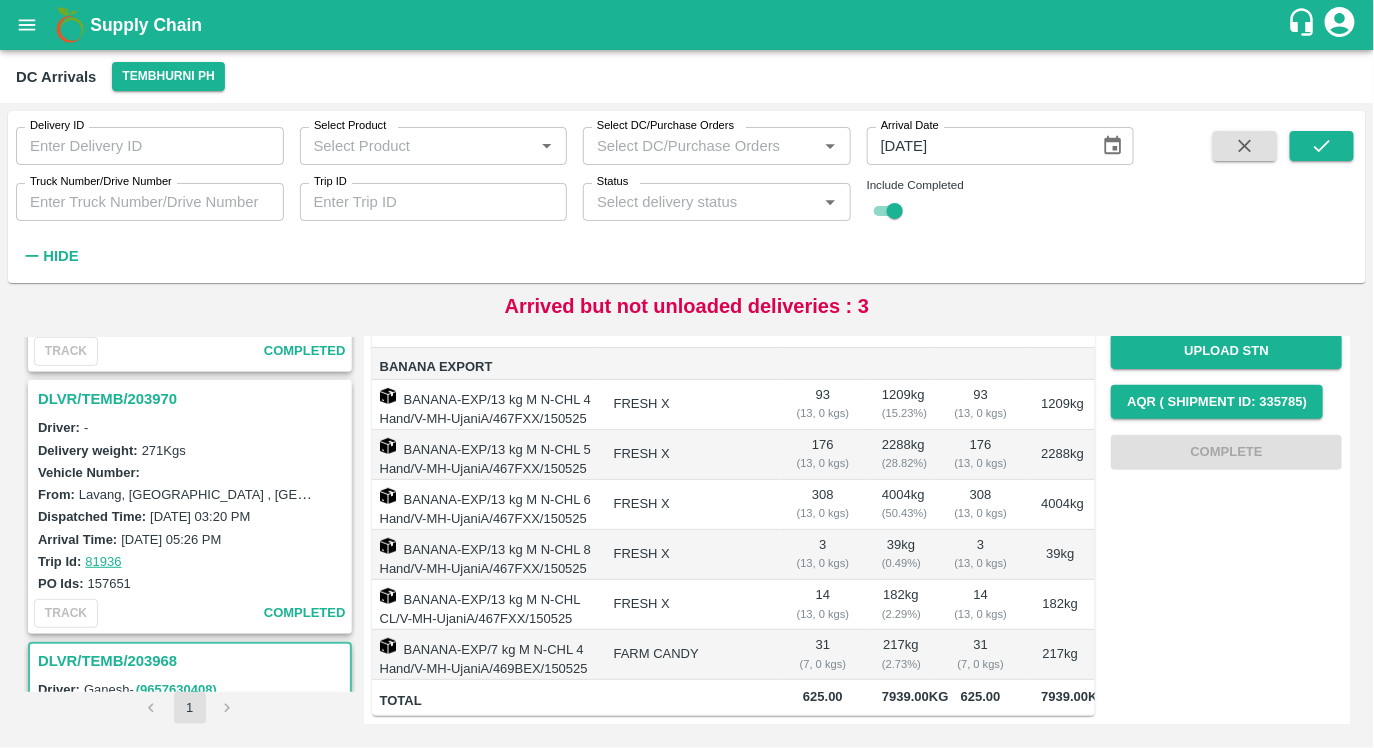 click on "DLVR/TEMB/203970" at bounding box center [193, 399] 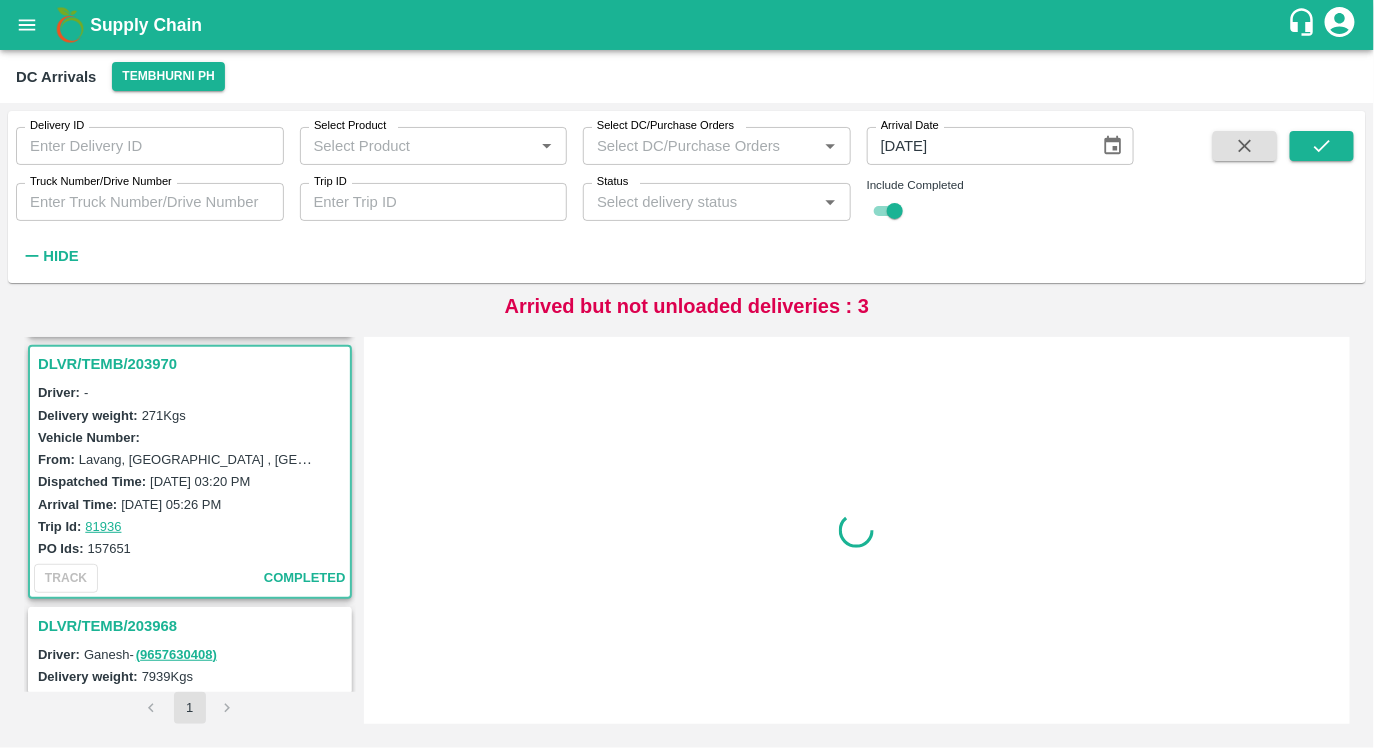 scroll, scrollTop: 3660, scrollLeft: 0, axis: vertical 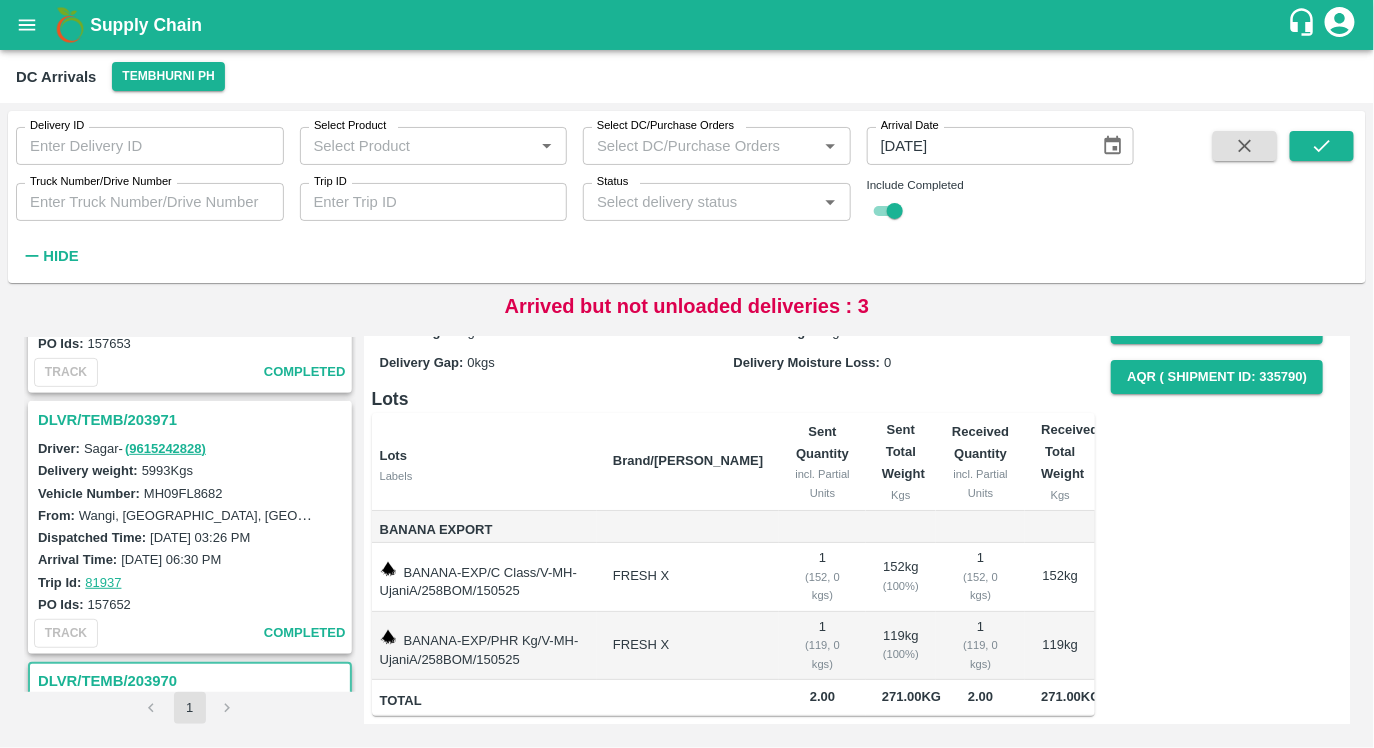 click on "DLVR/TEMB/203971" at bounding box center (193, 420) 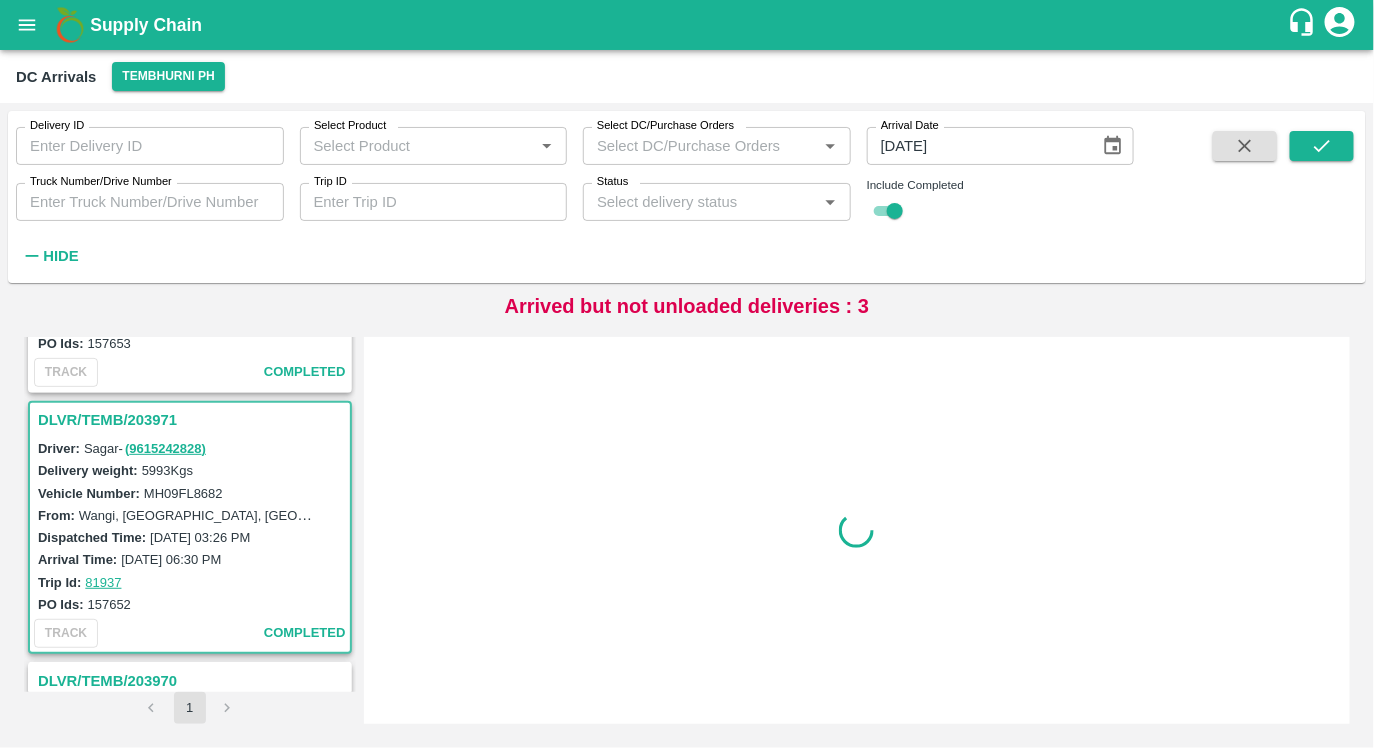 scroll, scrollTop: 0, scrollLeft: 0, axis: both 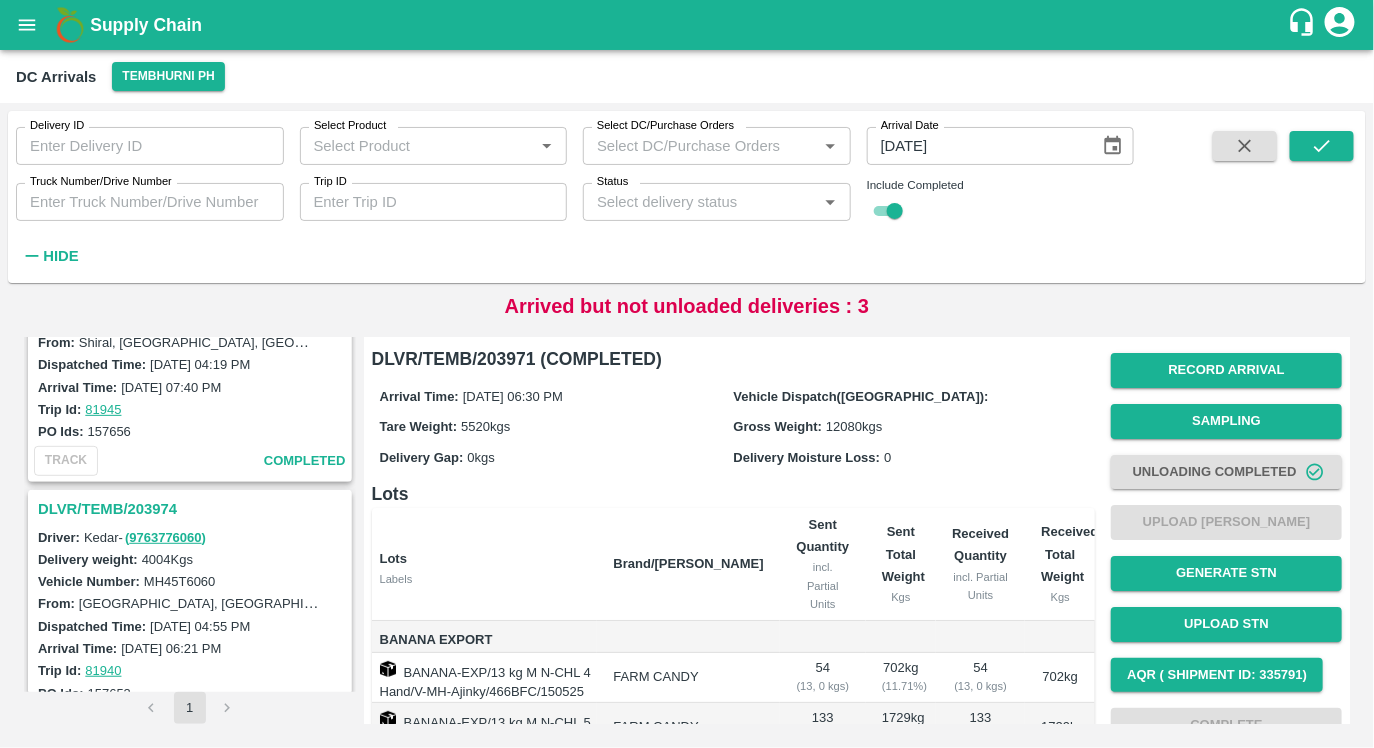 click on "DLVR/TEMB/203974" at bounding box center [193, 509] 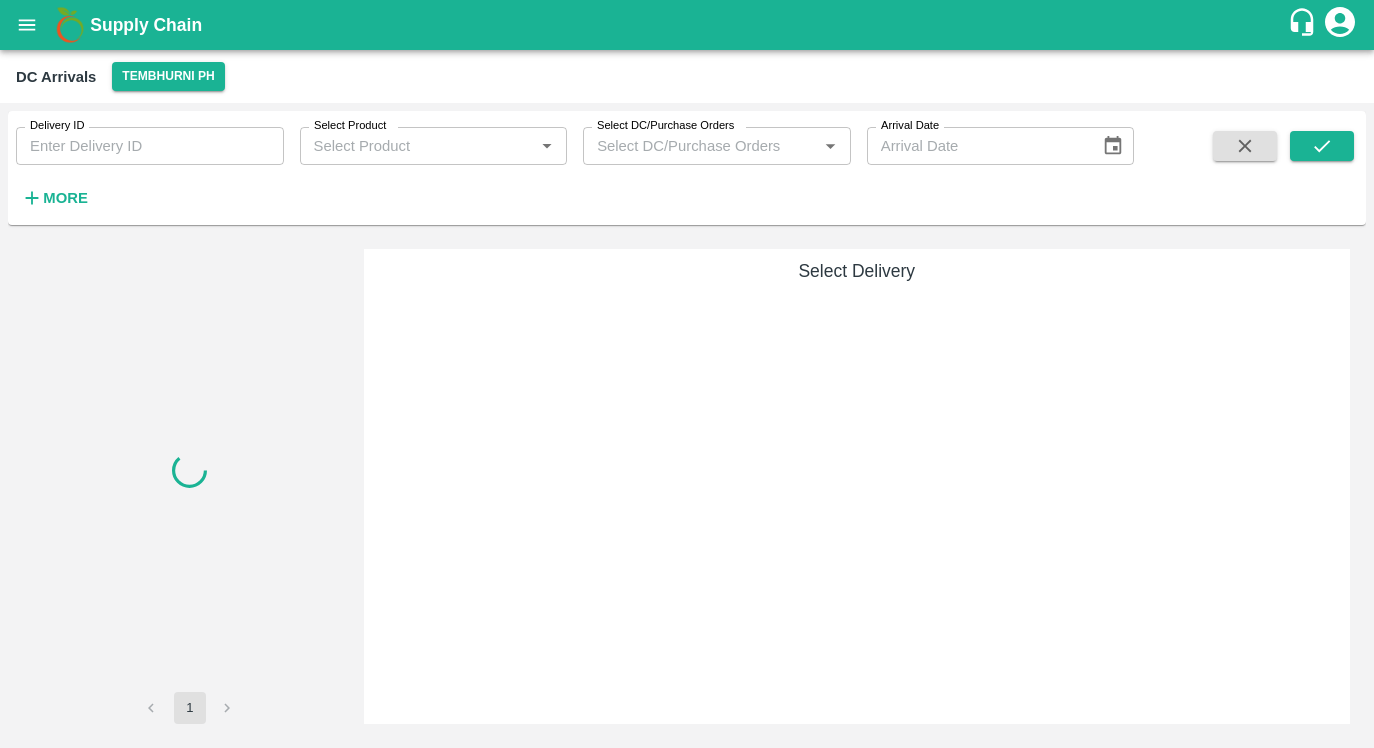 scroll, scrollTop: 0, scrollLeft: 0, axis: both 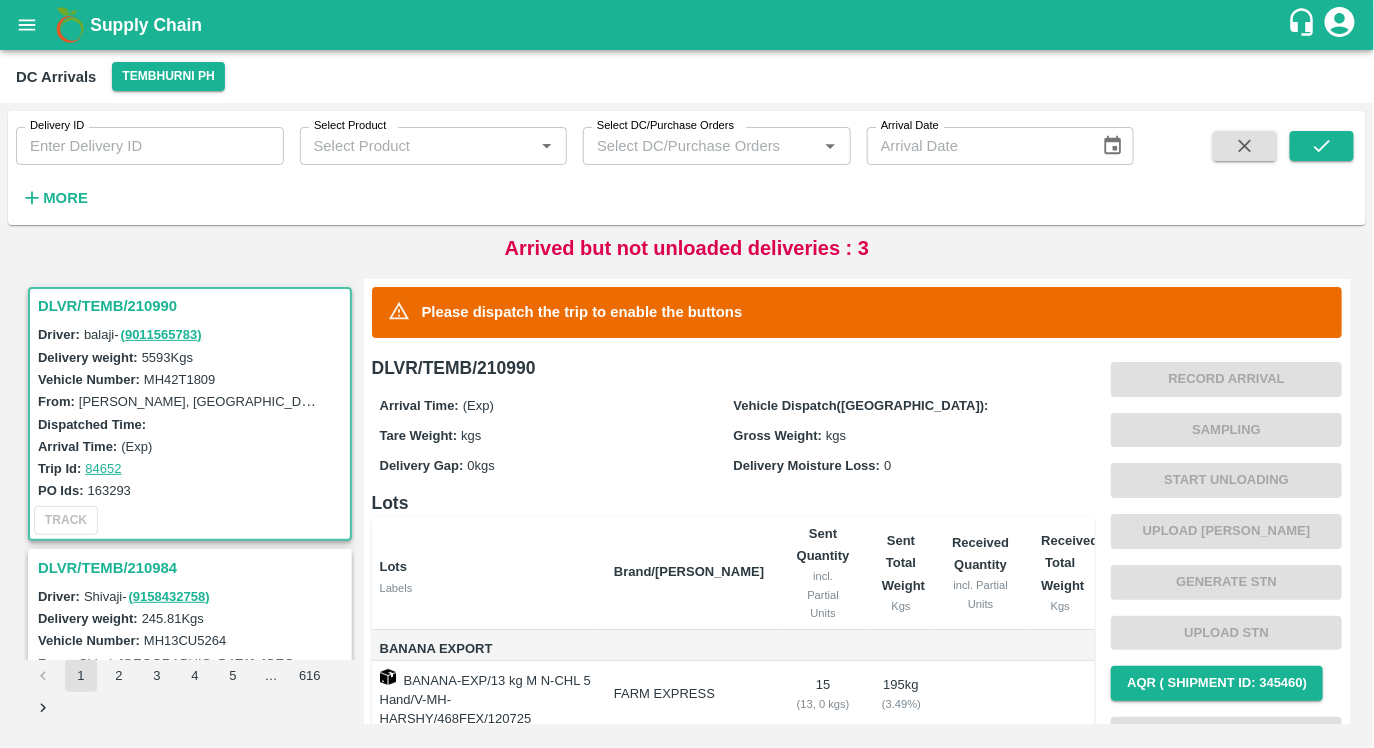 click on "More" at bounding box center [65, 198] 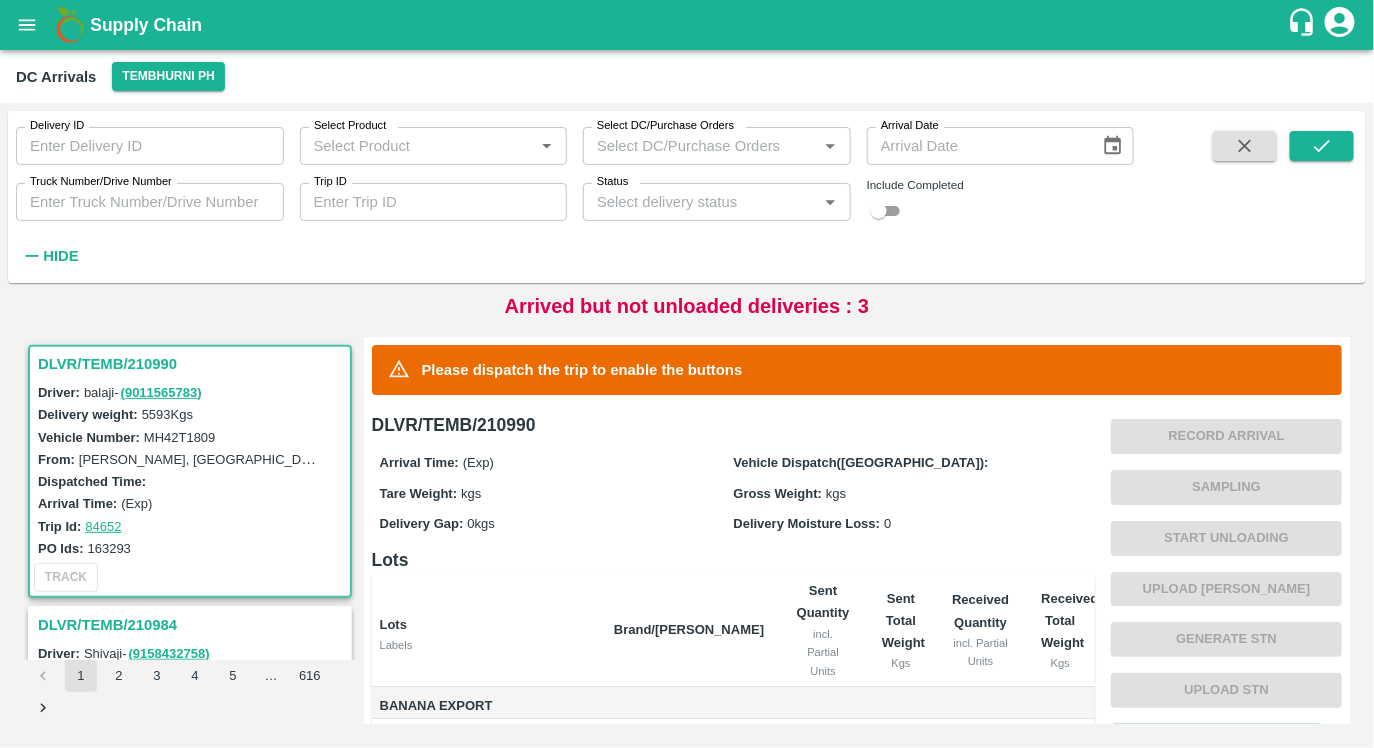 click at bounding box center [879, 211] 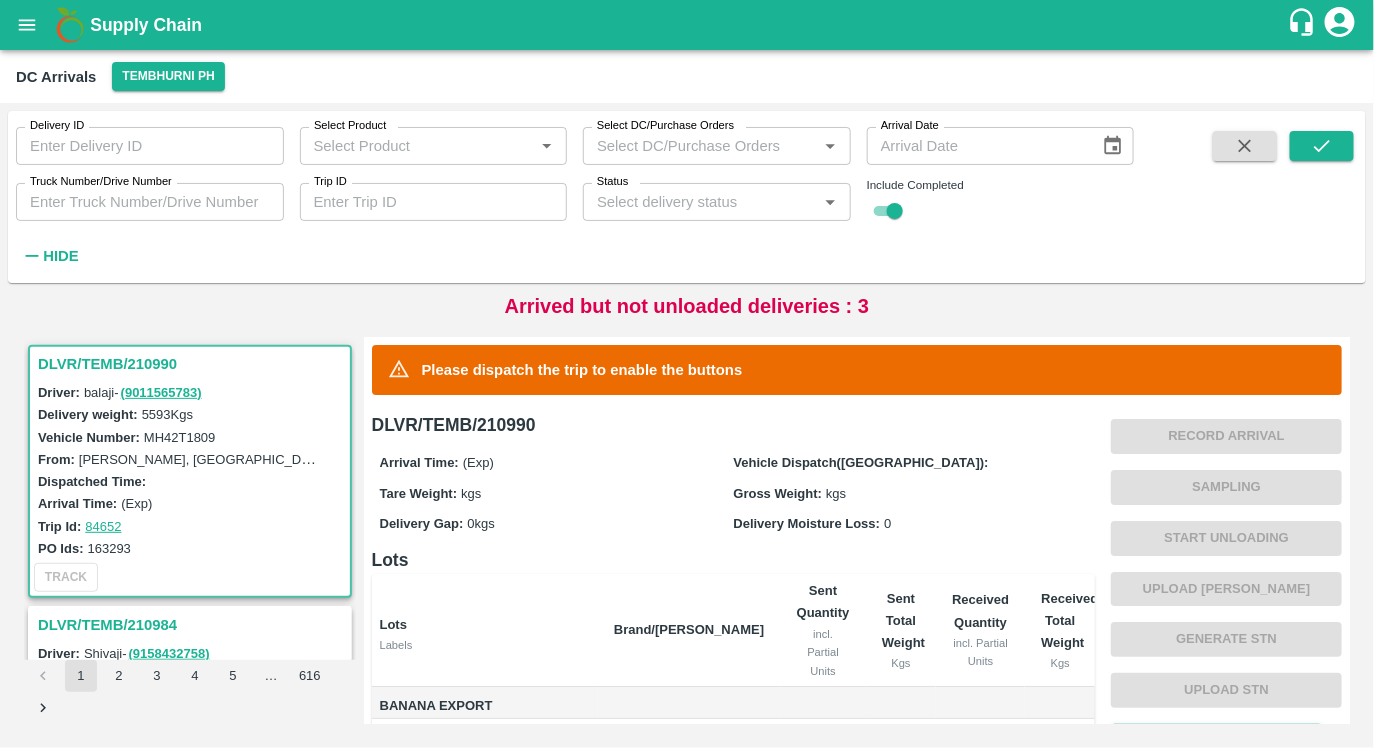 click on "Delivery ID" at bounding box center (150, 146) 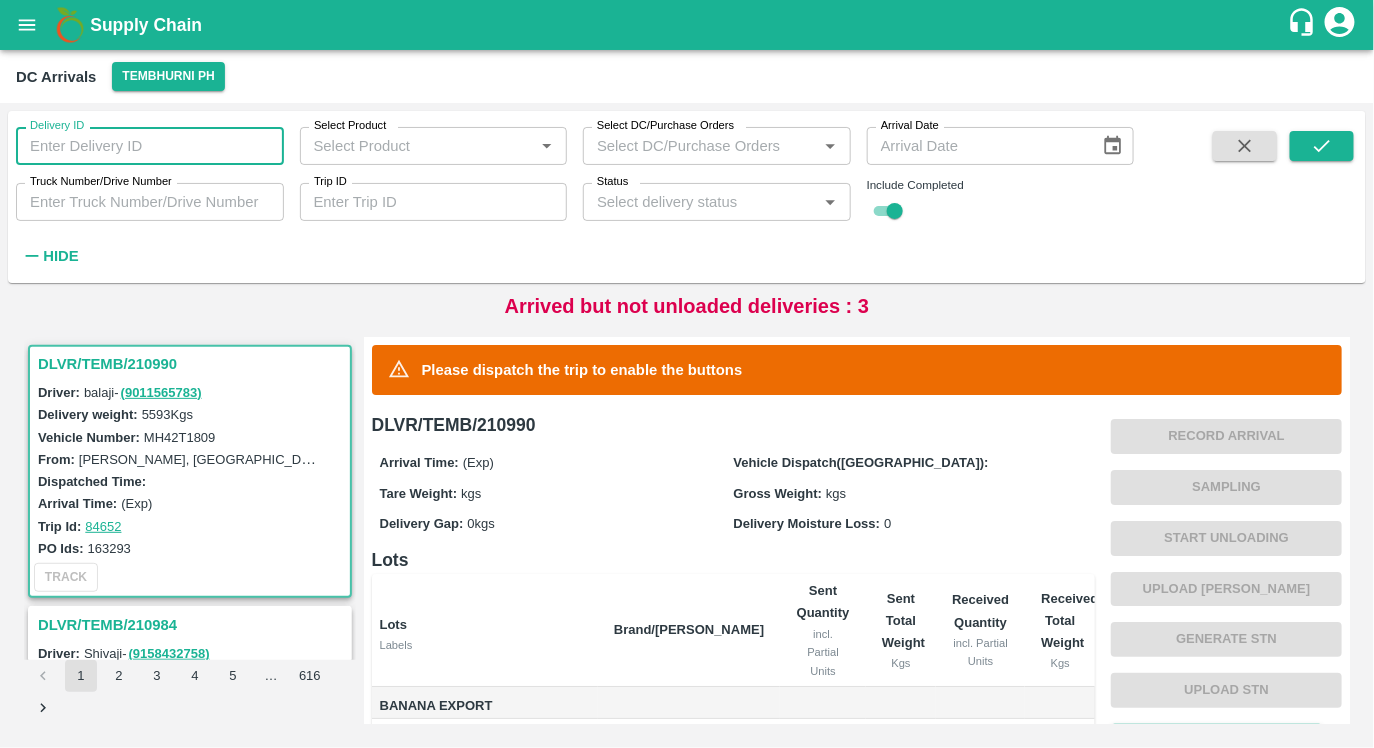paste on "203149" 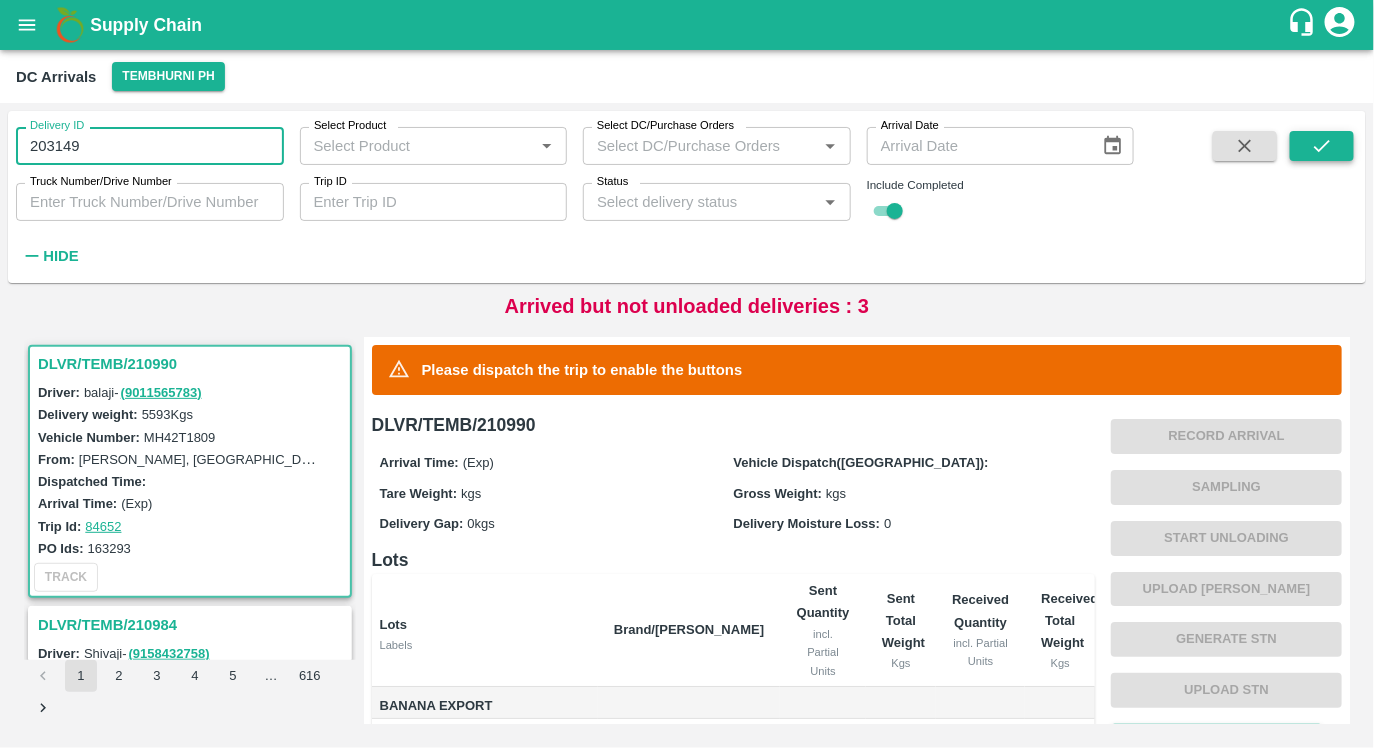 type on "203149" 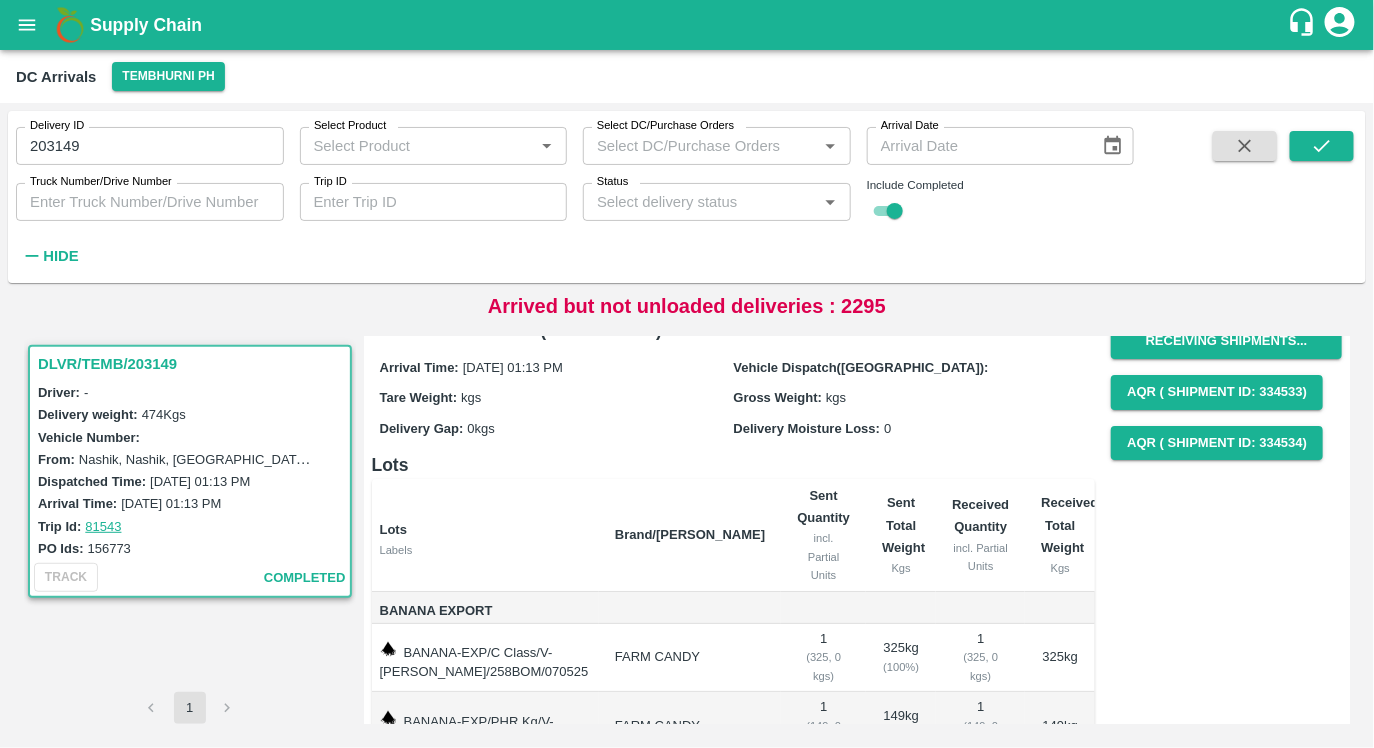 scroll, scrollTop: 0, scrollLeft: 0, axis: both 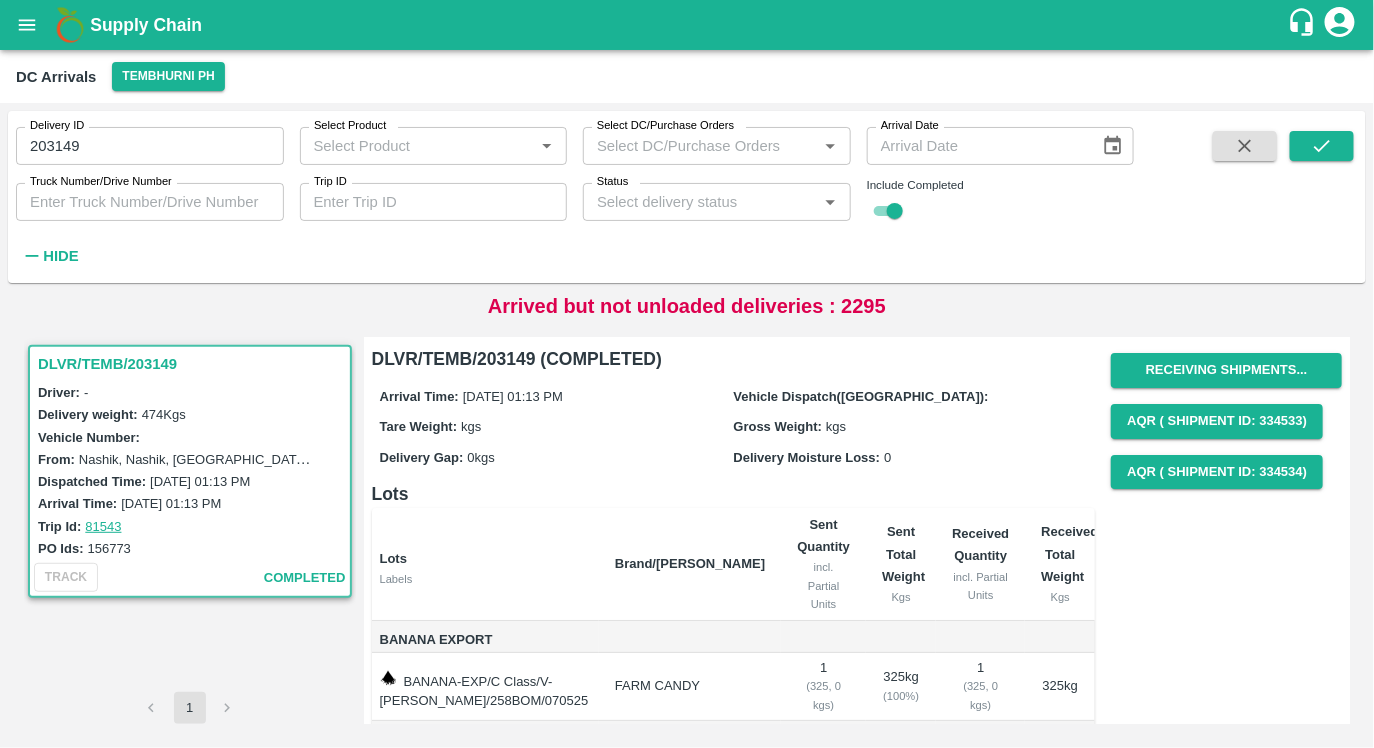 click on "DLVR/TEMB/203149" at bounding box center [193, 364] 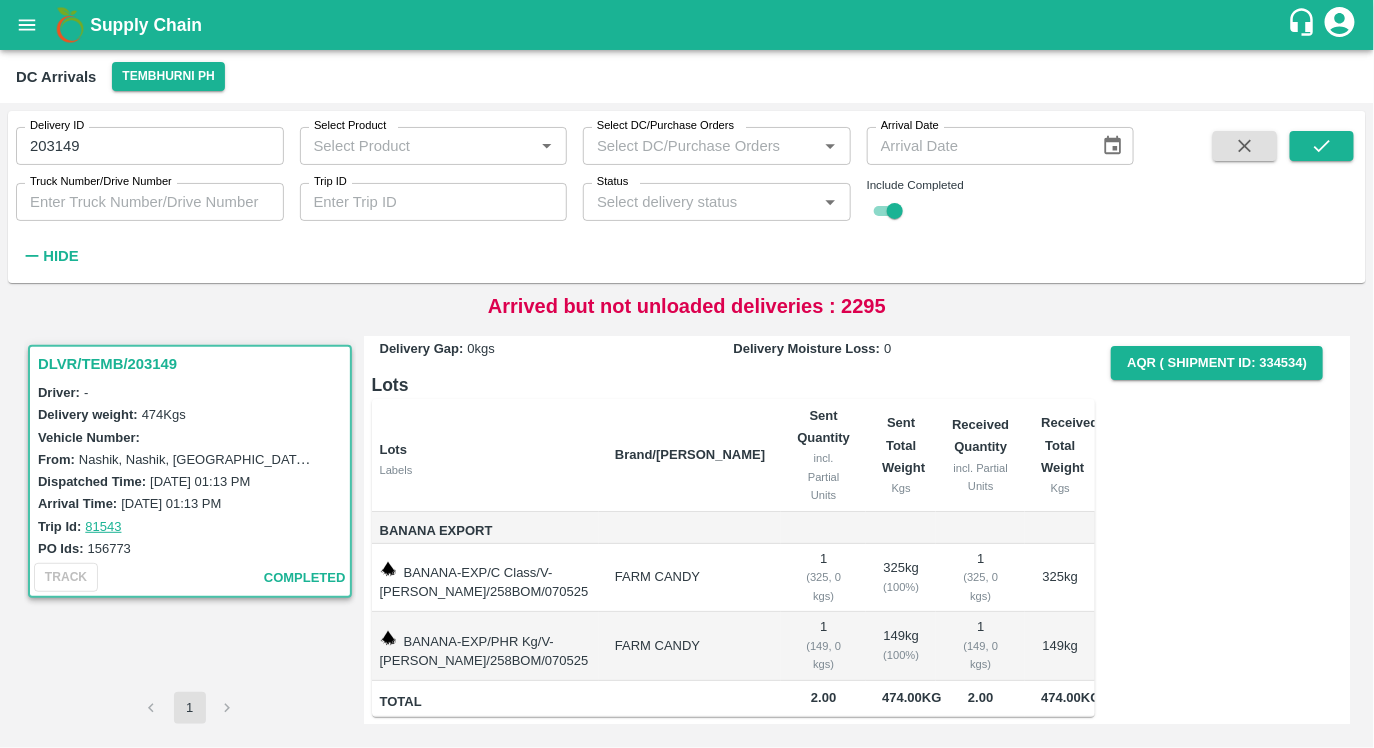 scroll, scrollTop: 0, scrollLeft: 0, axis: both 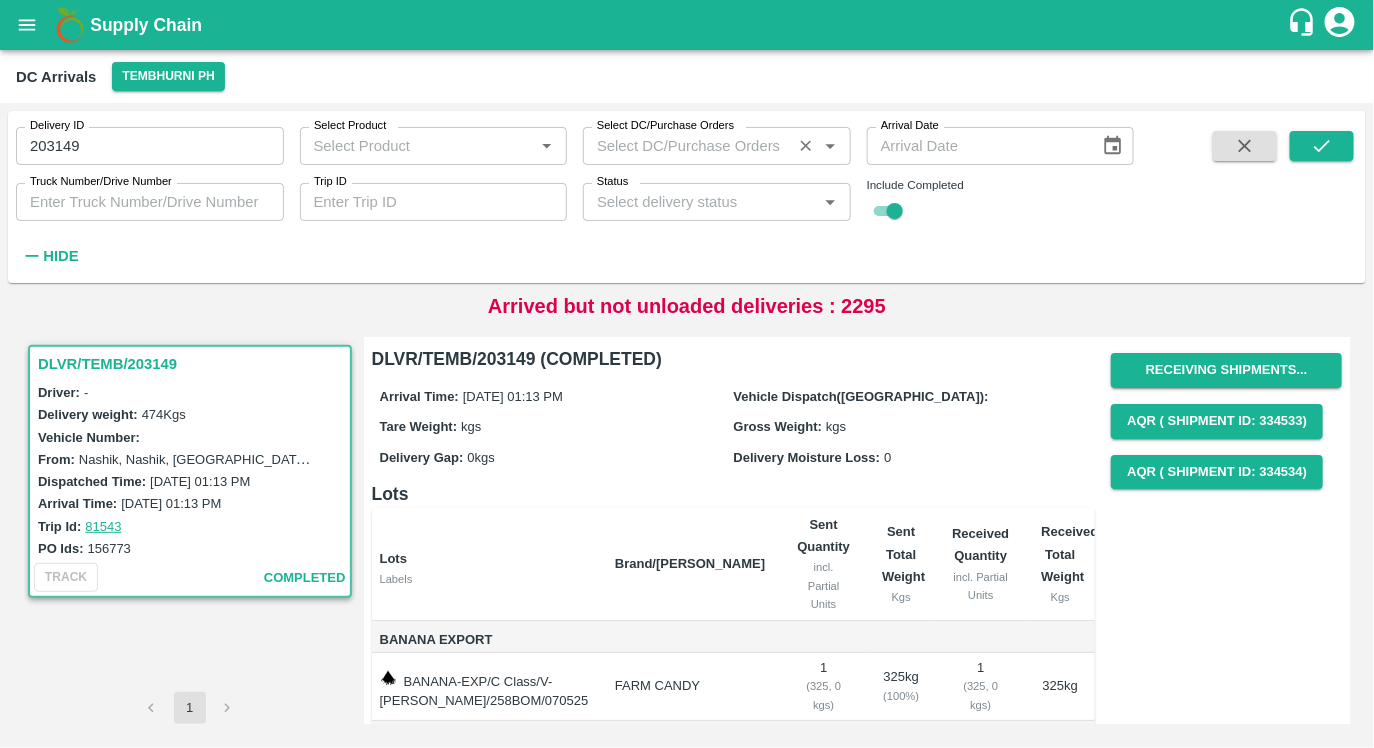 click on "Select DC/Purchase Orders" at bounding box center (687, 146) 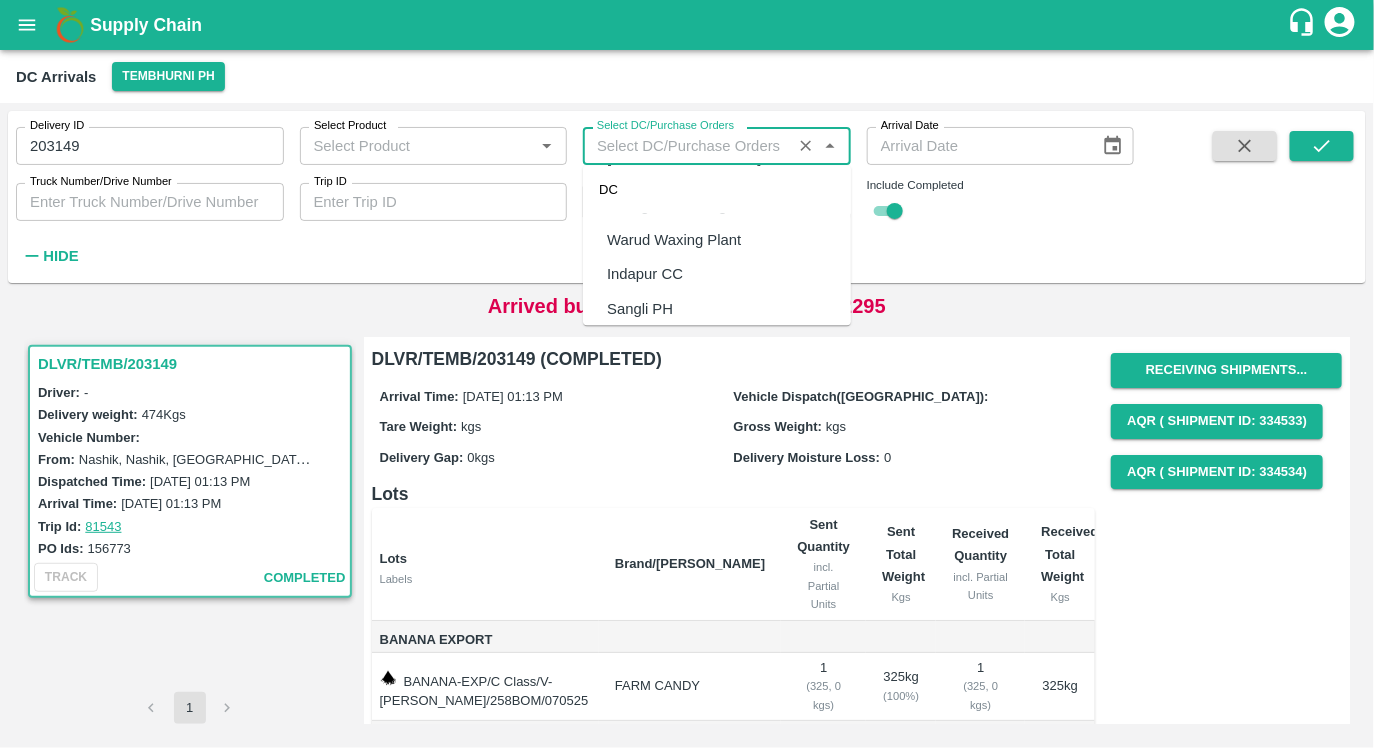 scroll, scrollTop: 449, scrollLeft: 0, axis: vertical 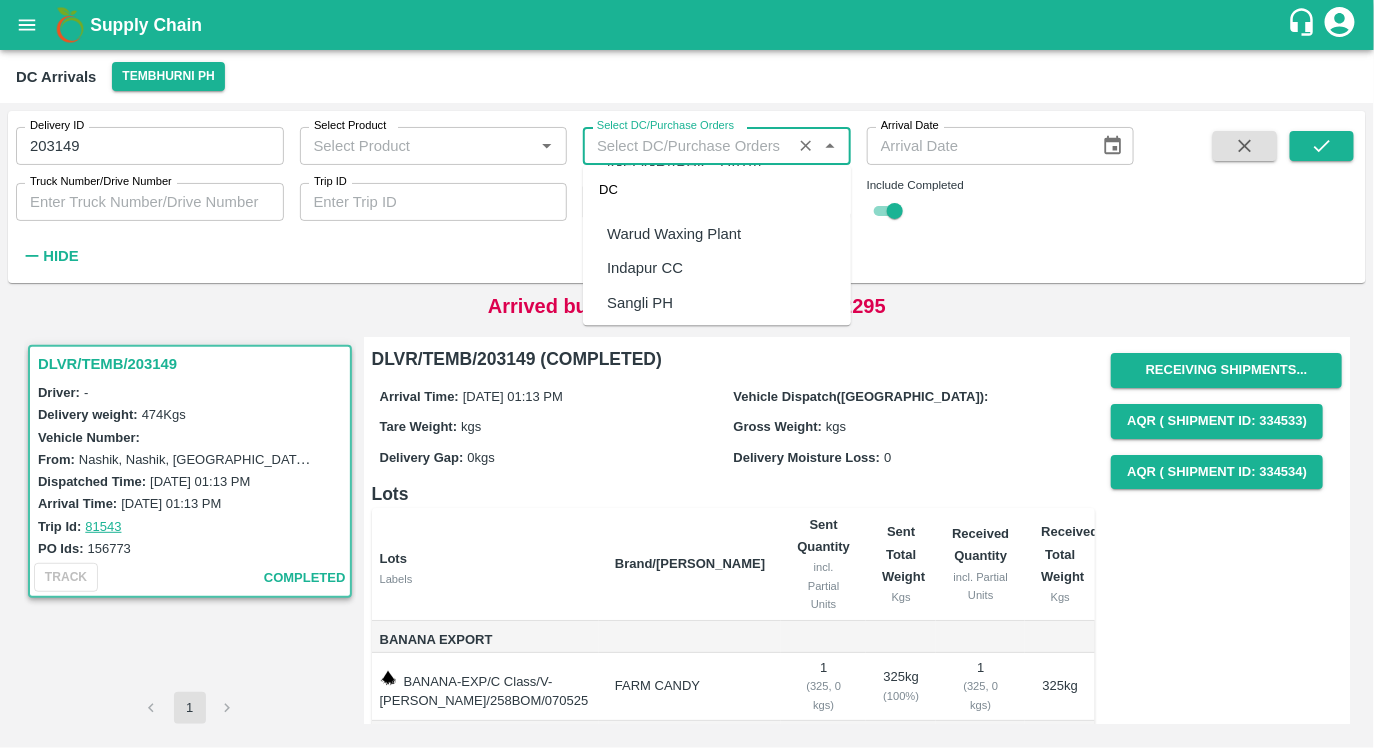 paste on "157234" 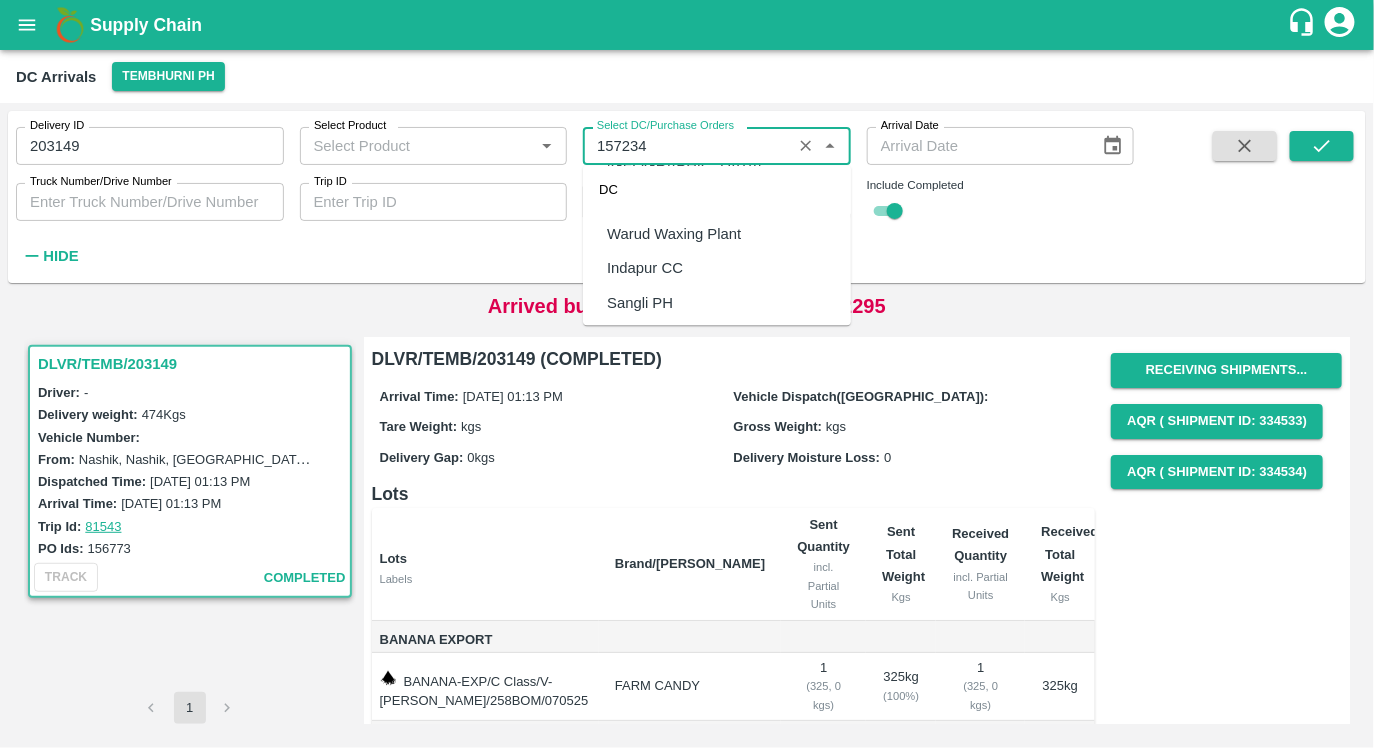 scroll, scrollTop: 0, scrollLeft: 0, axis: both 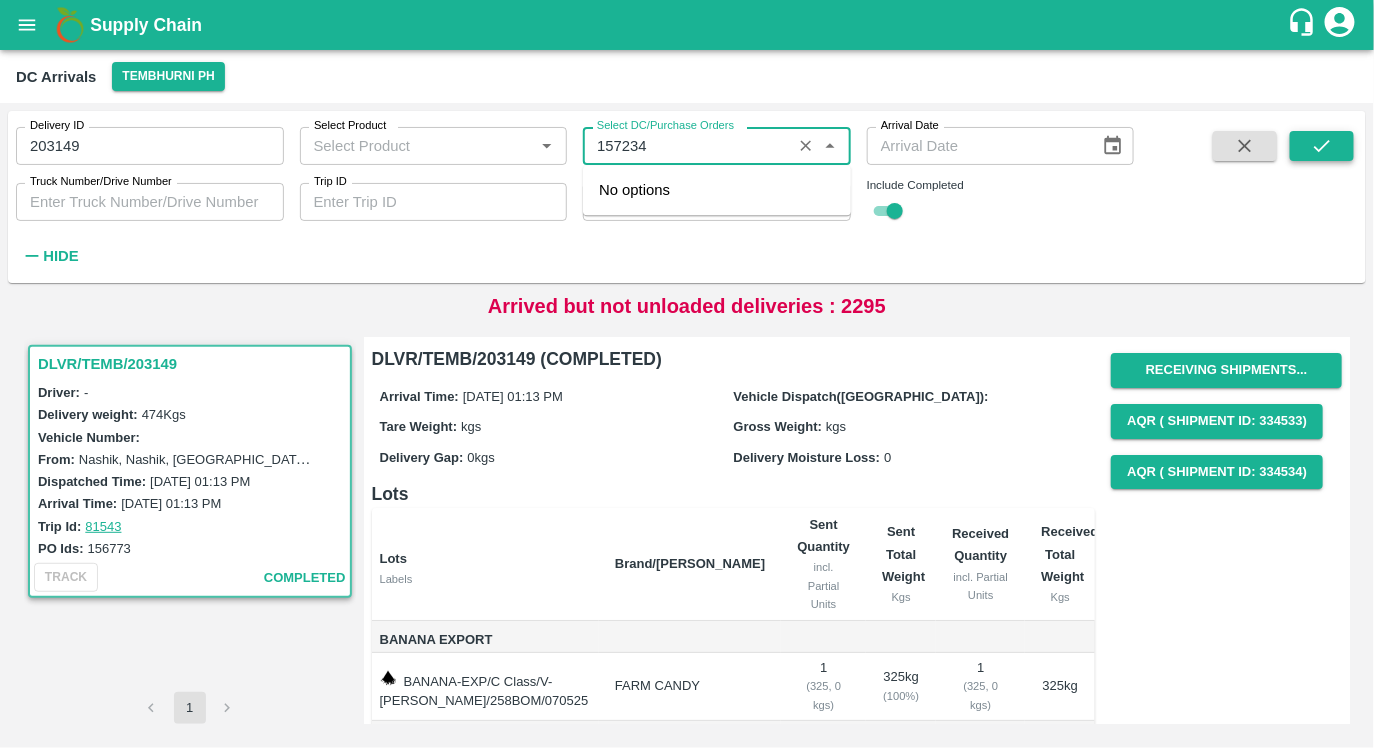 type on "157234" 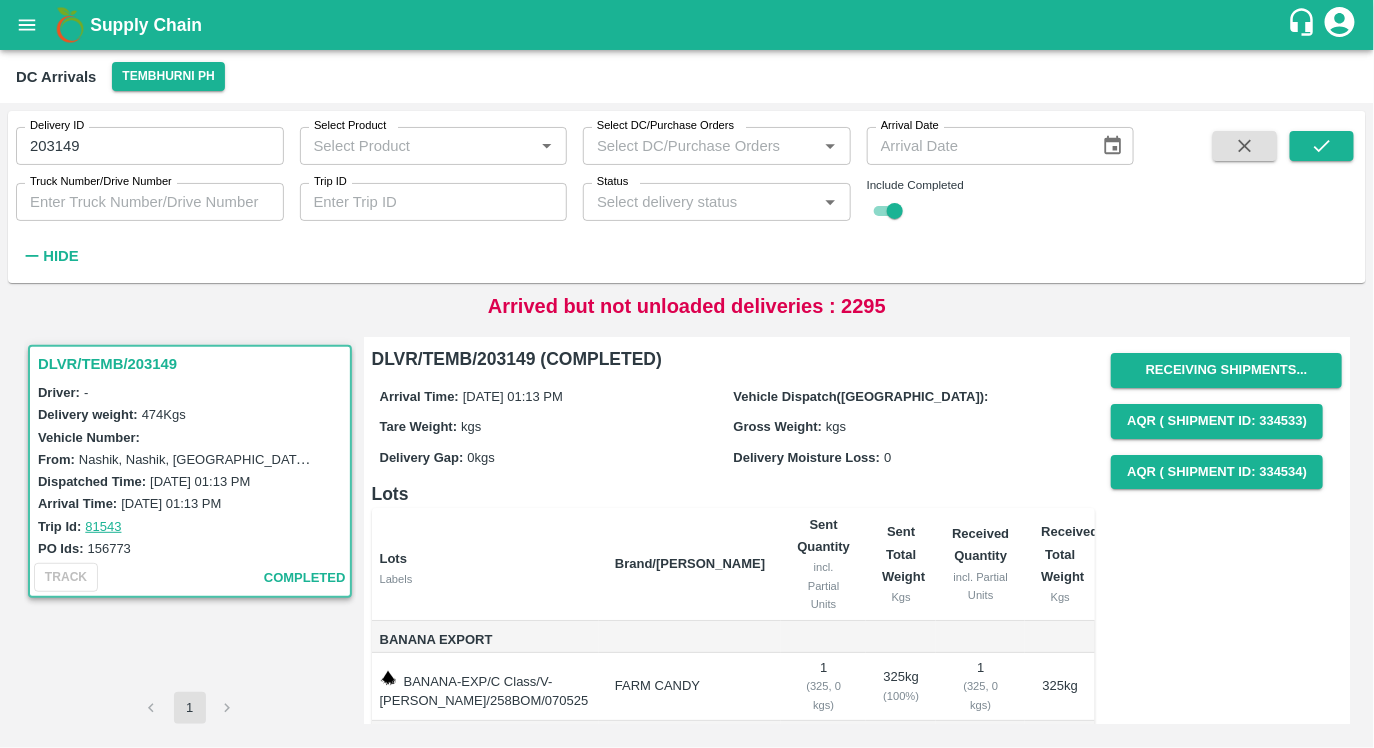 type 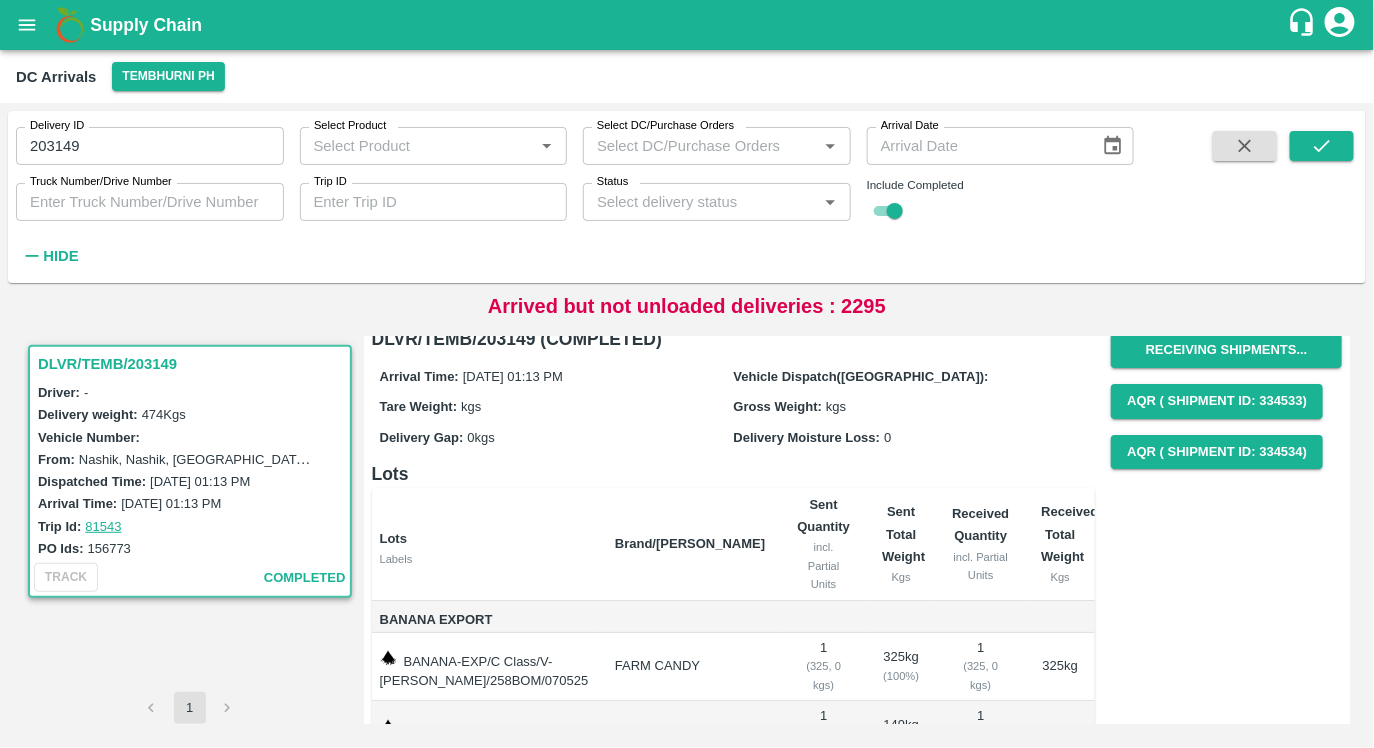 scroll, scrollTop: 0, scrollLeft: 0, axis: both 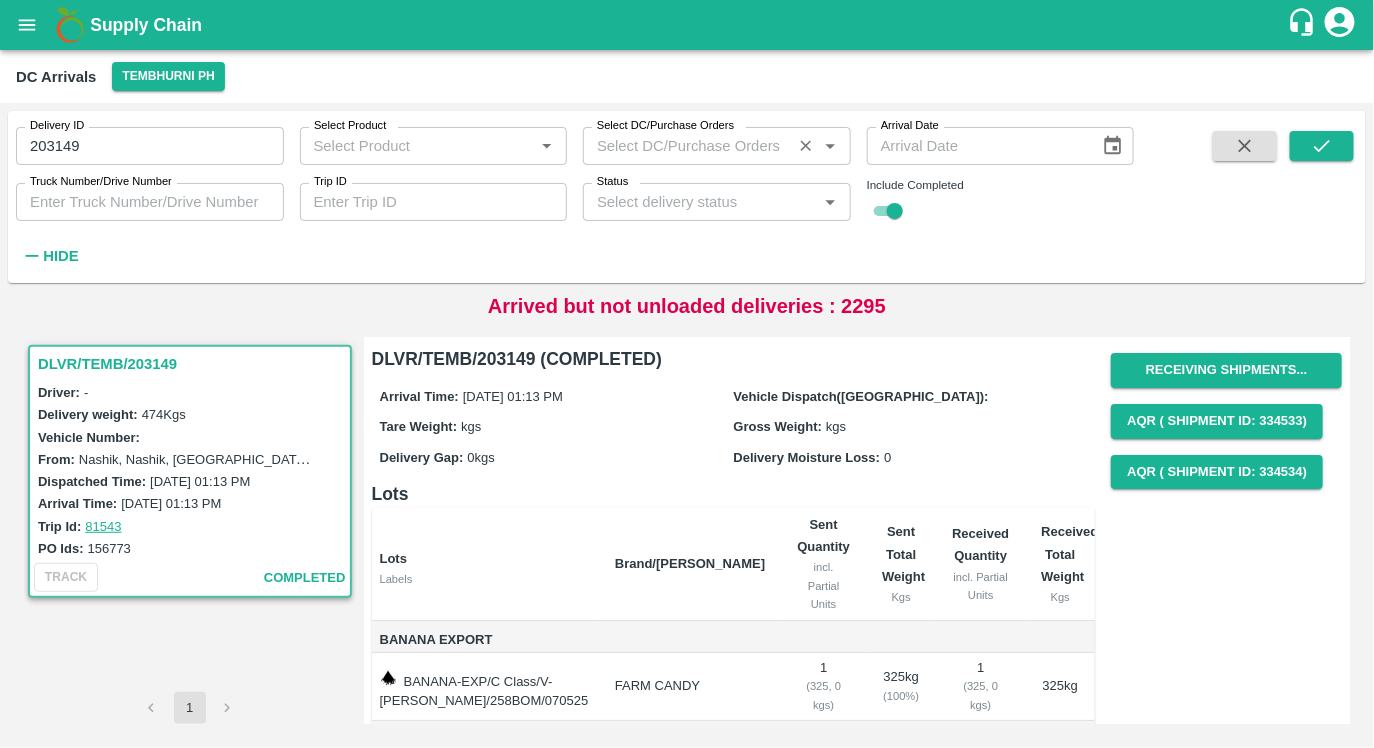 click on "Select DC/Purchase Orders" at bounding box center [687, 146] 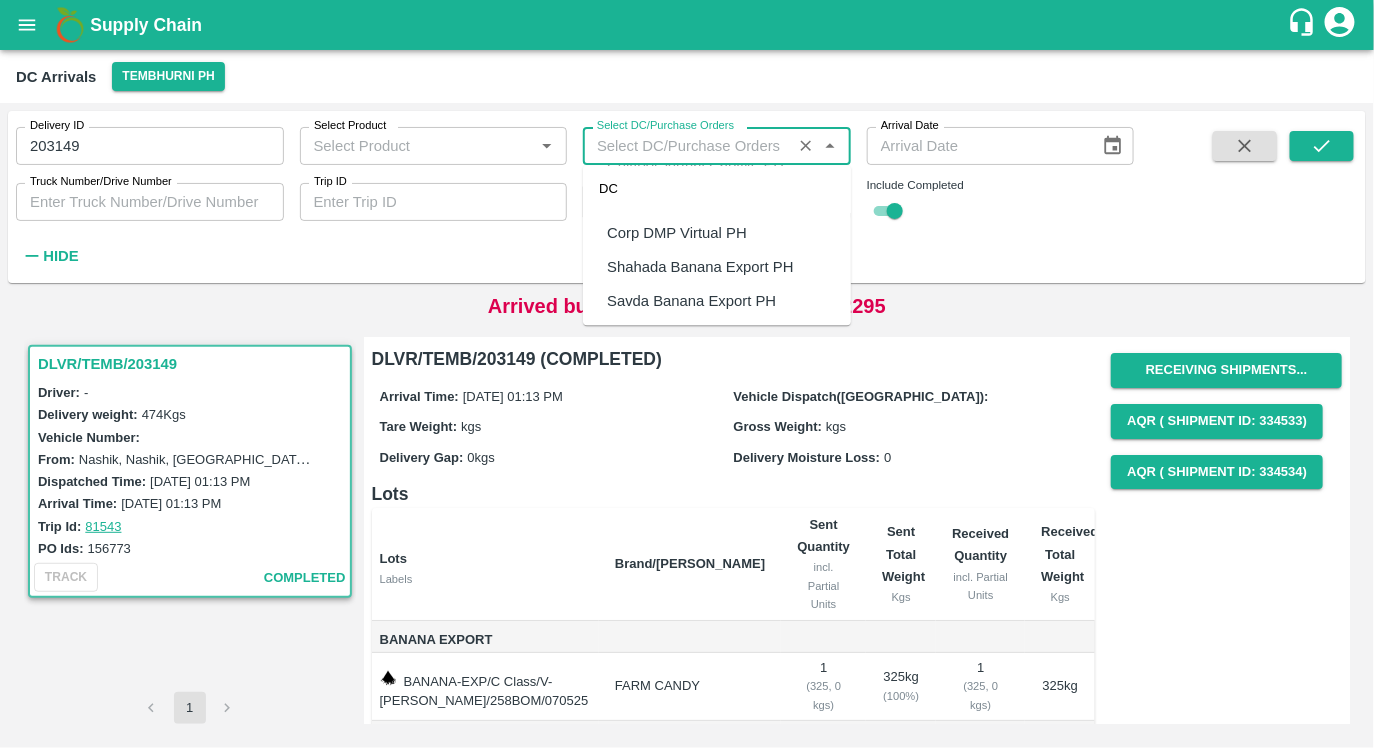scroll, scrollTop: 2567, scrollLeft: 0, axis: vertical 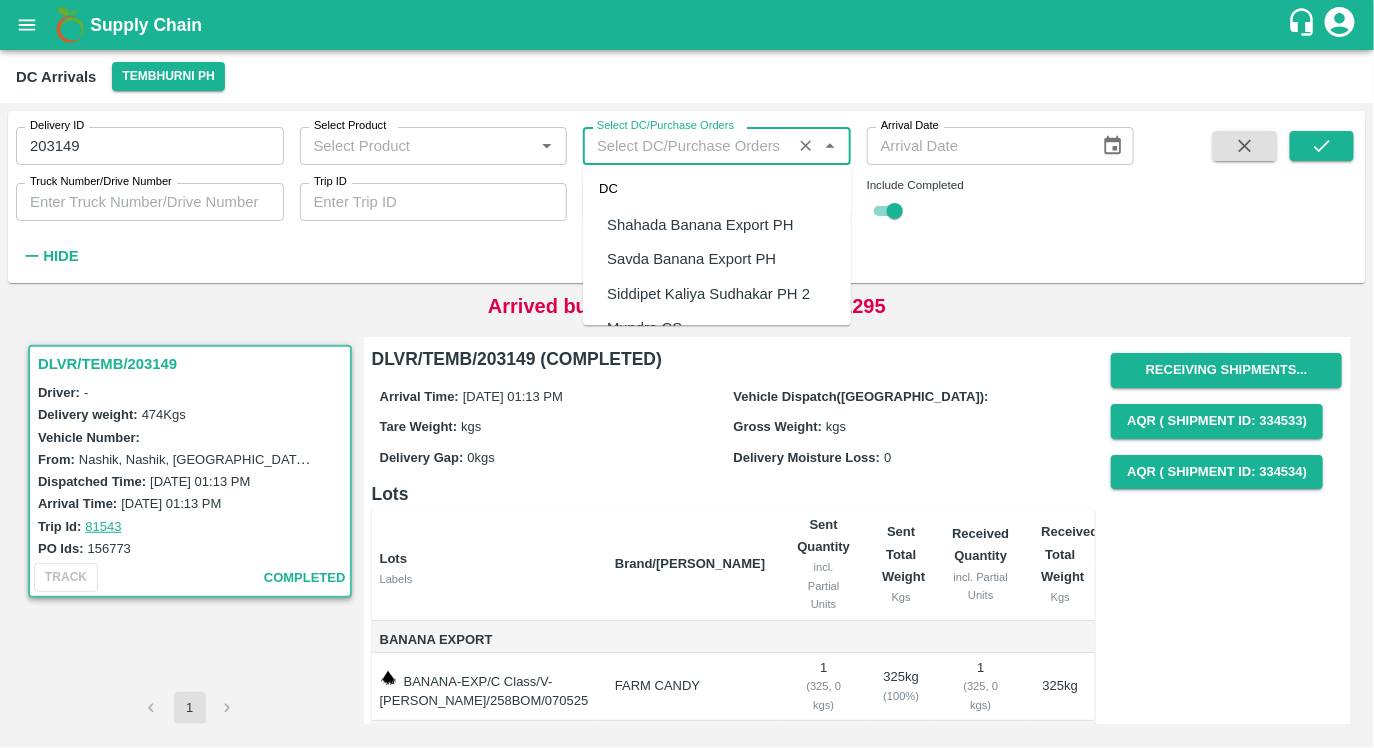 click on "Purchase Orders" at bounding box center [663, 479] 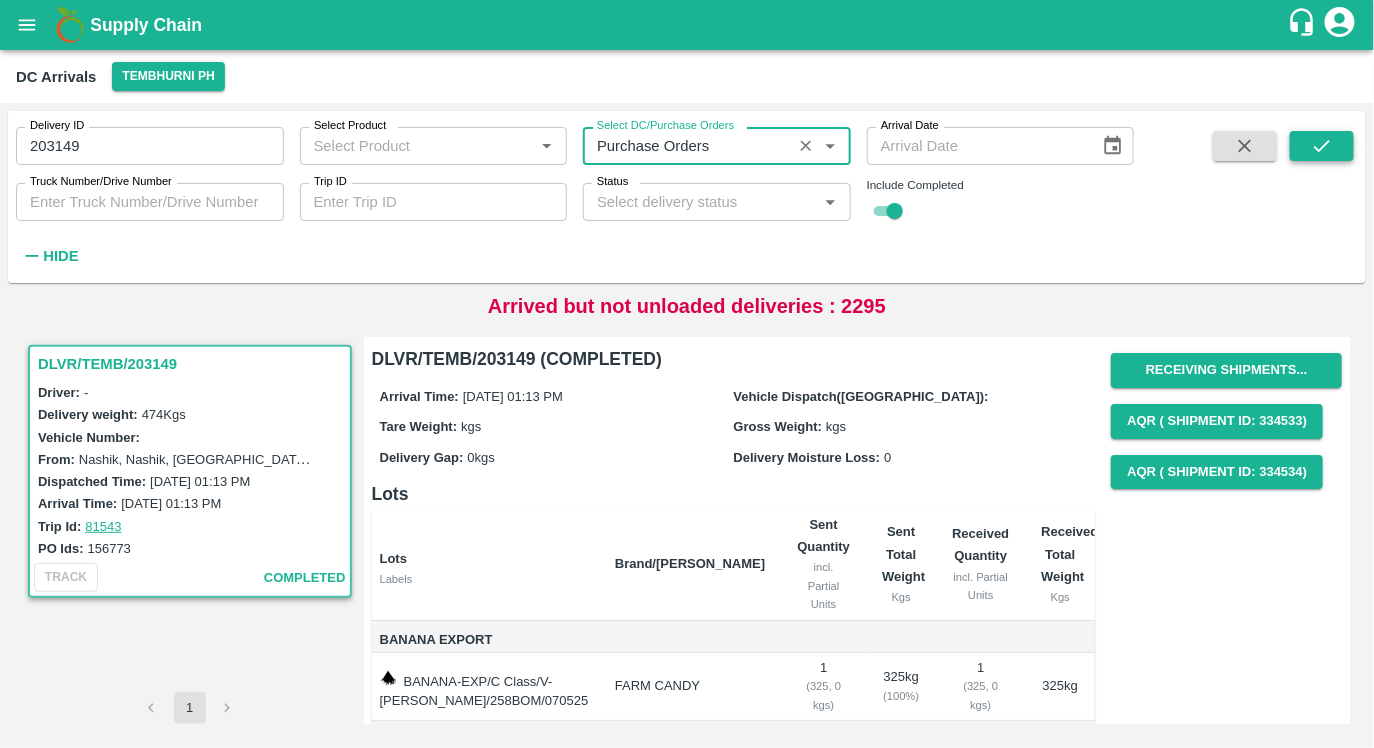 click at bounding box center (1322, 146) 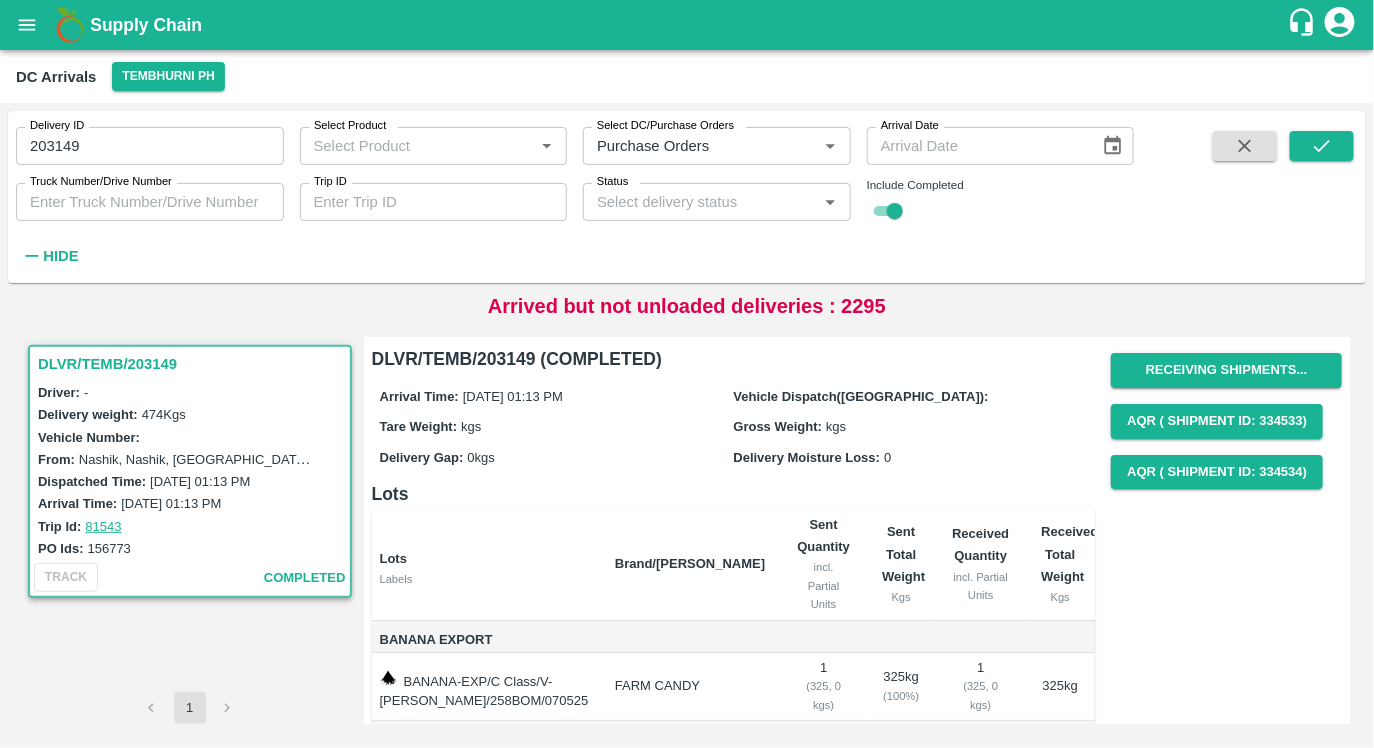 click at bounding box center [1245, 146] 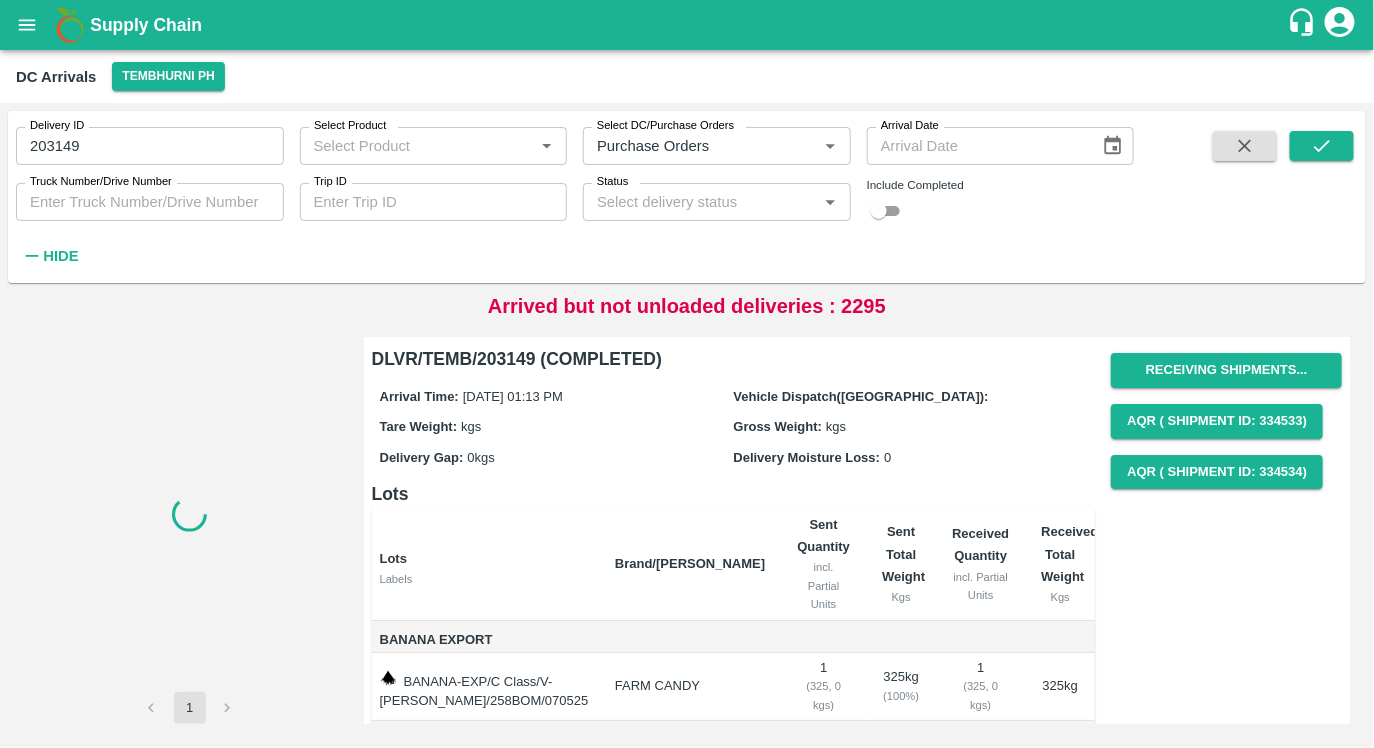 type 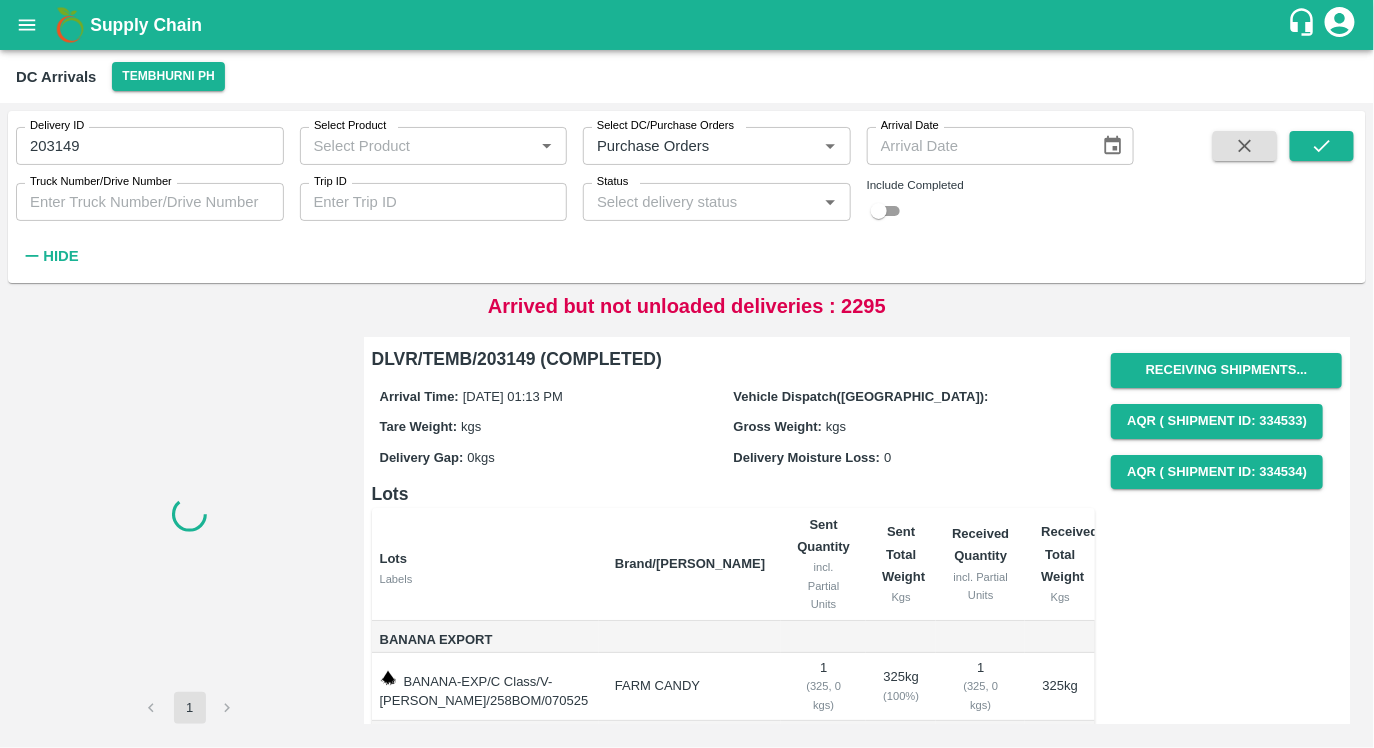 checkbox on "false" 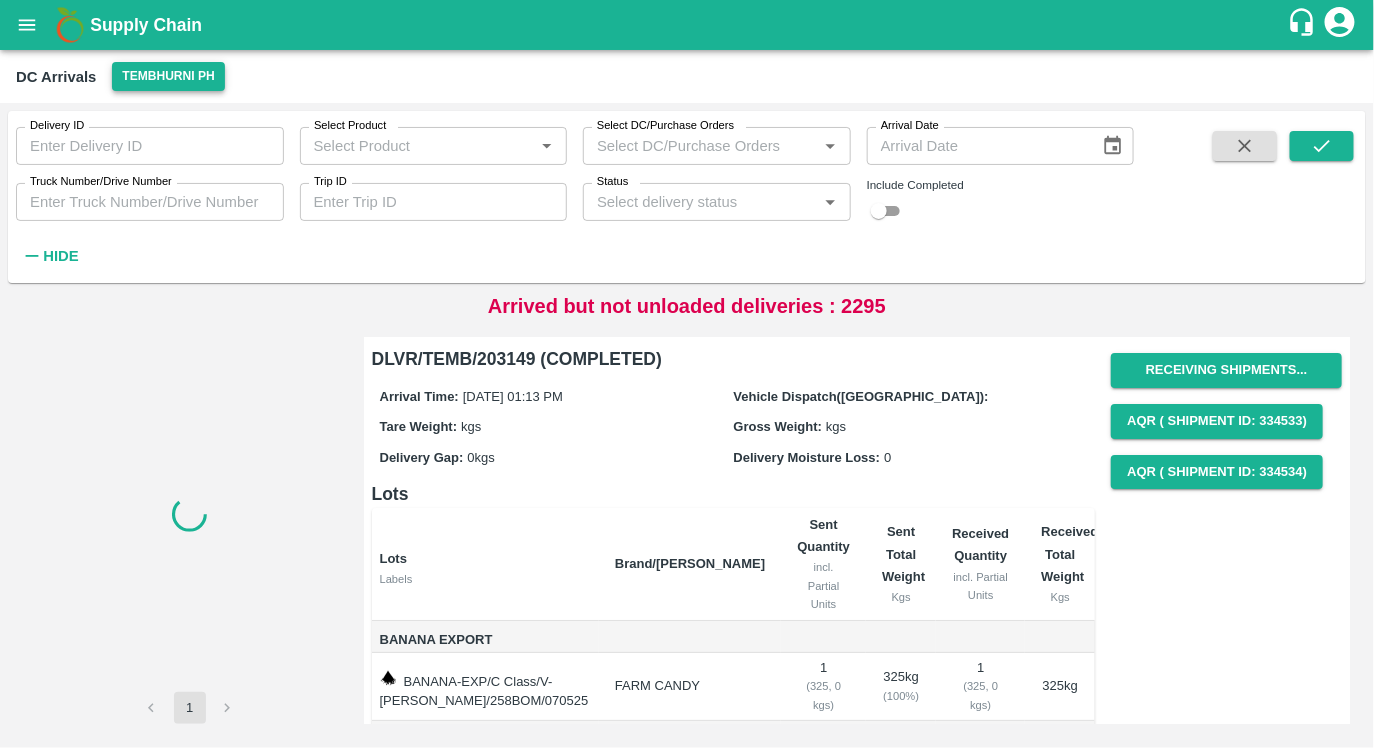 click on "Tembhurni PH" at bounding box center [168, 76] 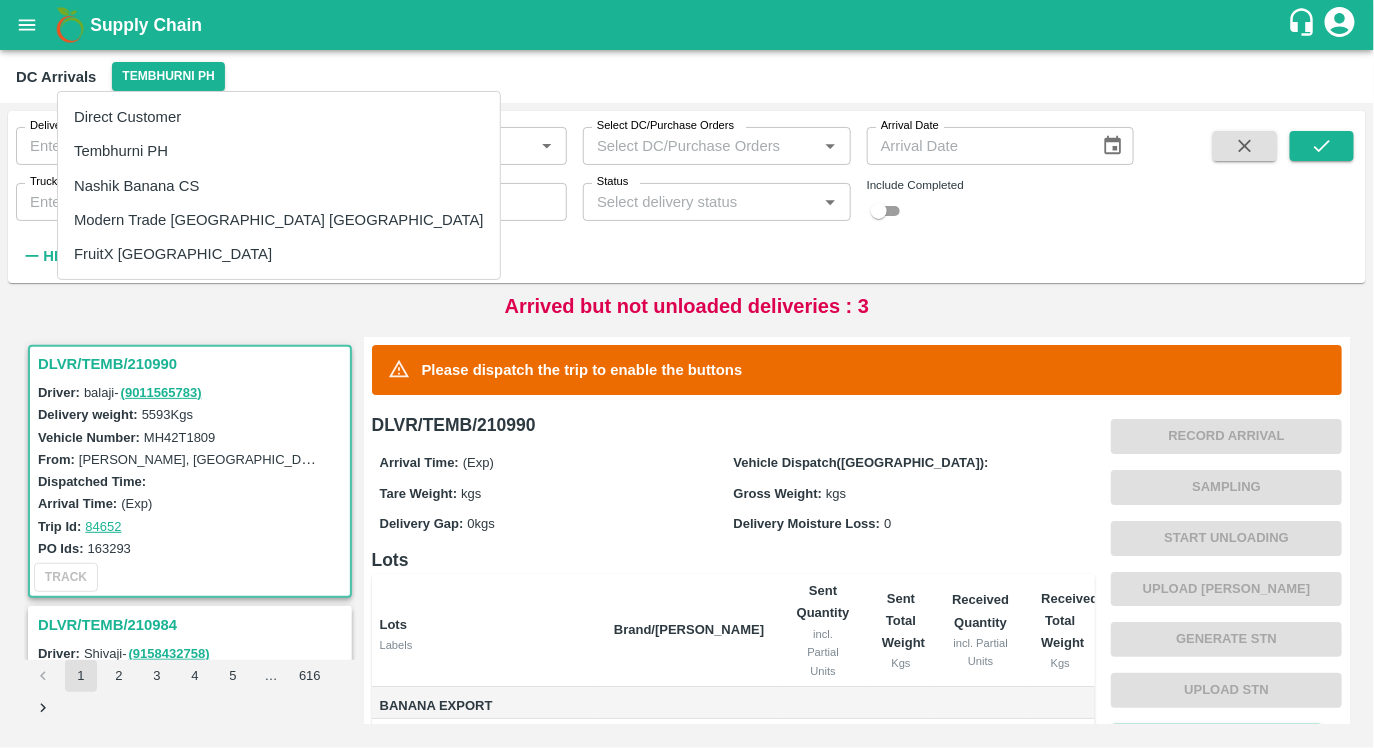 click on "Nashik Banana CS" at bounding box center (279, 186) 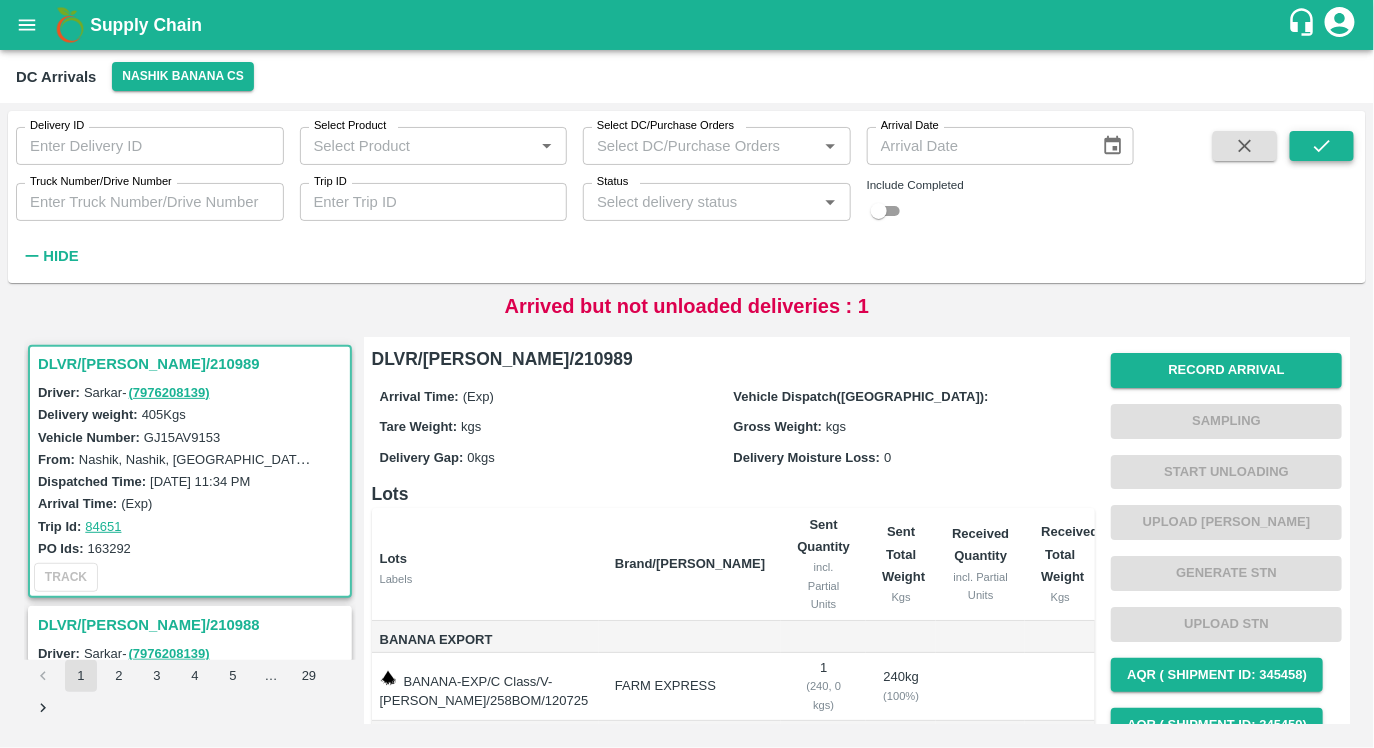 click 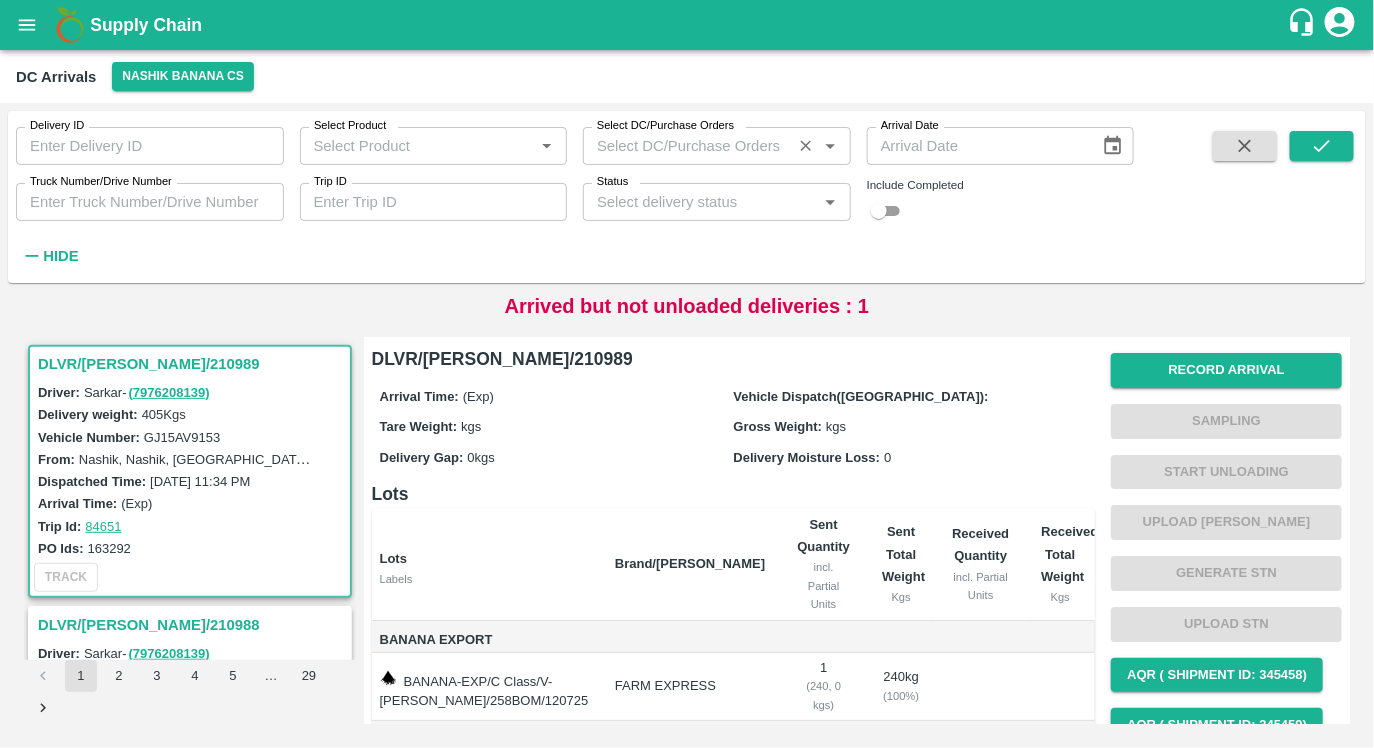 click on "Select DC/Purchase Orders" at bounding box center [687, 146] 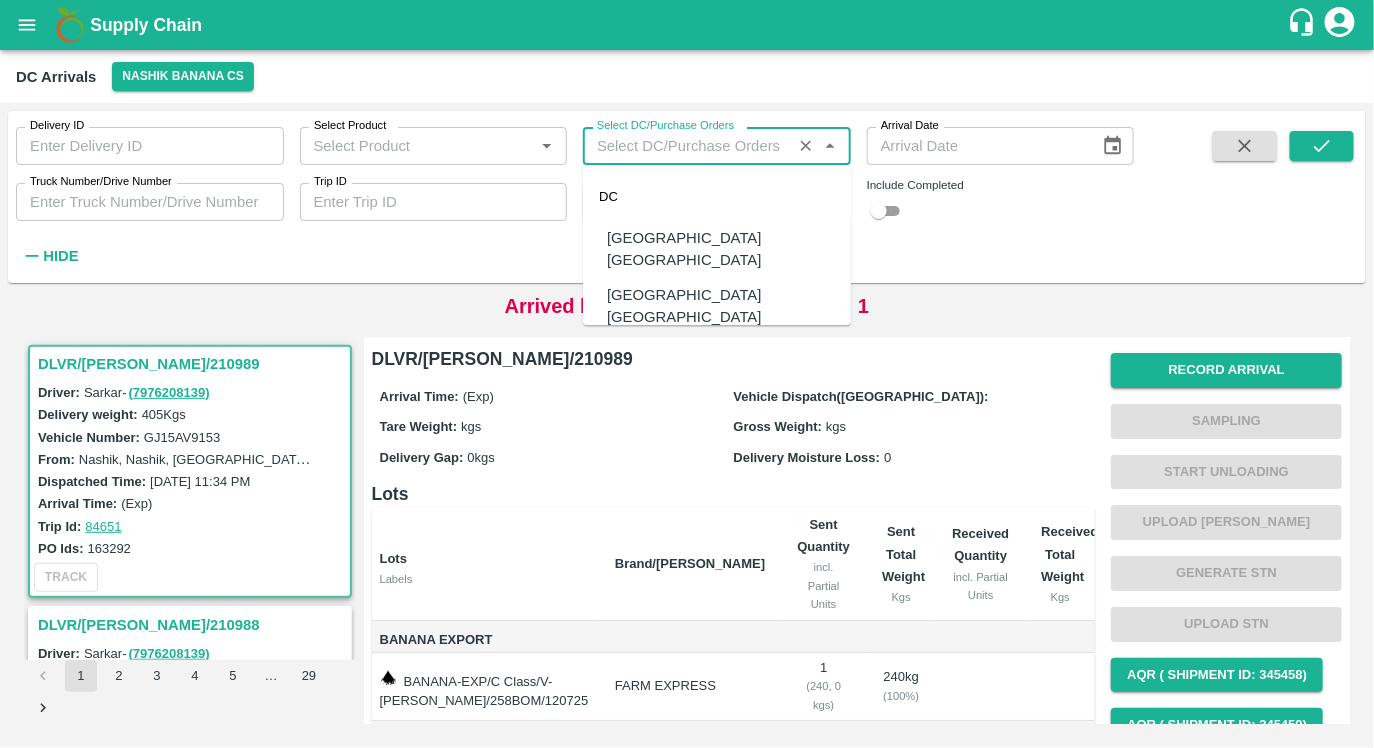 paste on "157234" 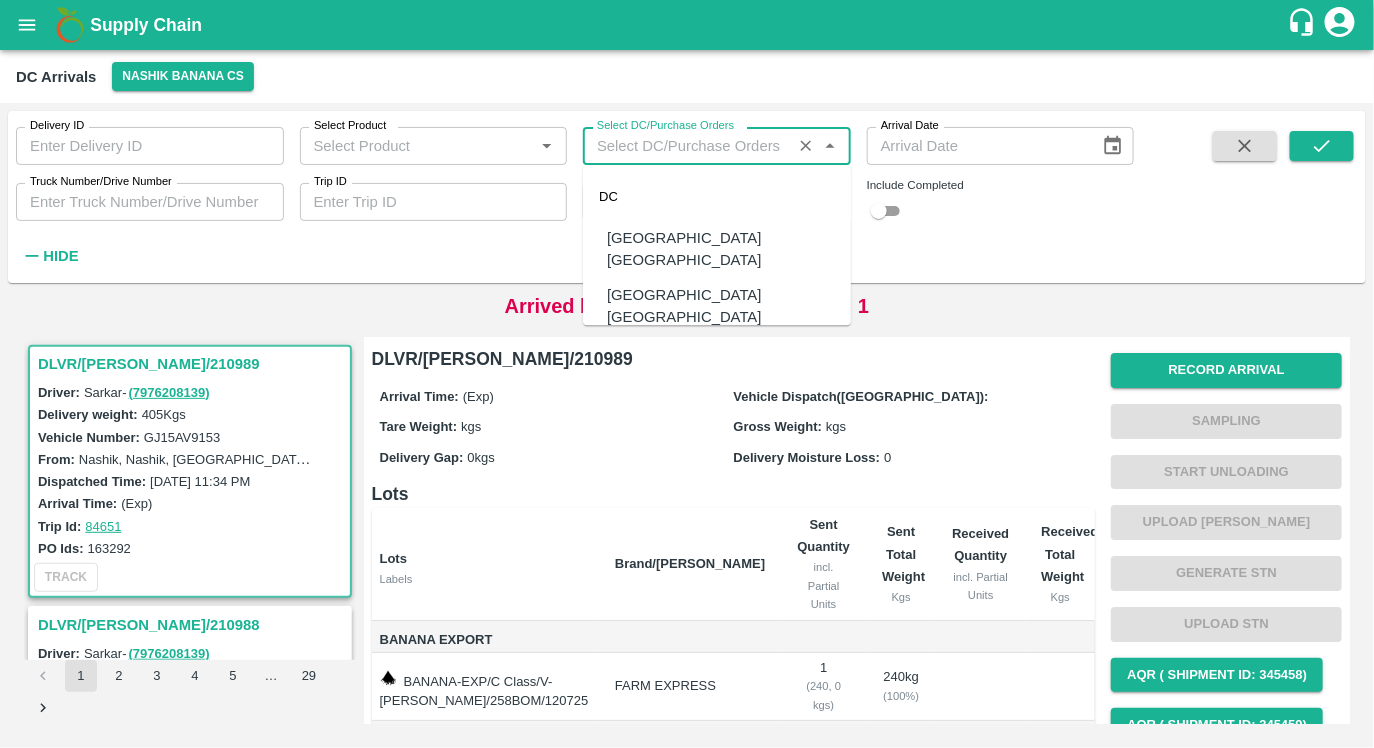 type on "157234" 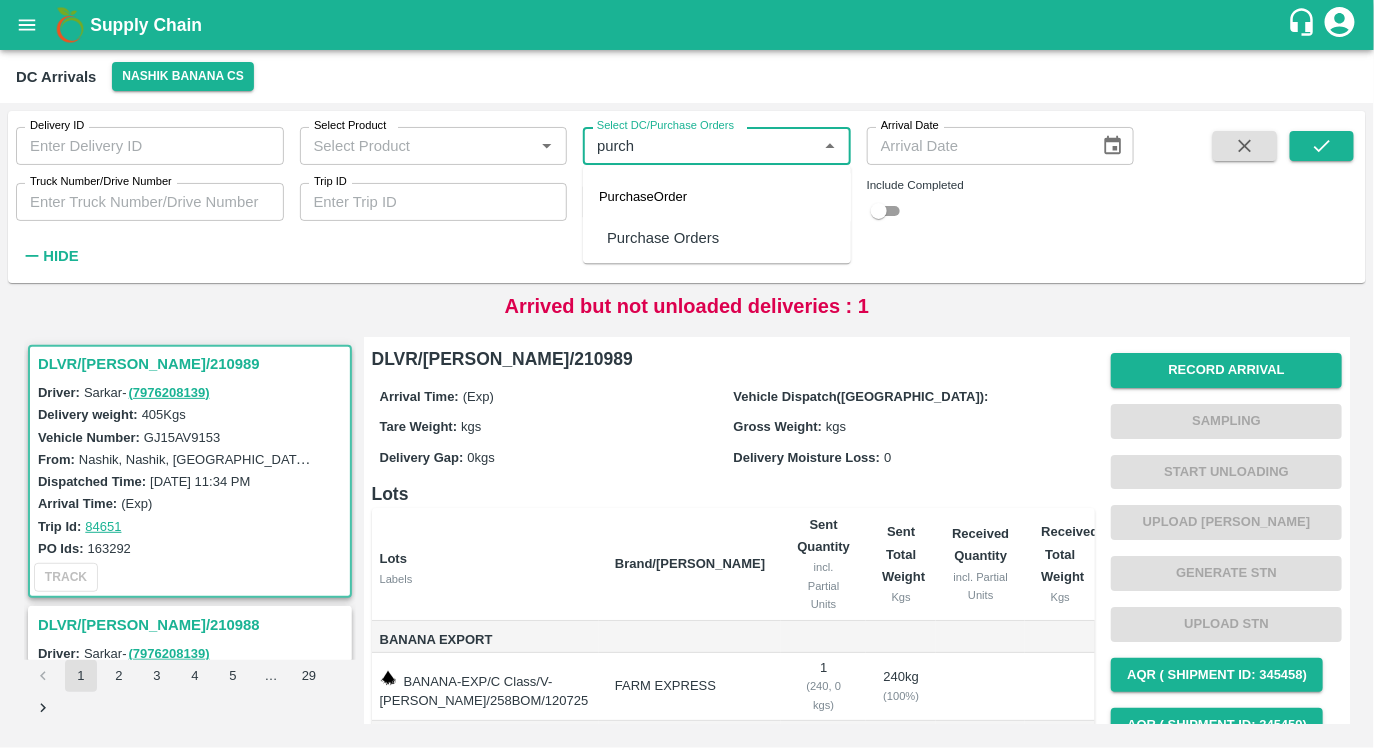 click on "PurchaseOrder" at bounding box center [717, 197] 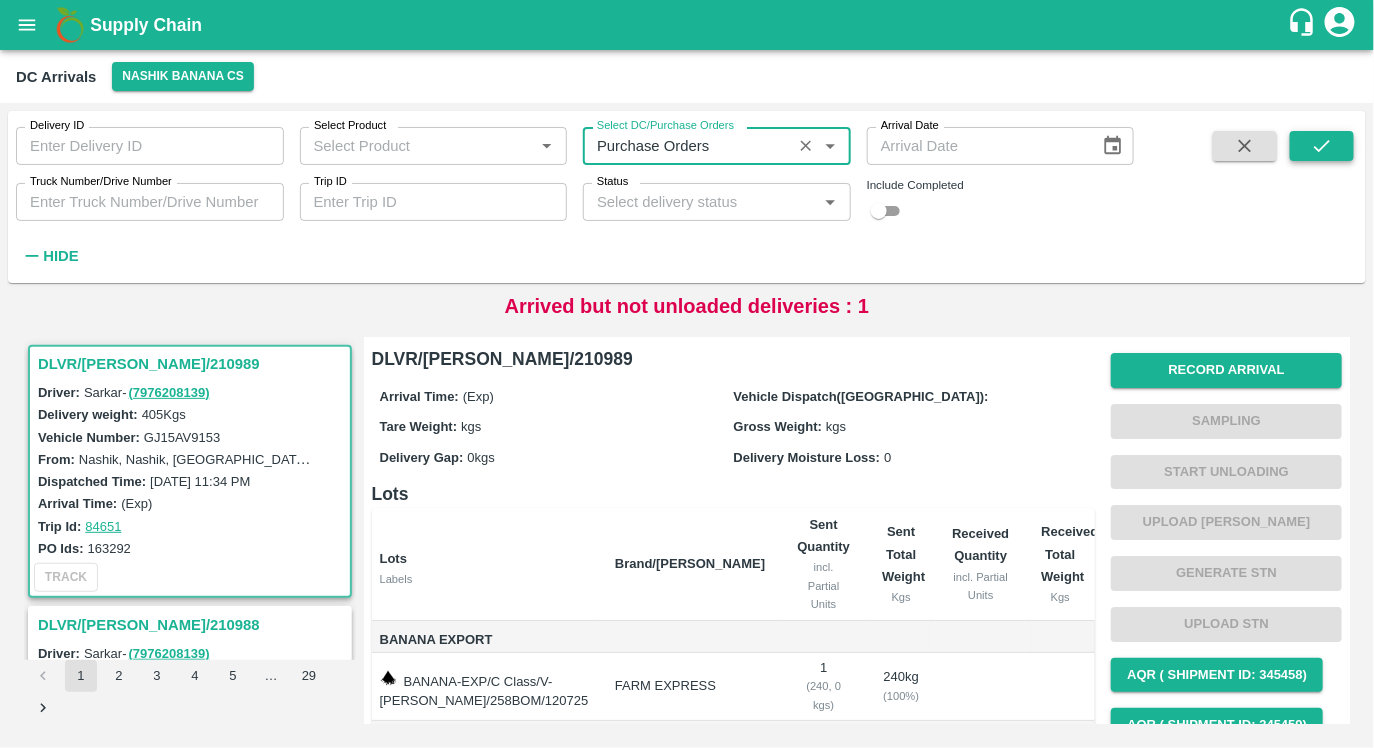 type on "Purchase Orders" 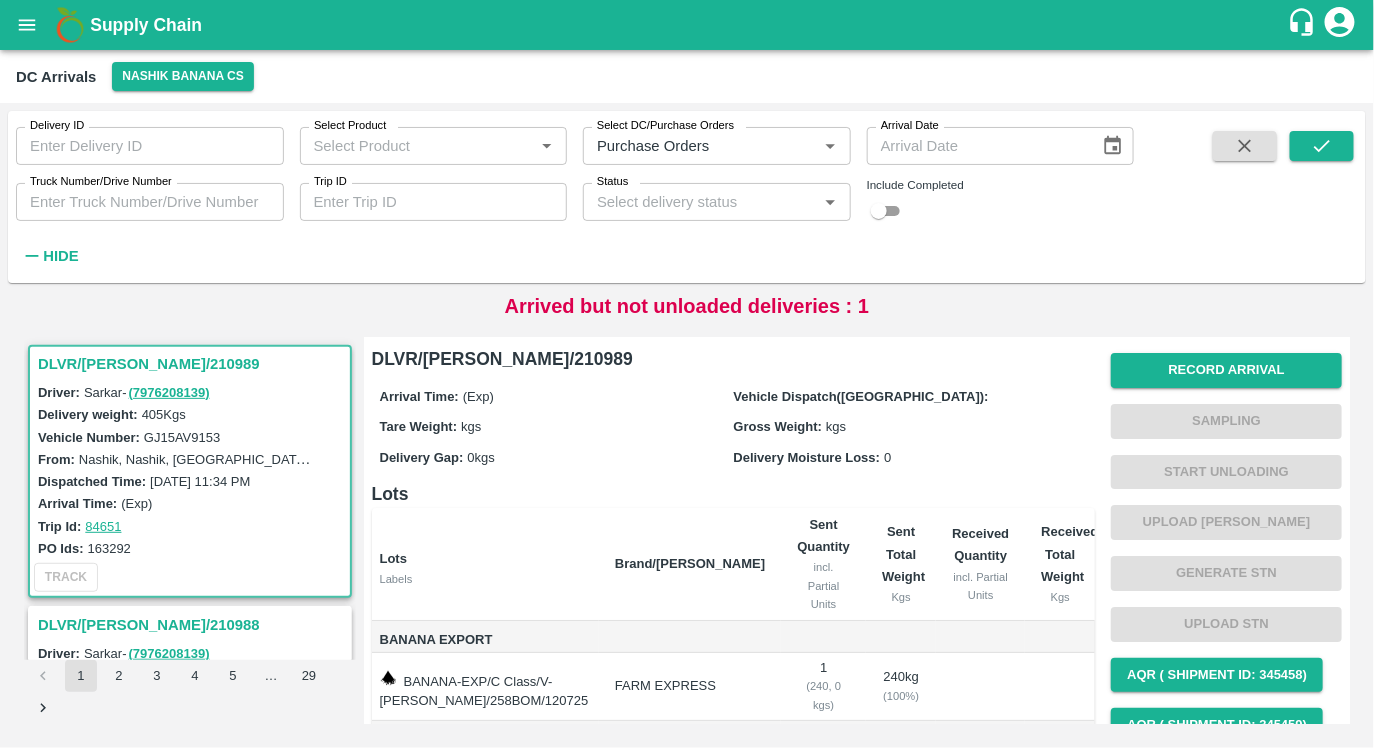 click at bounding box center [879, 211] 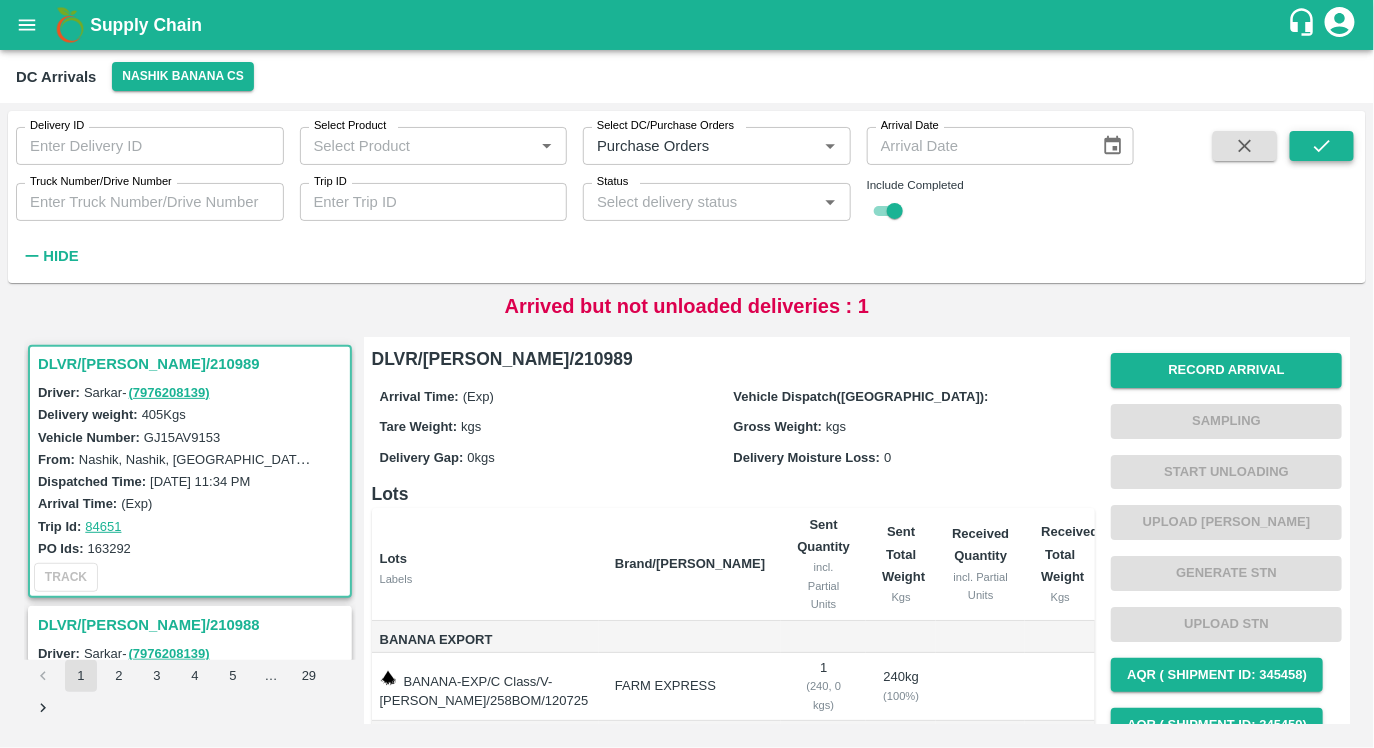 click at bounding box center (1322, 146) 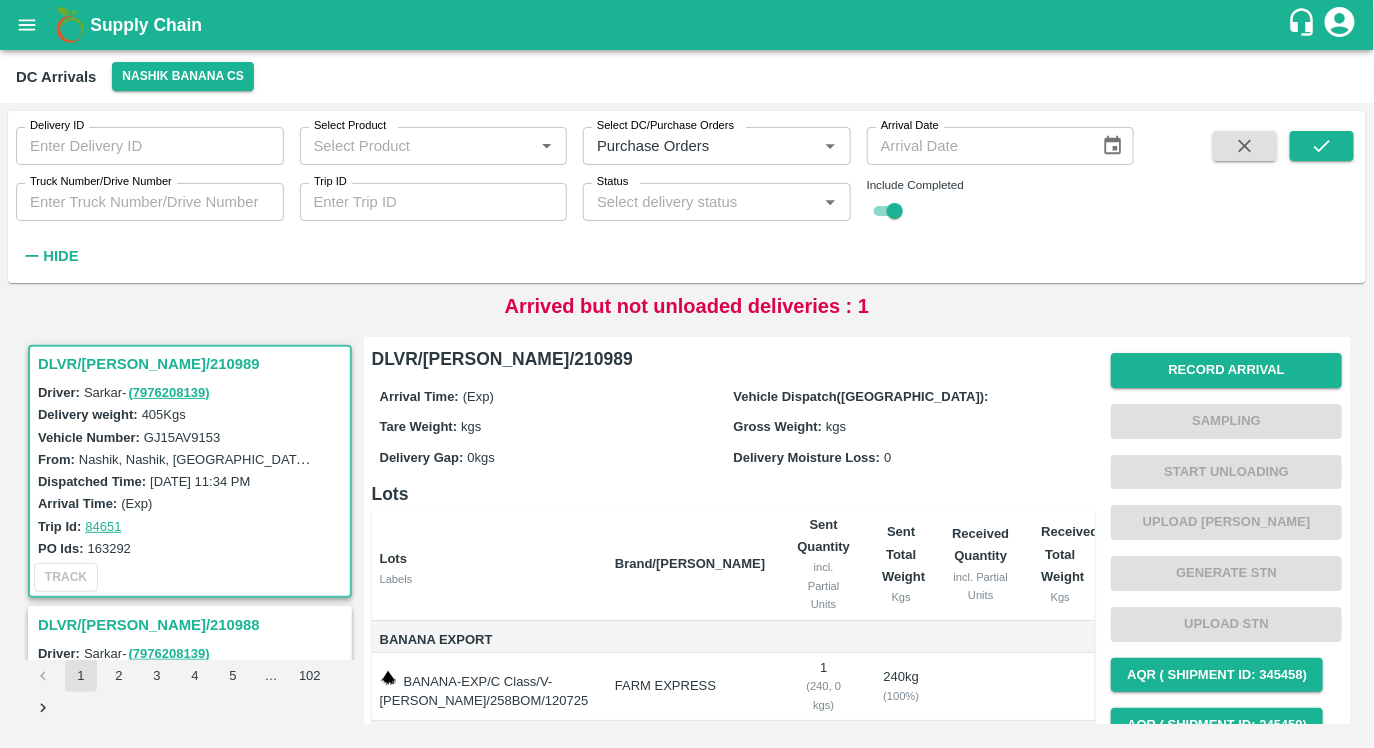 click 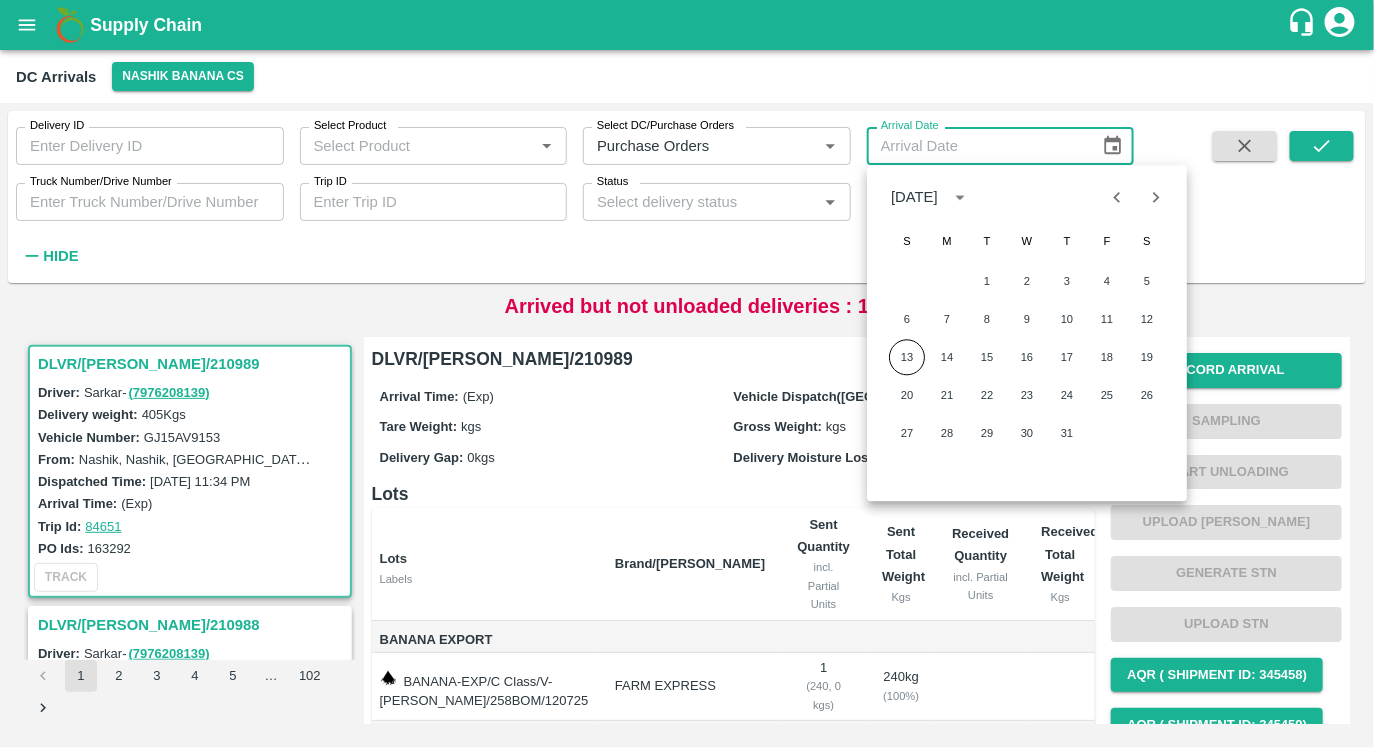 click 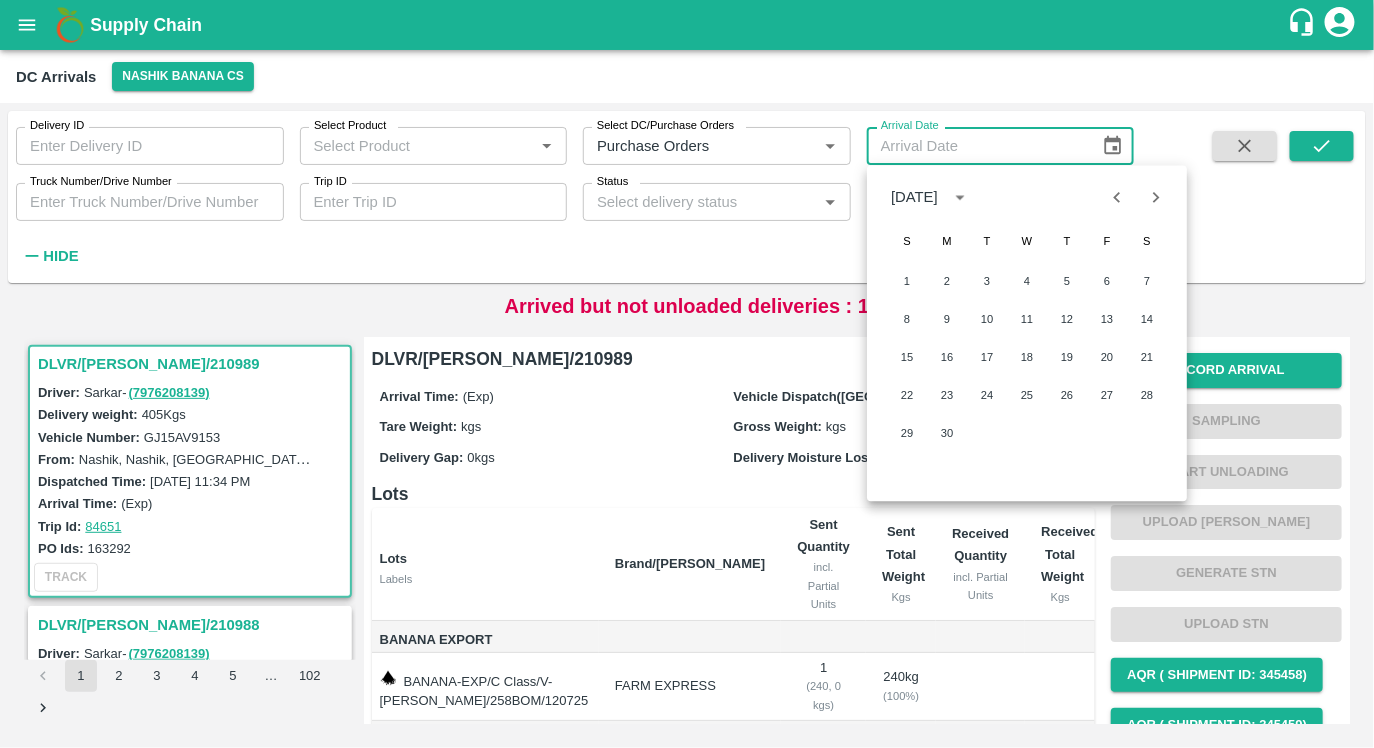 click 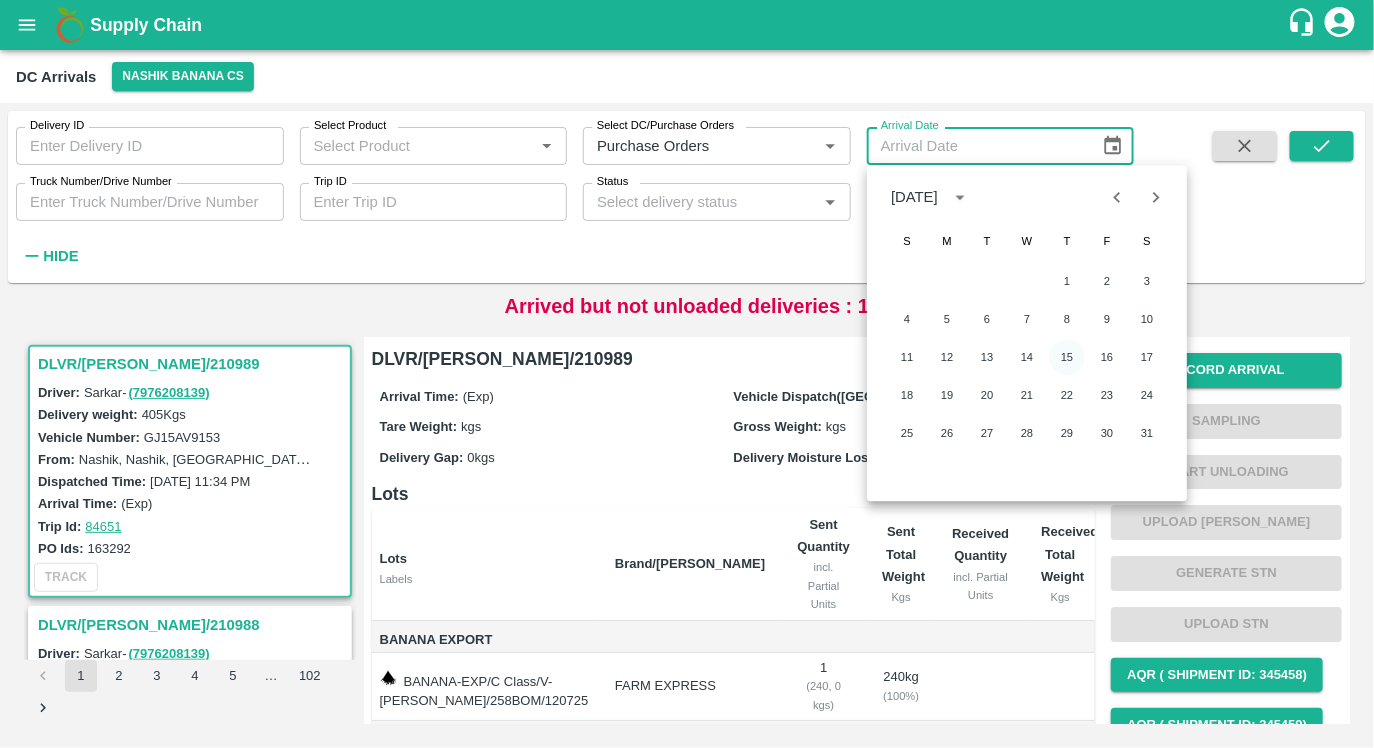 click on "15" at bounding box center (1067, 357) 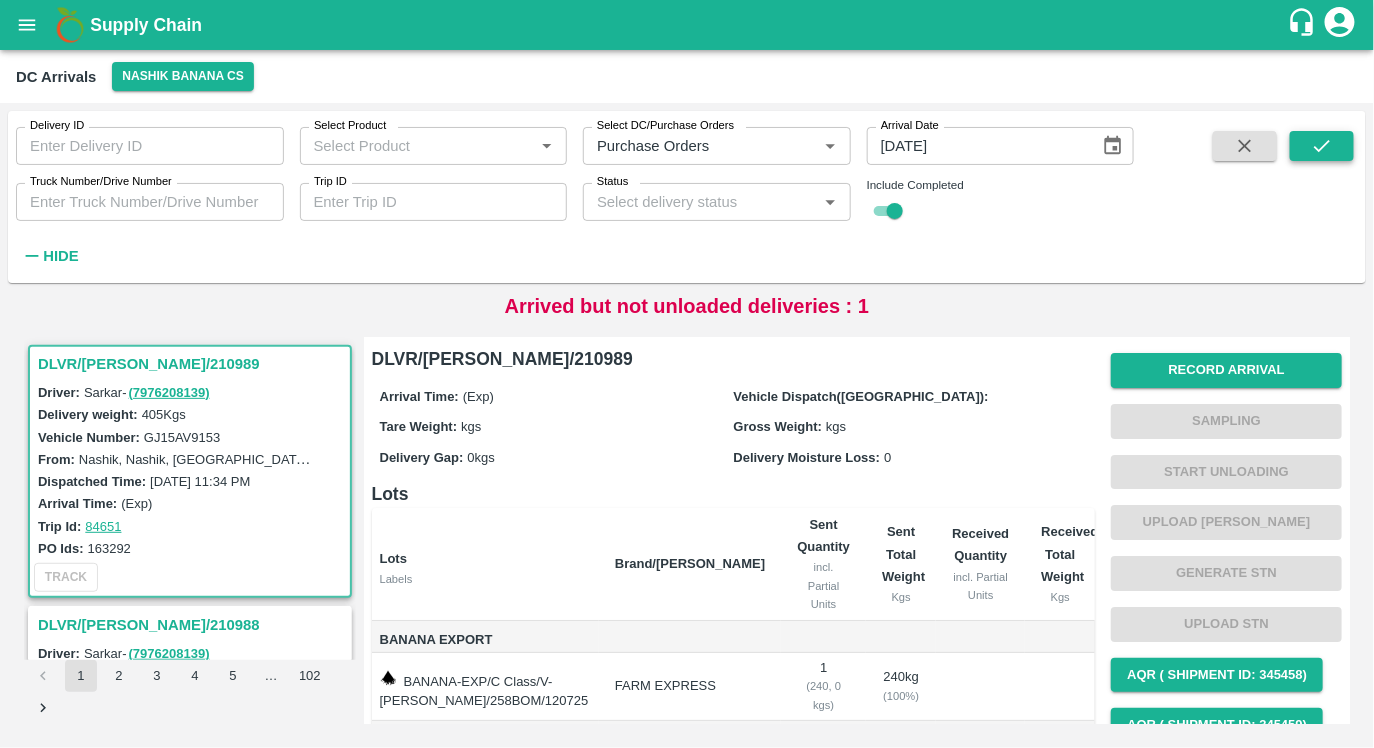 click 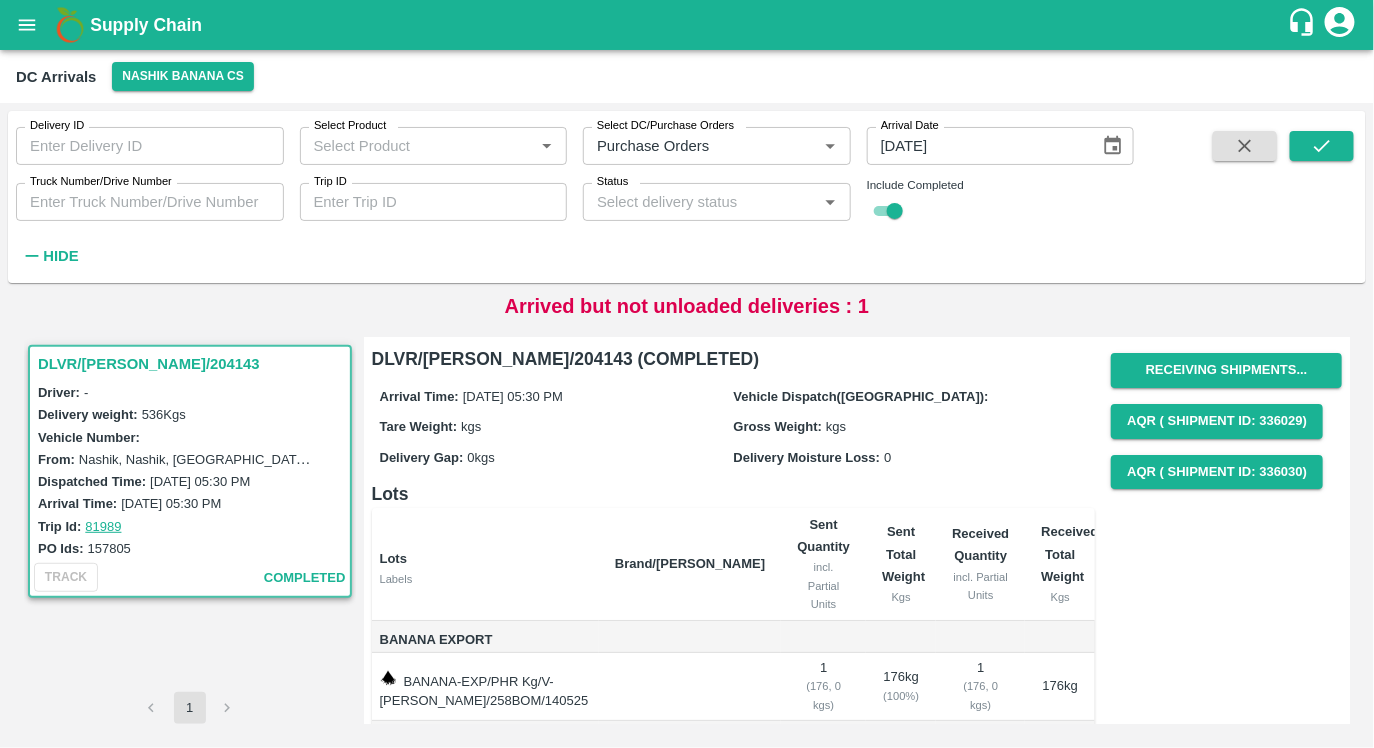 scroll, scrollTop: 124, scrollLeft: 0, axis: vertical 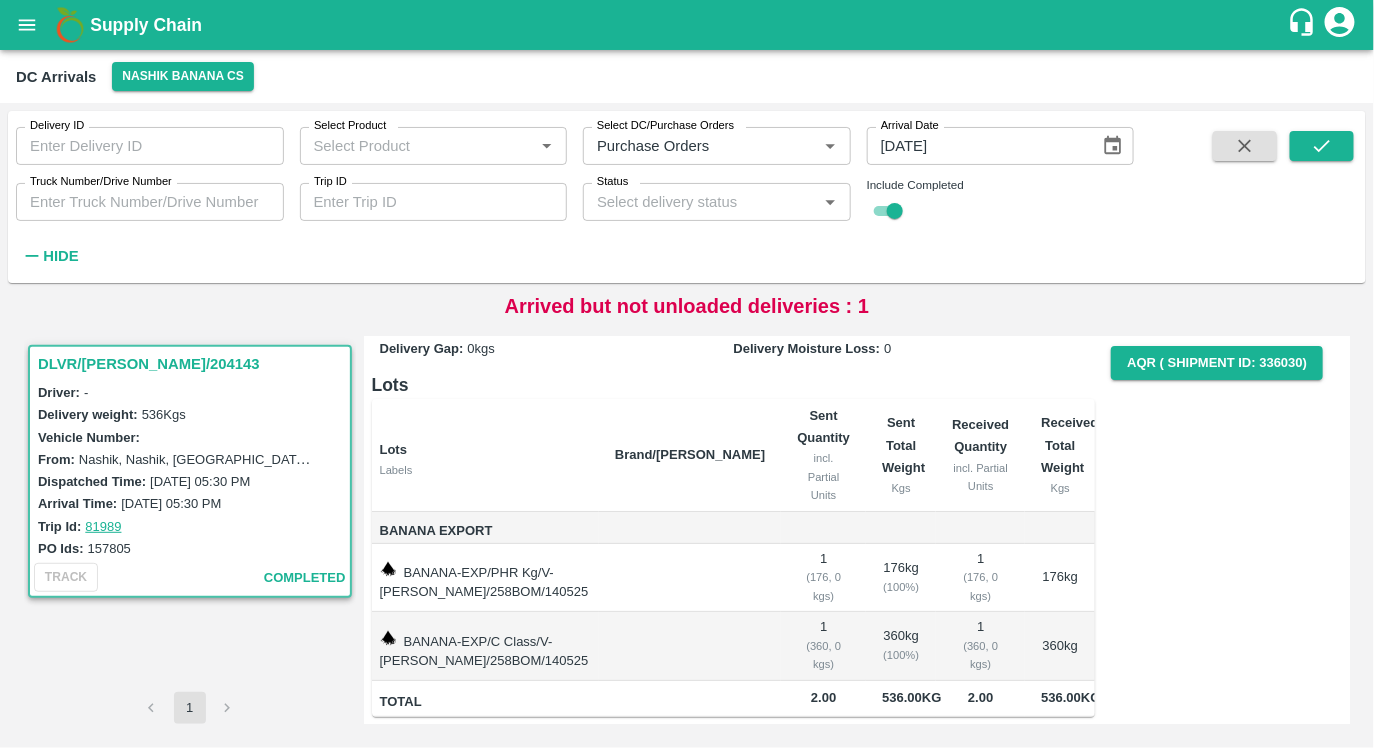 click on "Delivery ID" at bounding box center [150, 146] 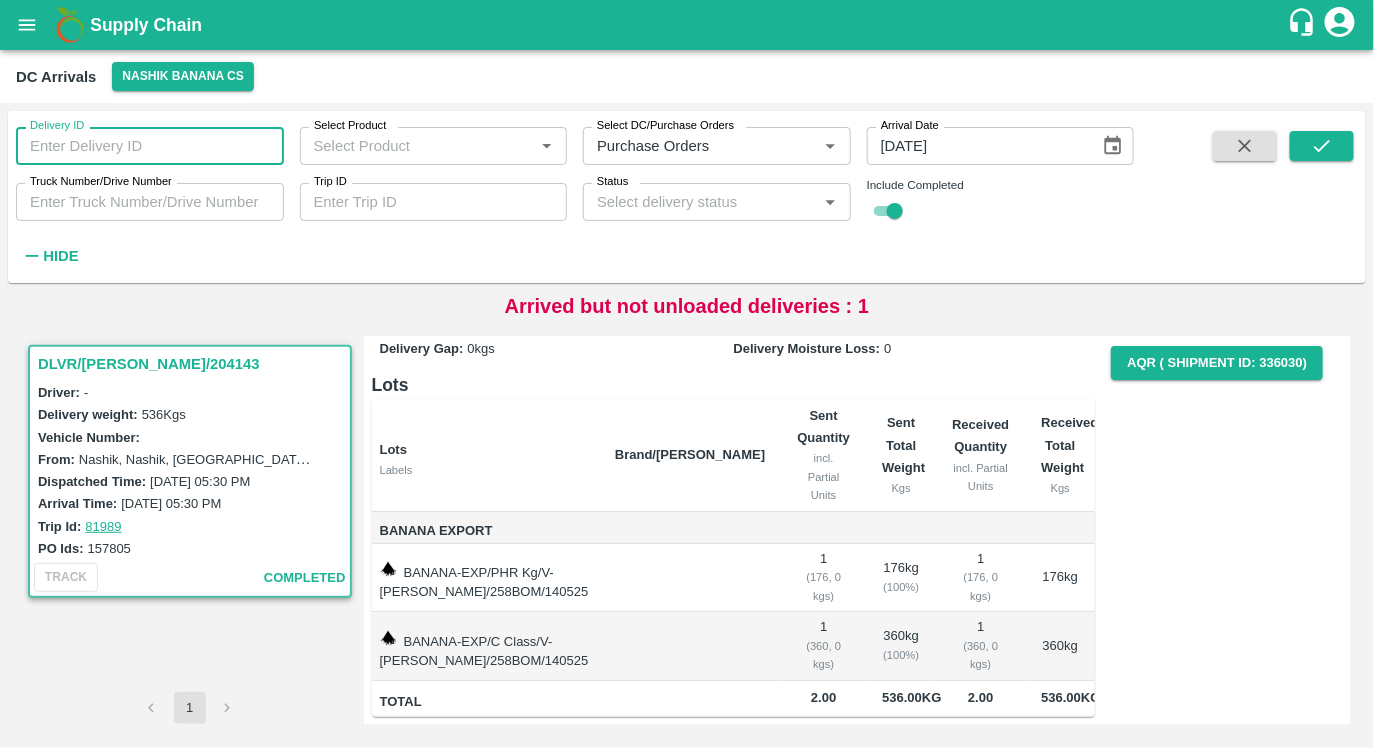 paste 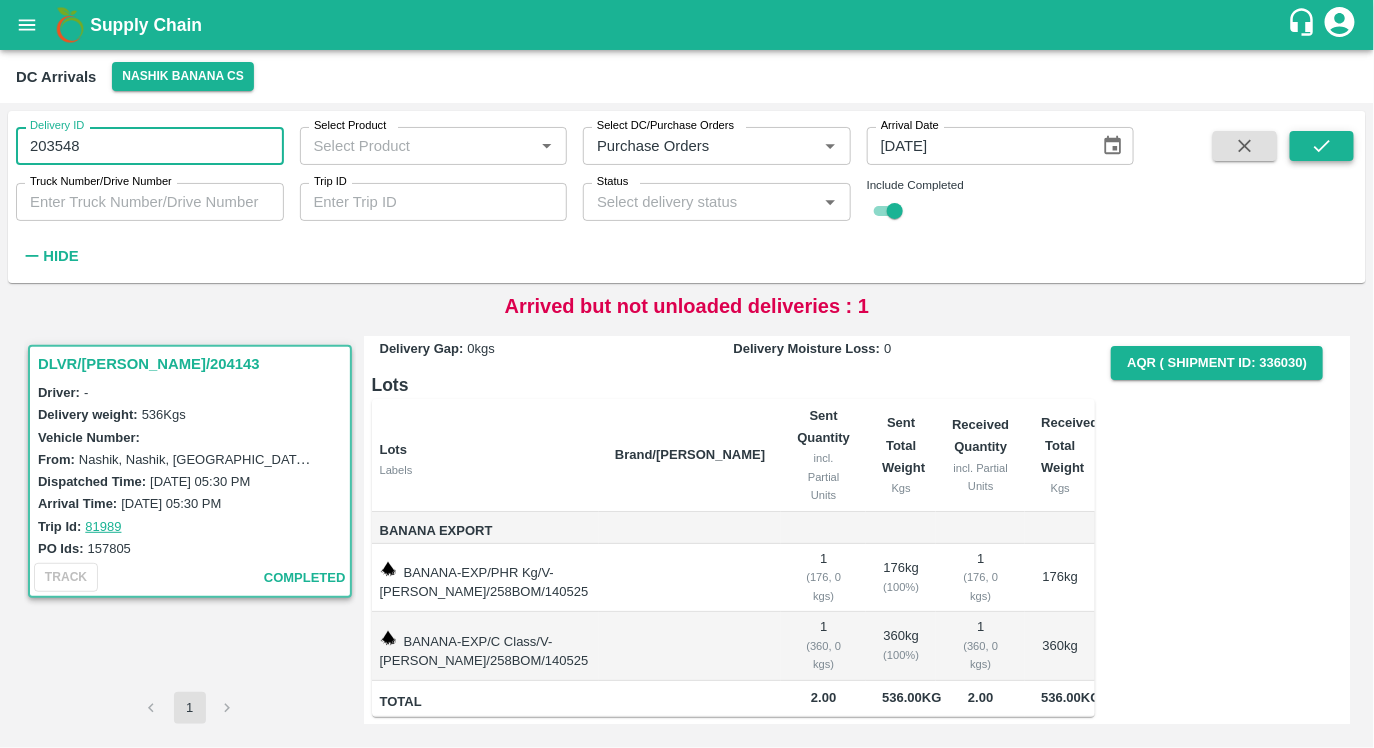 click 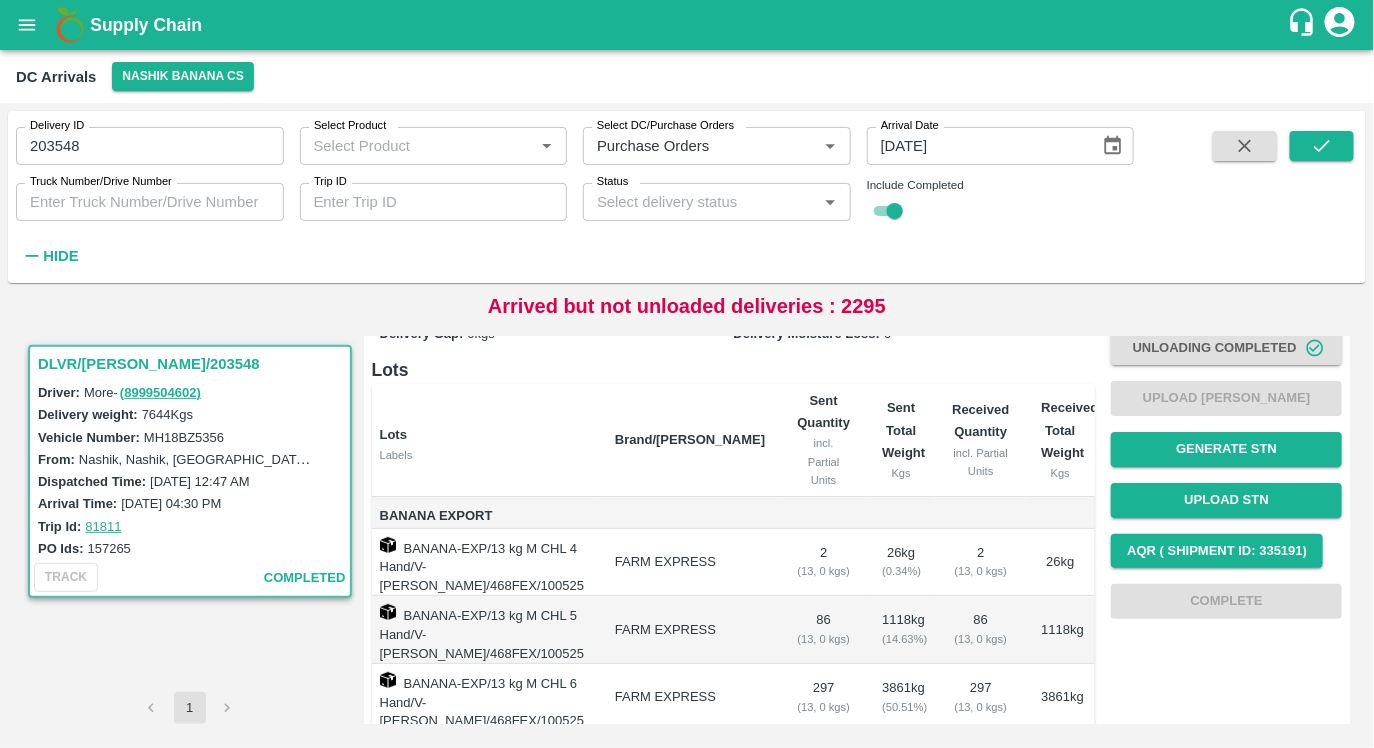 scroll, scrollTop: 184, scrollLeft: 0, axis: vertical 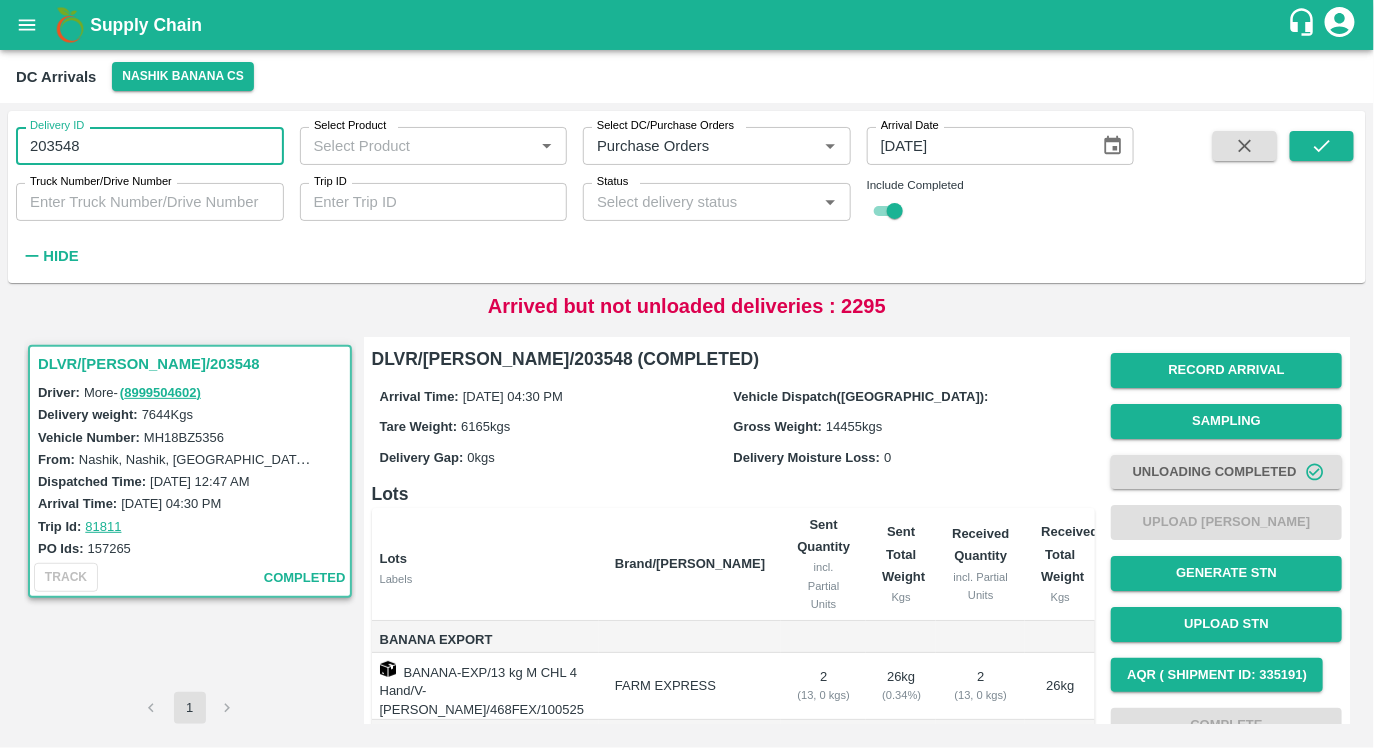 click on "203548" at bounding box center [150, 146] 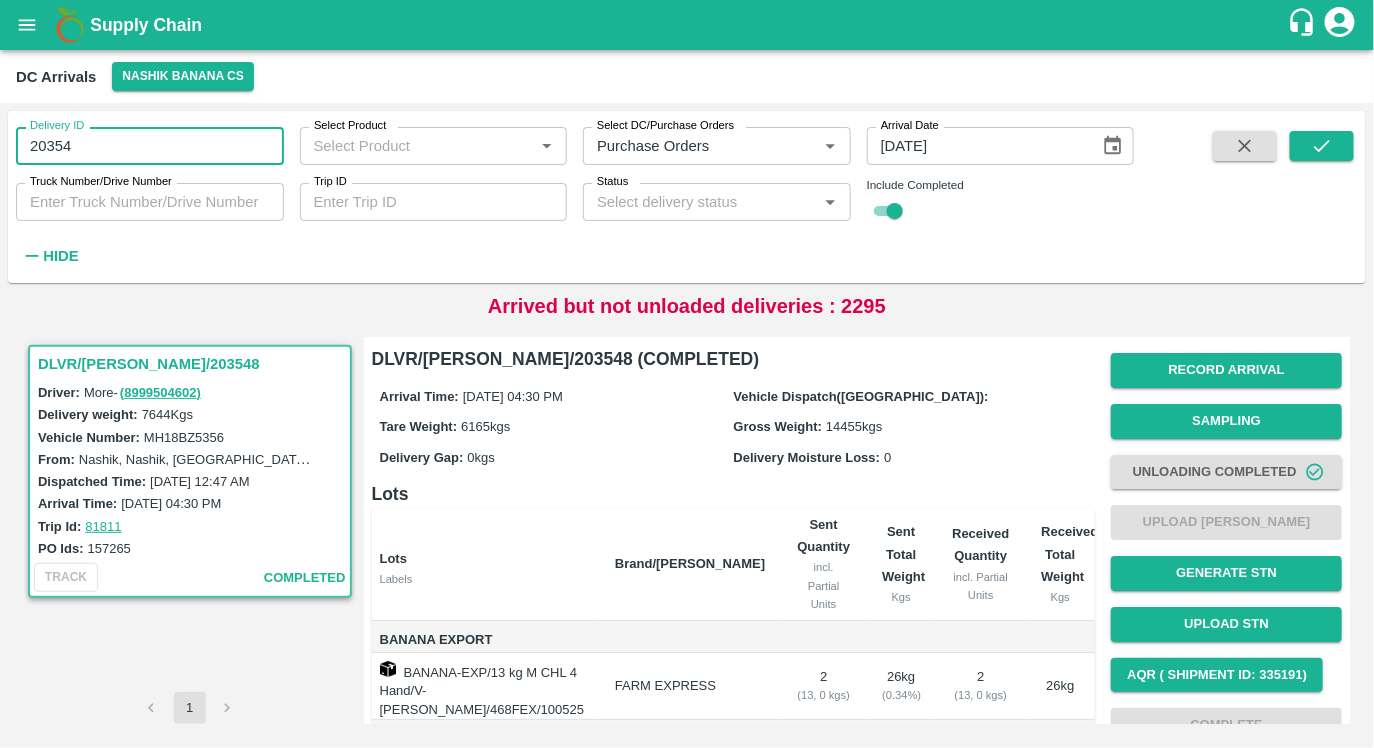 type on "20354" 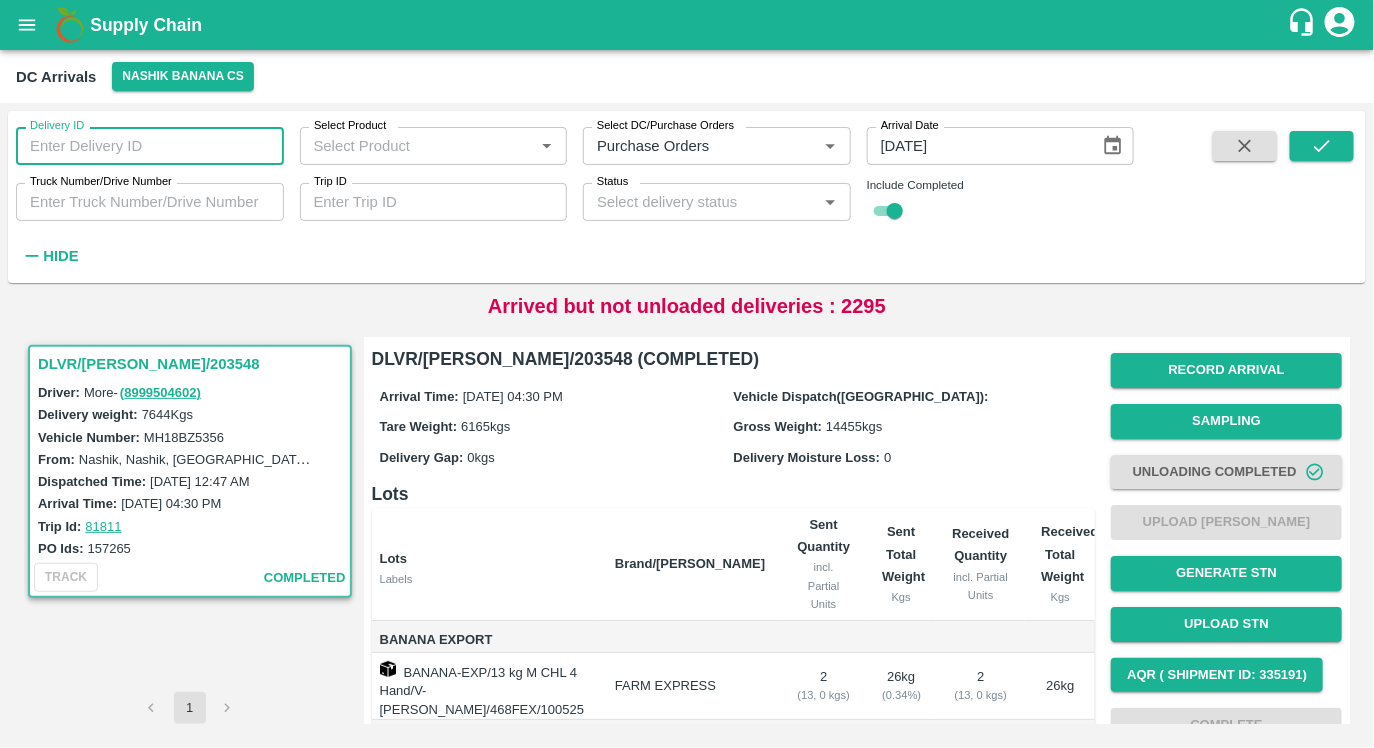 paste 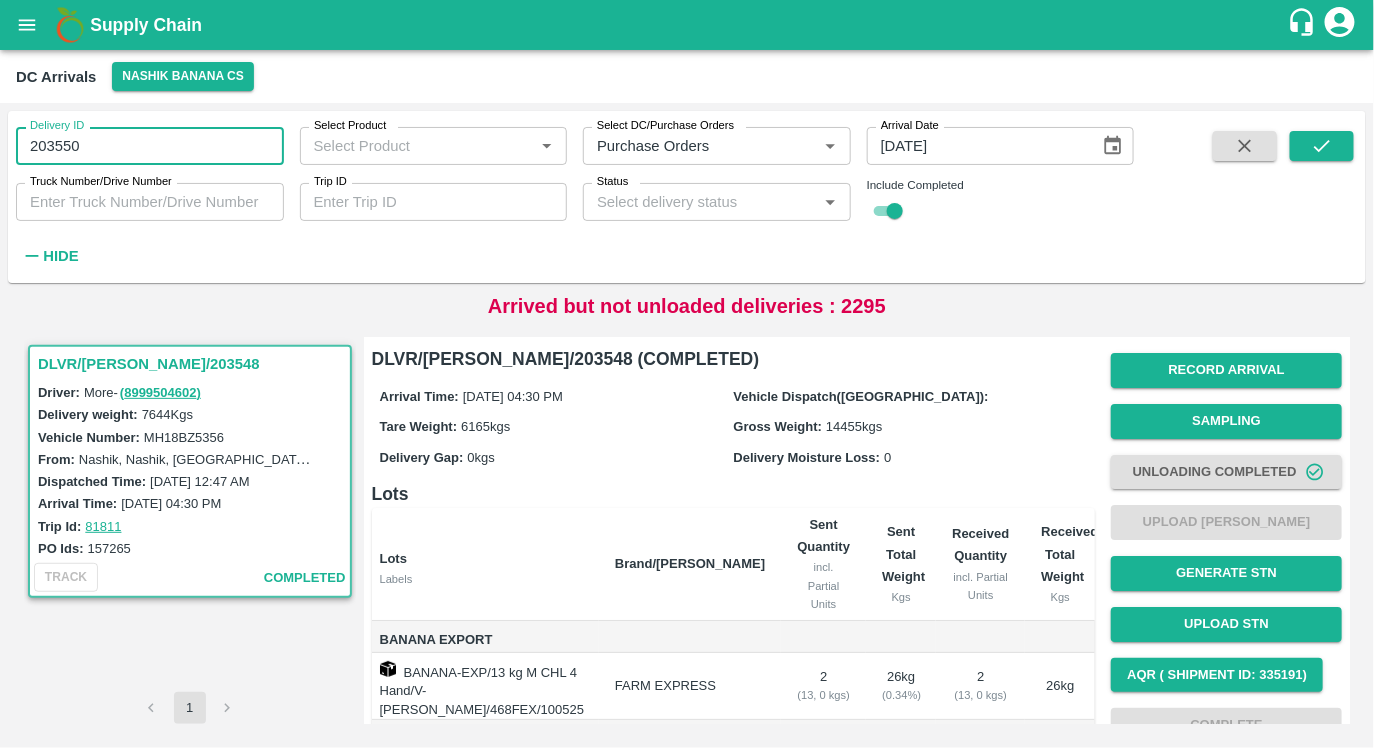 type on "203550" 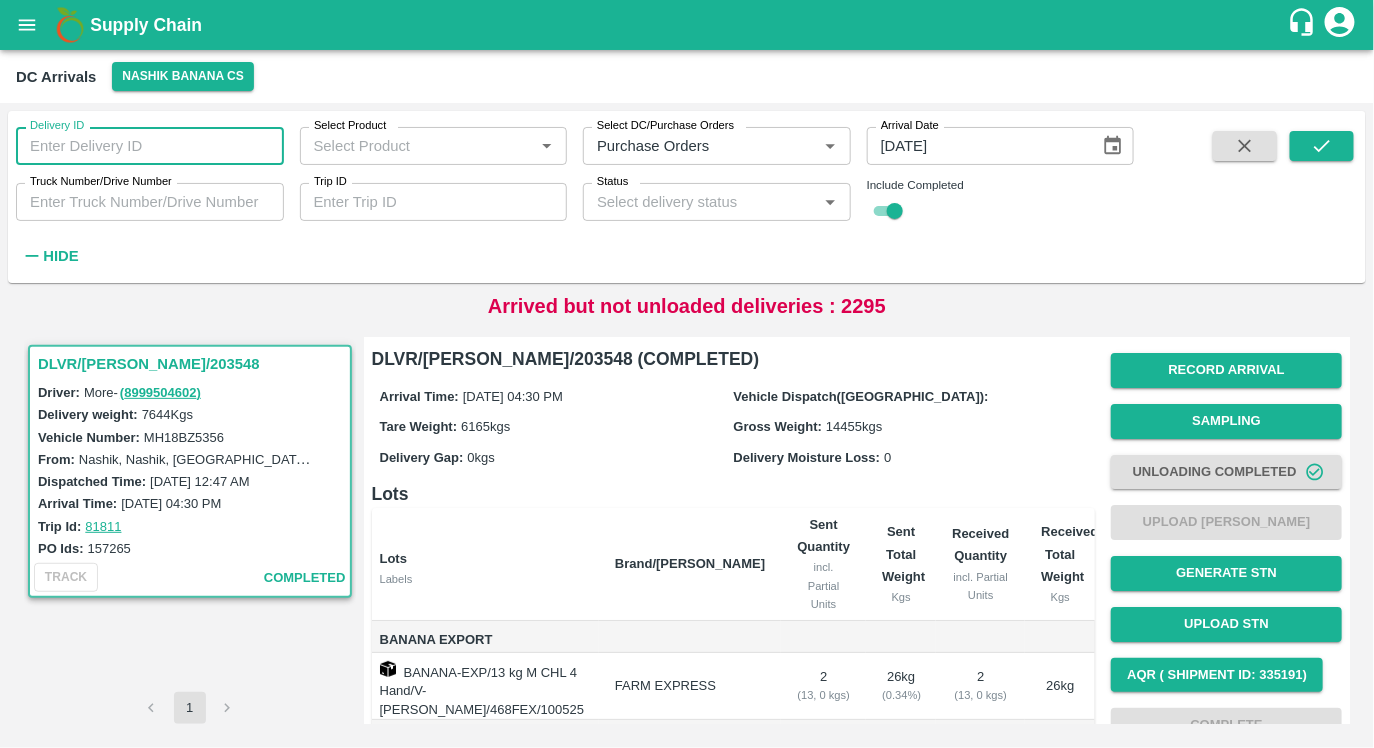 type 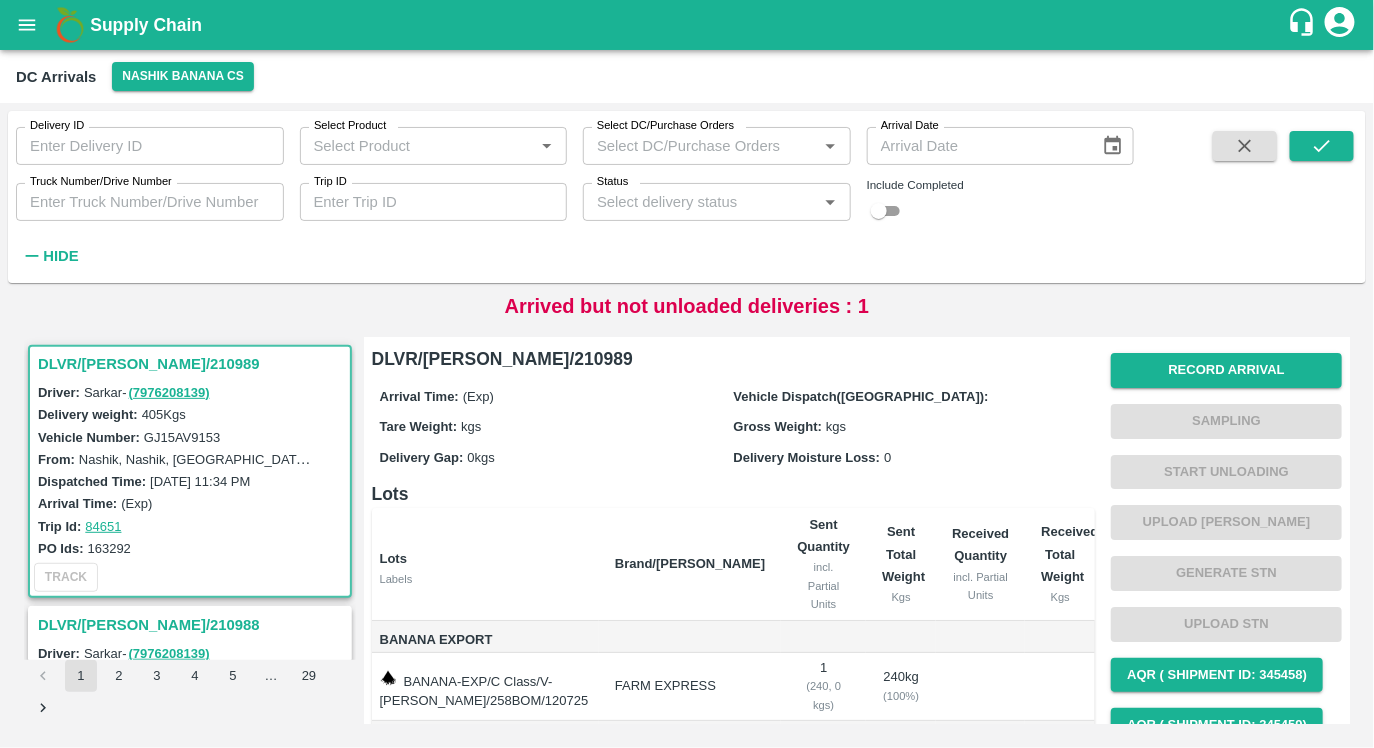 click on "Delivery ID" at bounding box center [150, 146] 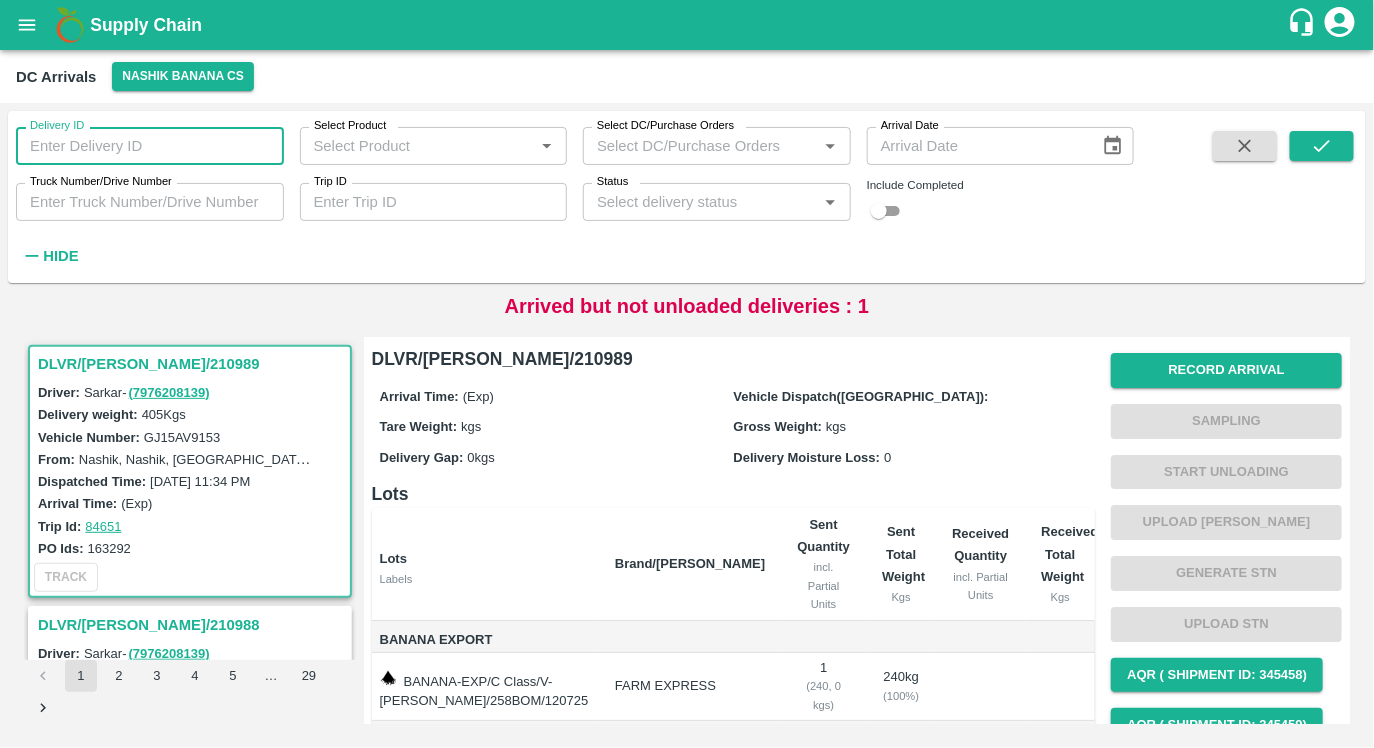 paste 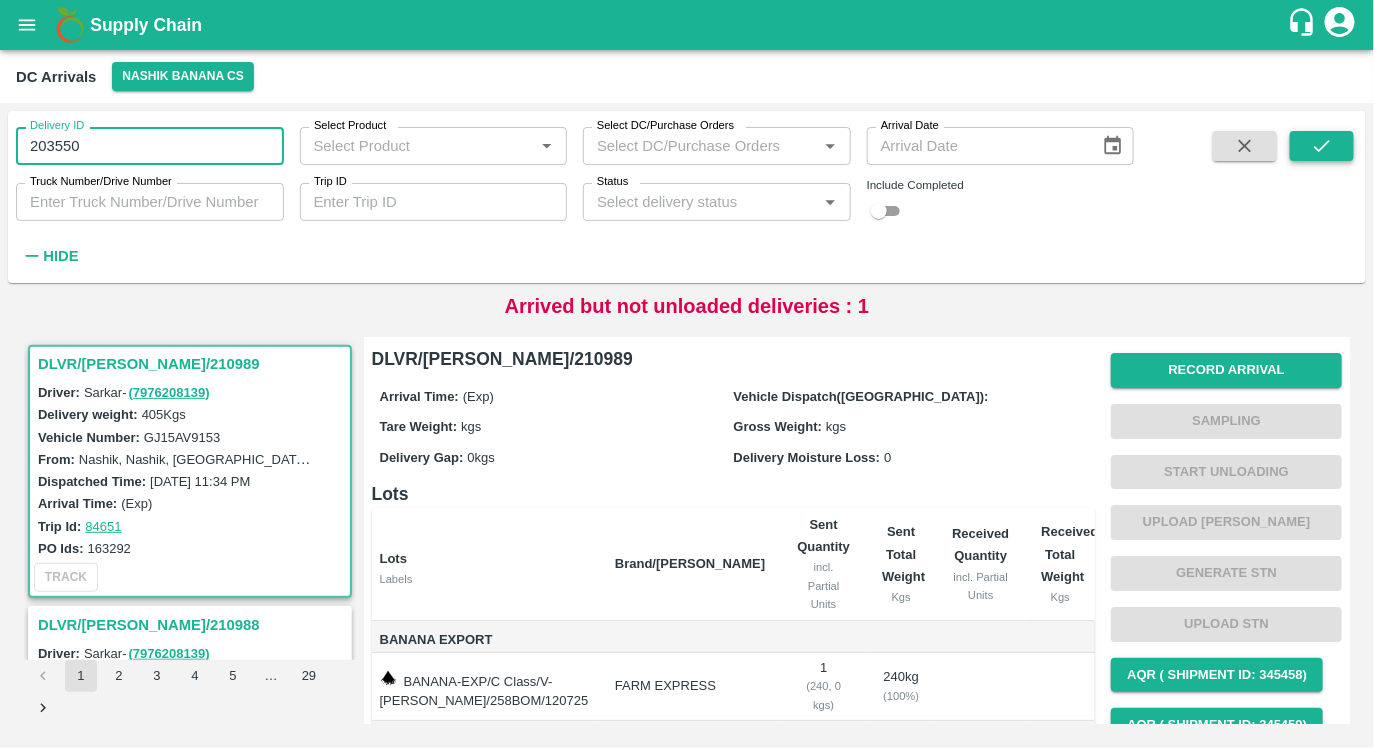 click 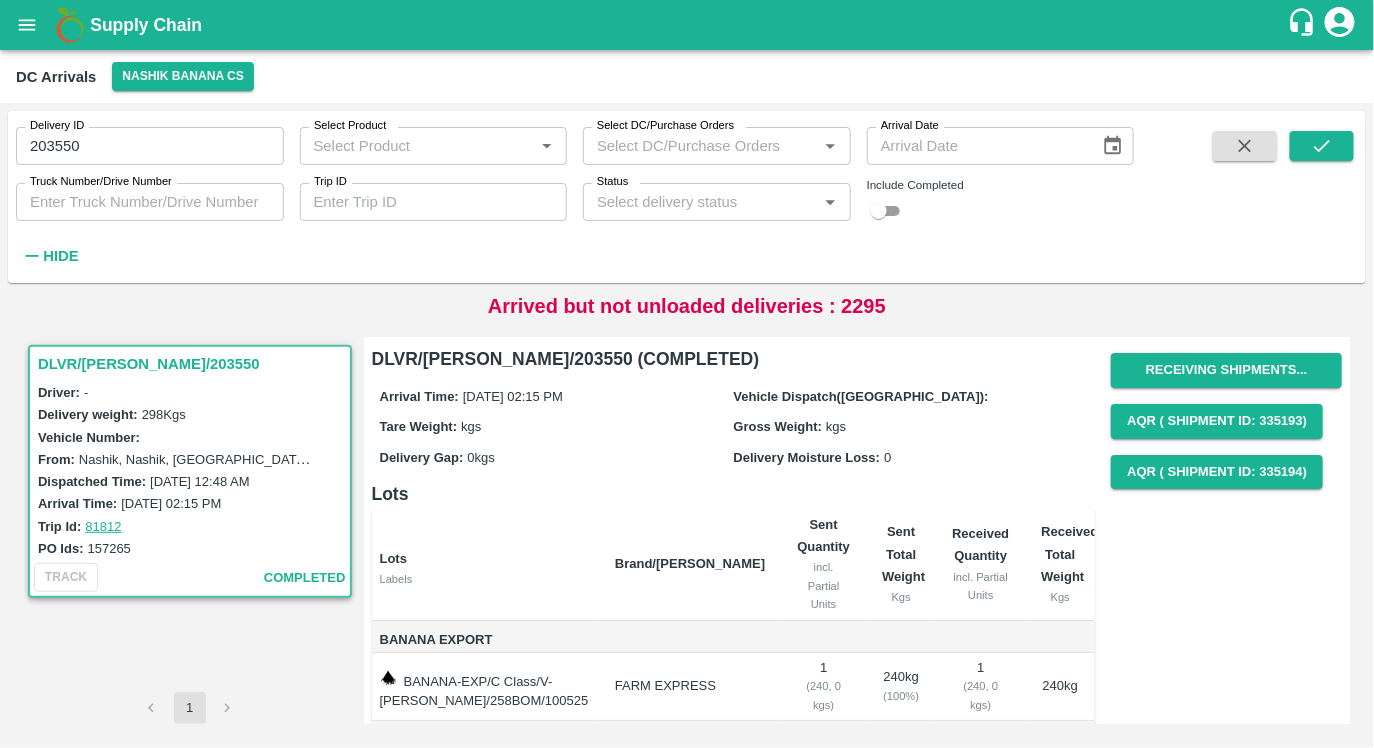 scroll, scrollTop: 106, scrollLeft: 0, axis: vertical 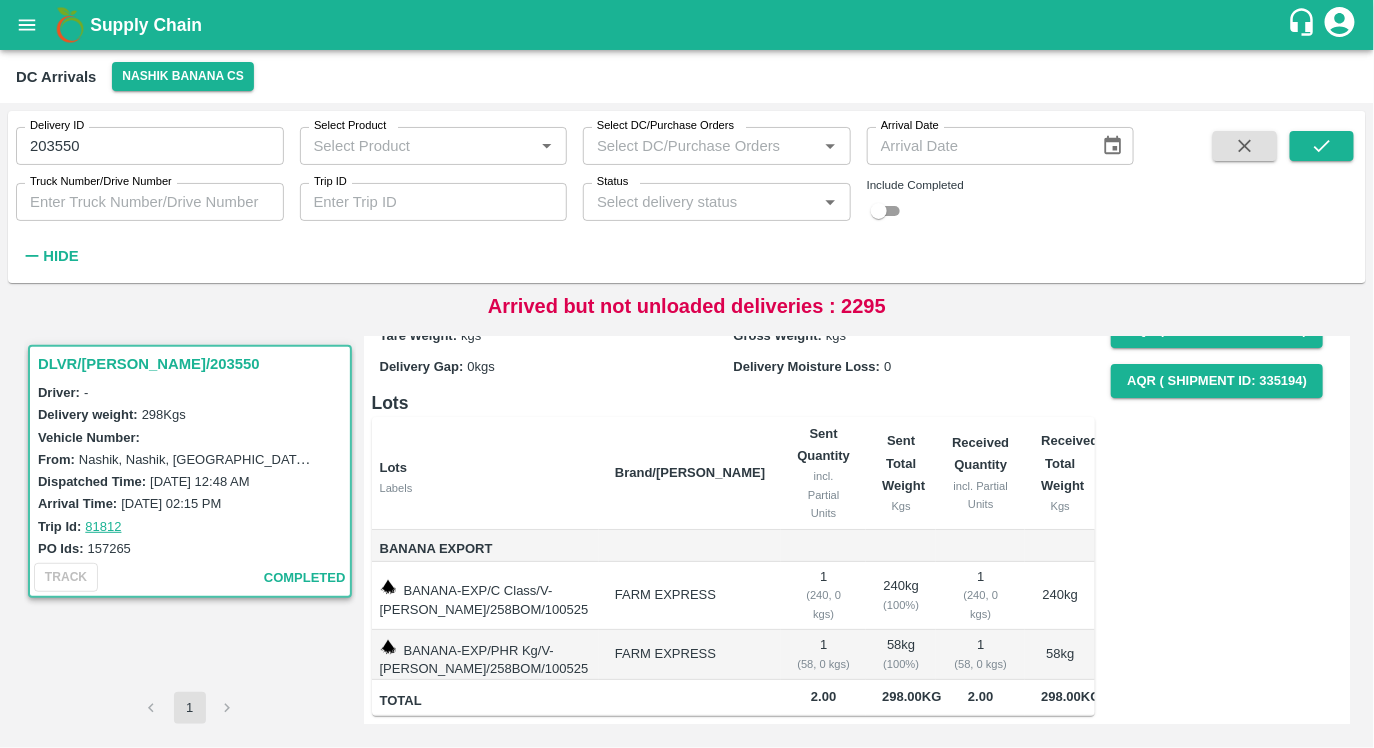 click on "203550" at bounding box center [150, 146] 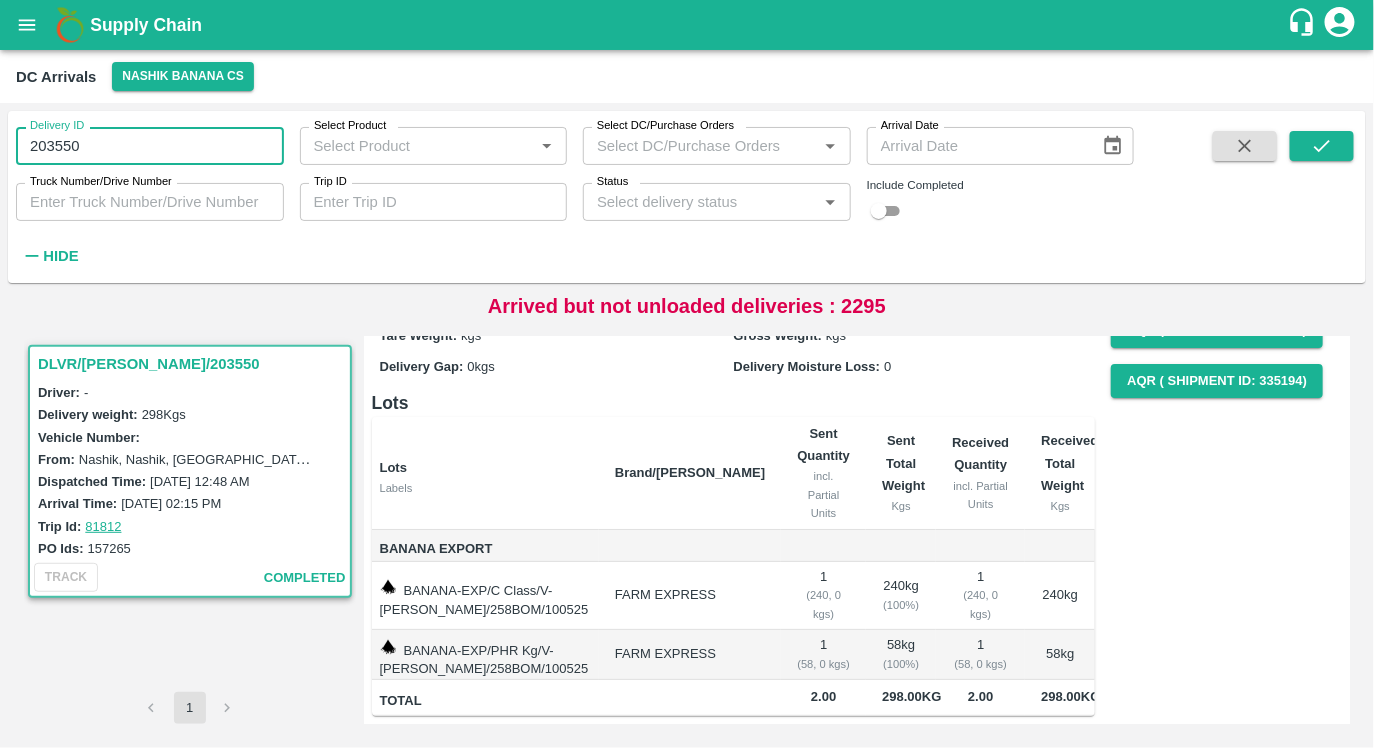type on "203550" 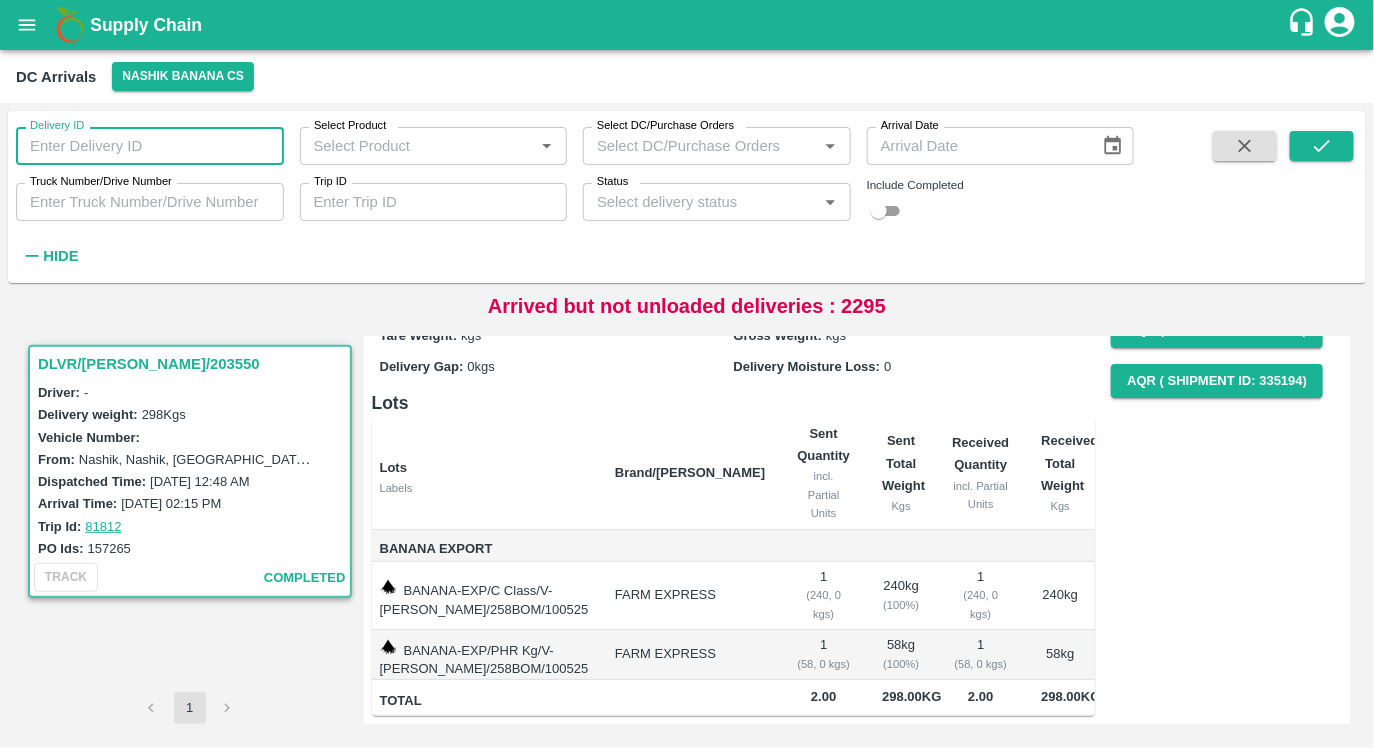 paste 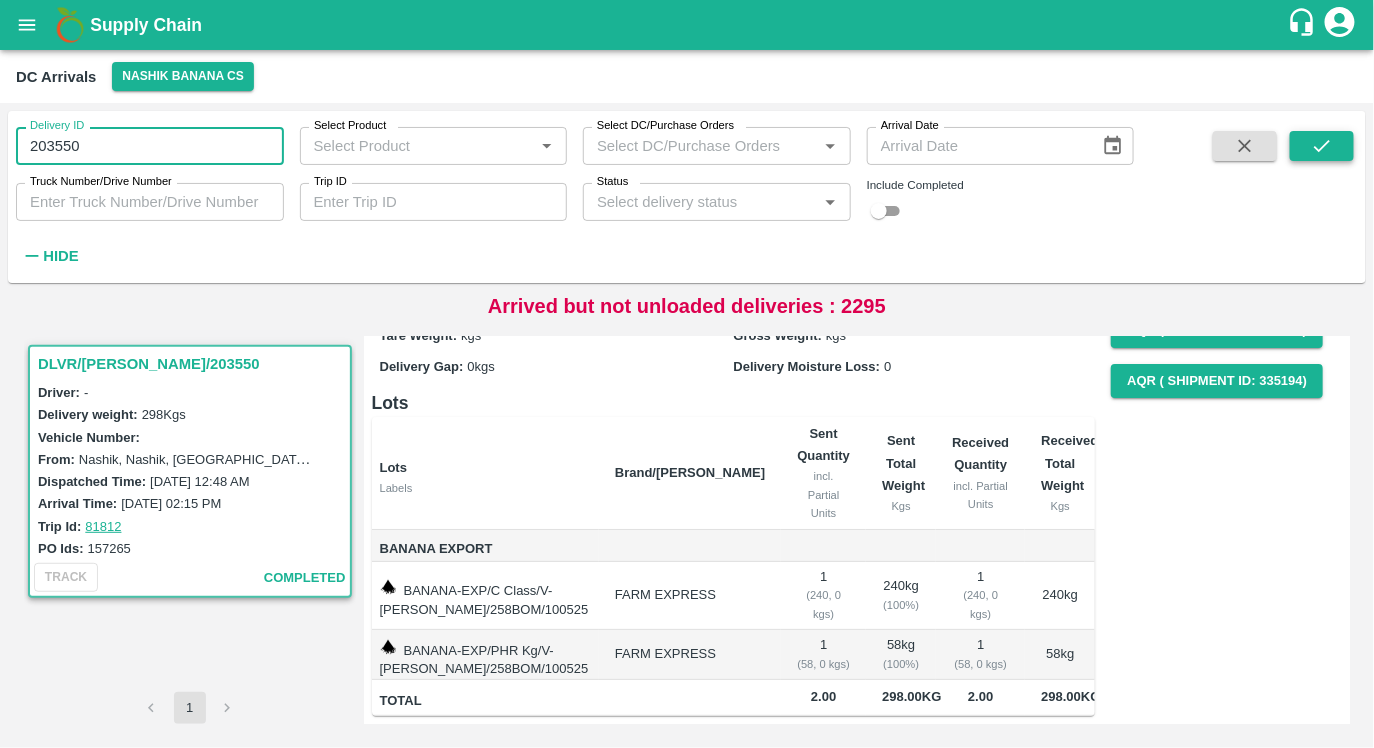 click 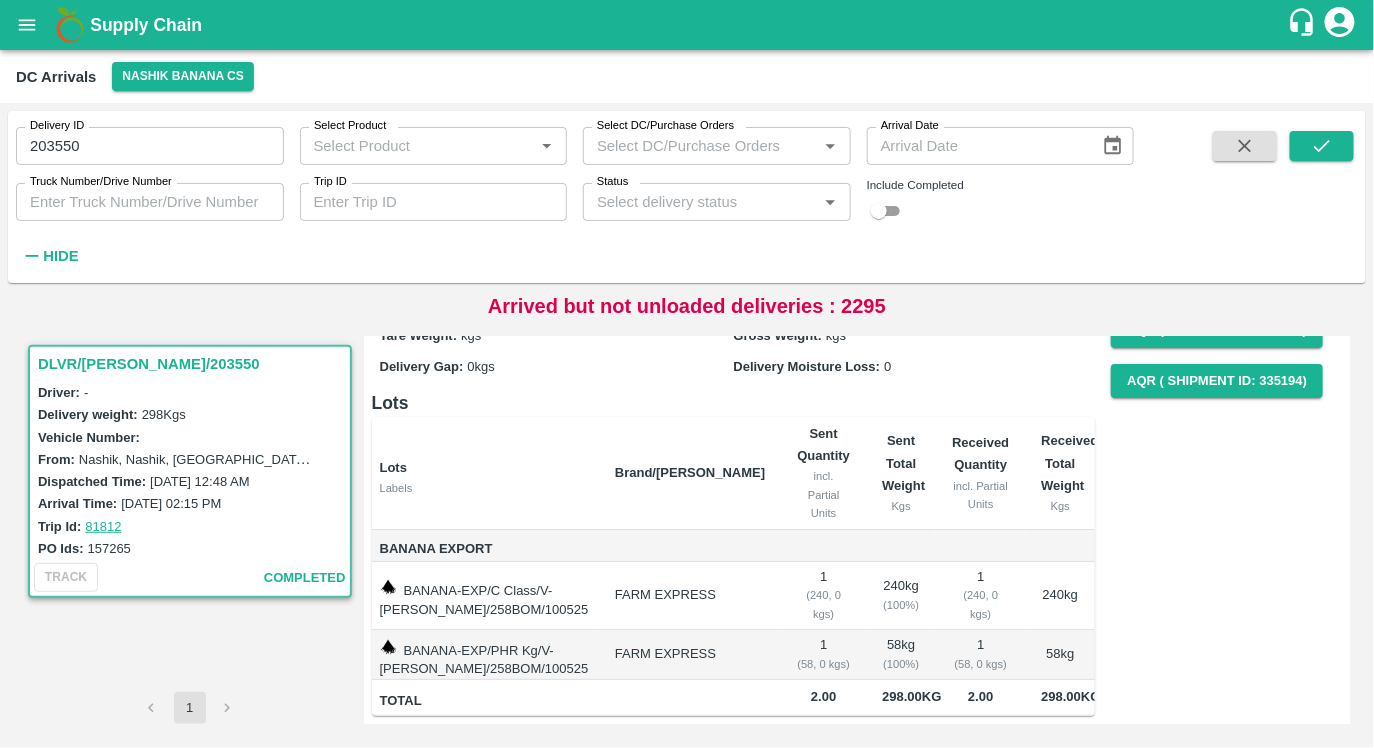 click on "203550" at bounding box center [150, 146] 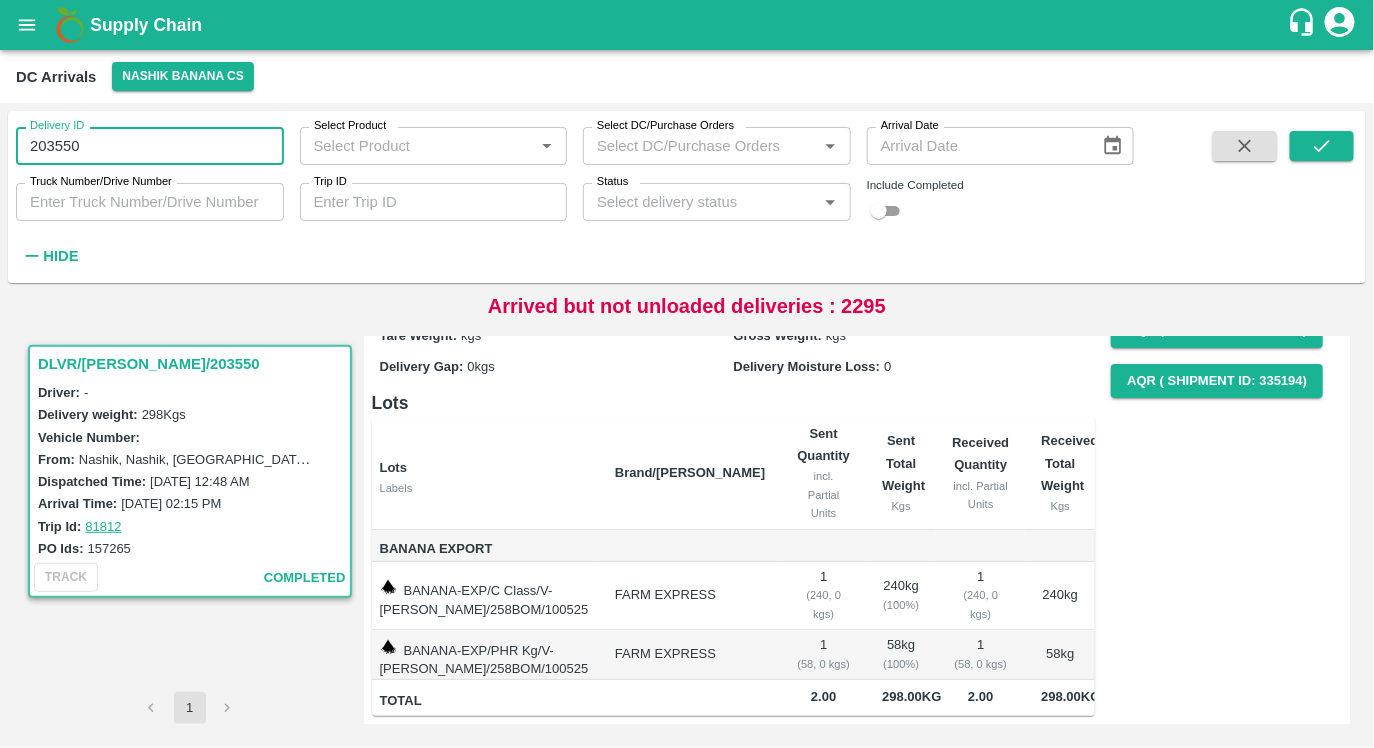 type on "203550" 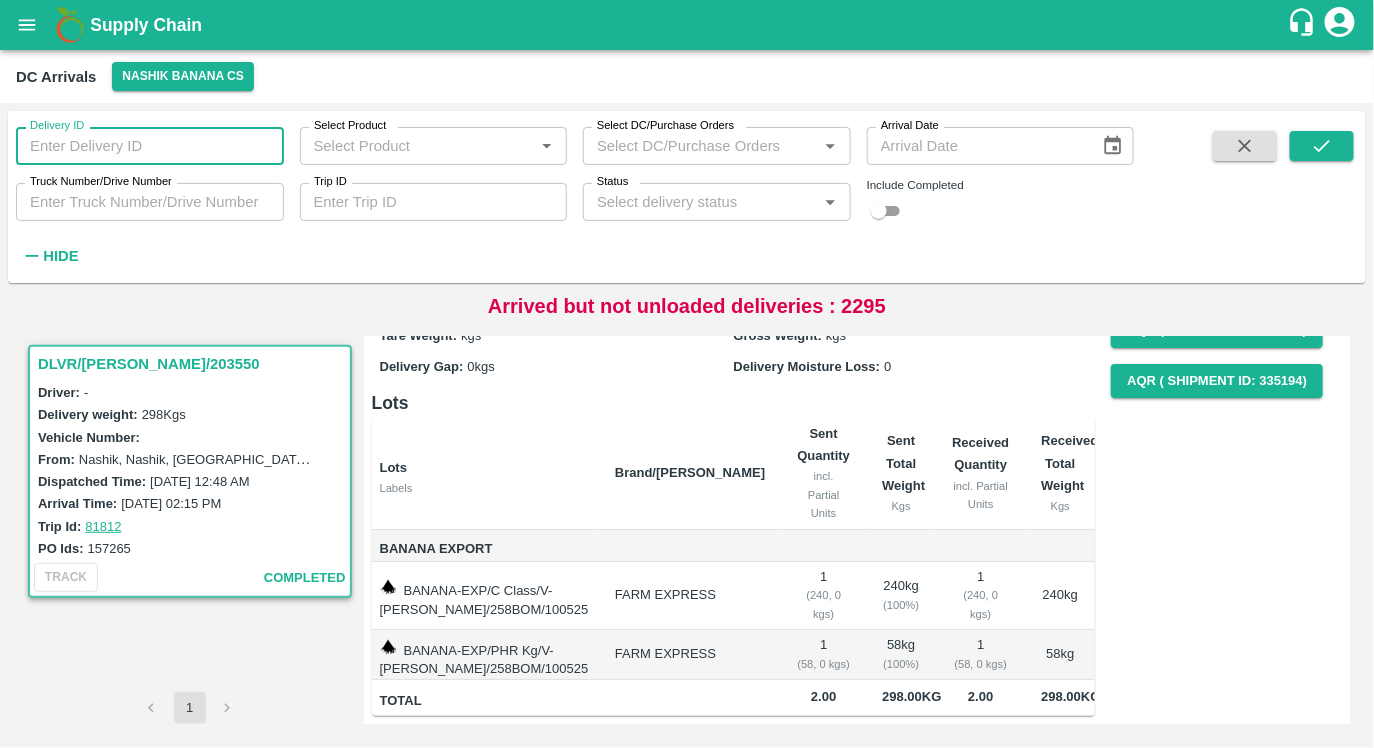 paste 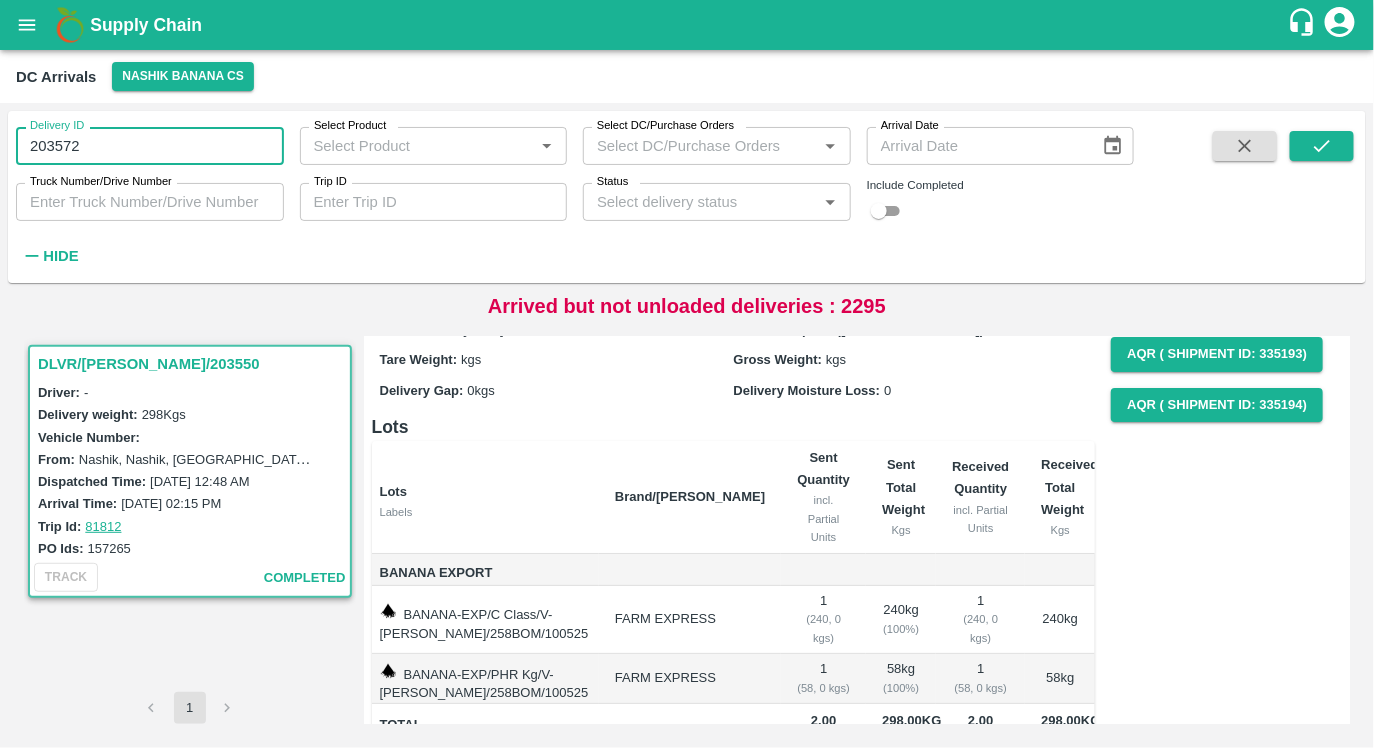scroll, scrollTop: 0, scrollLeft: 0, axis: both 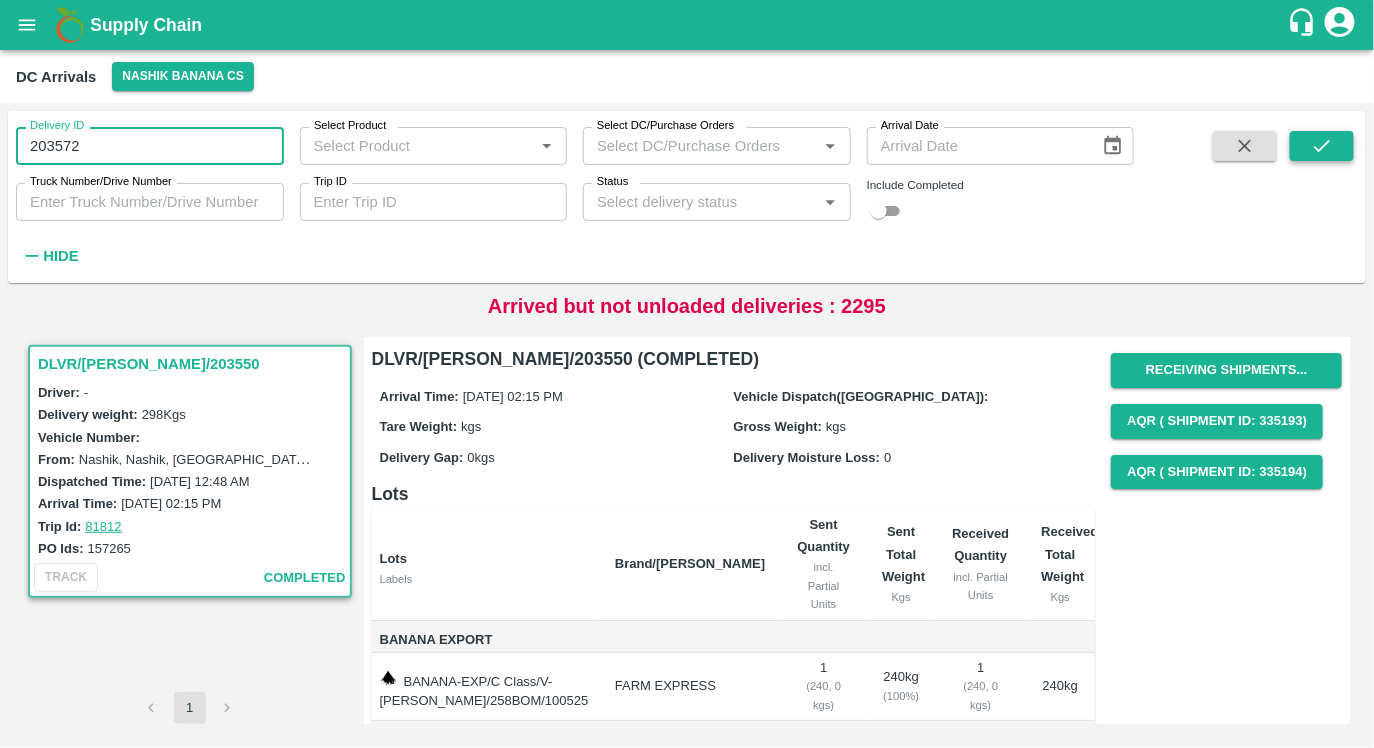 click 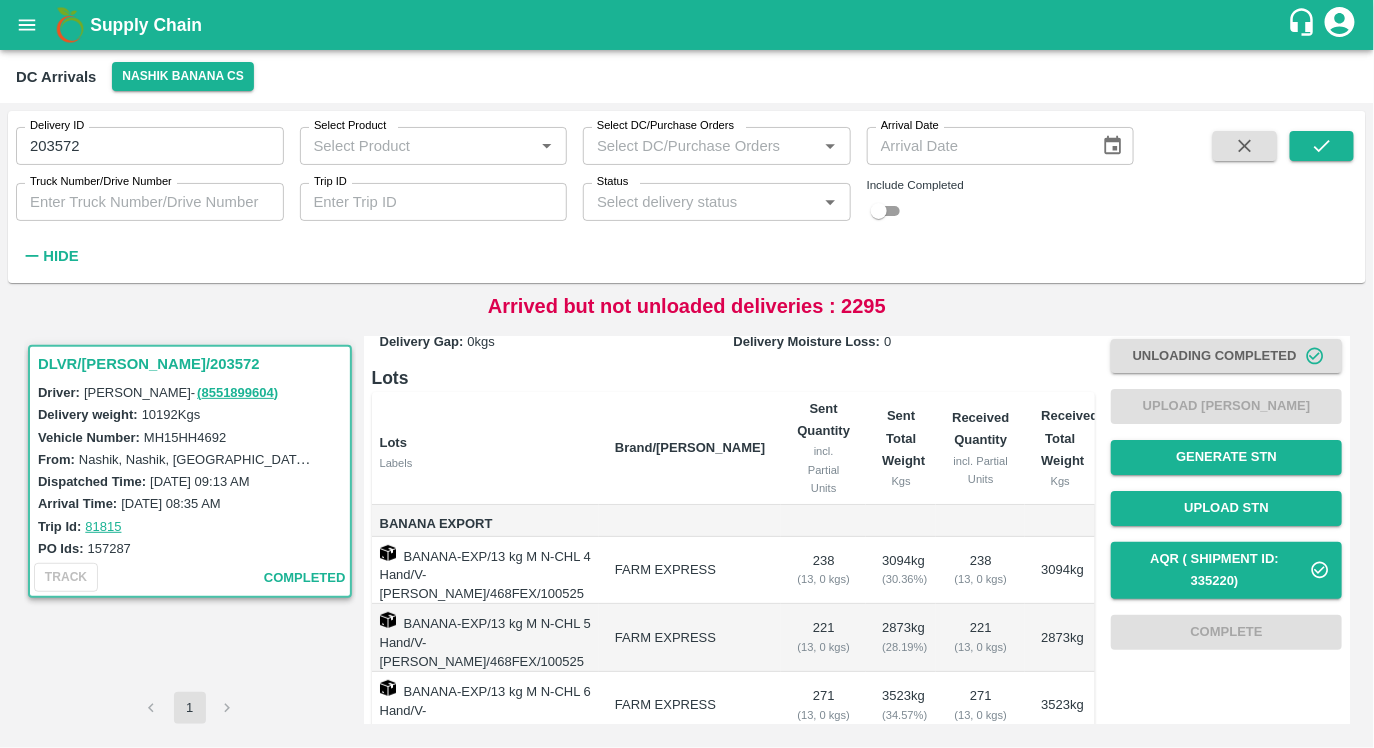 scroll, scrollTop: 0, scrollLeft: 0, axis: both 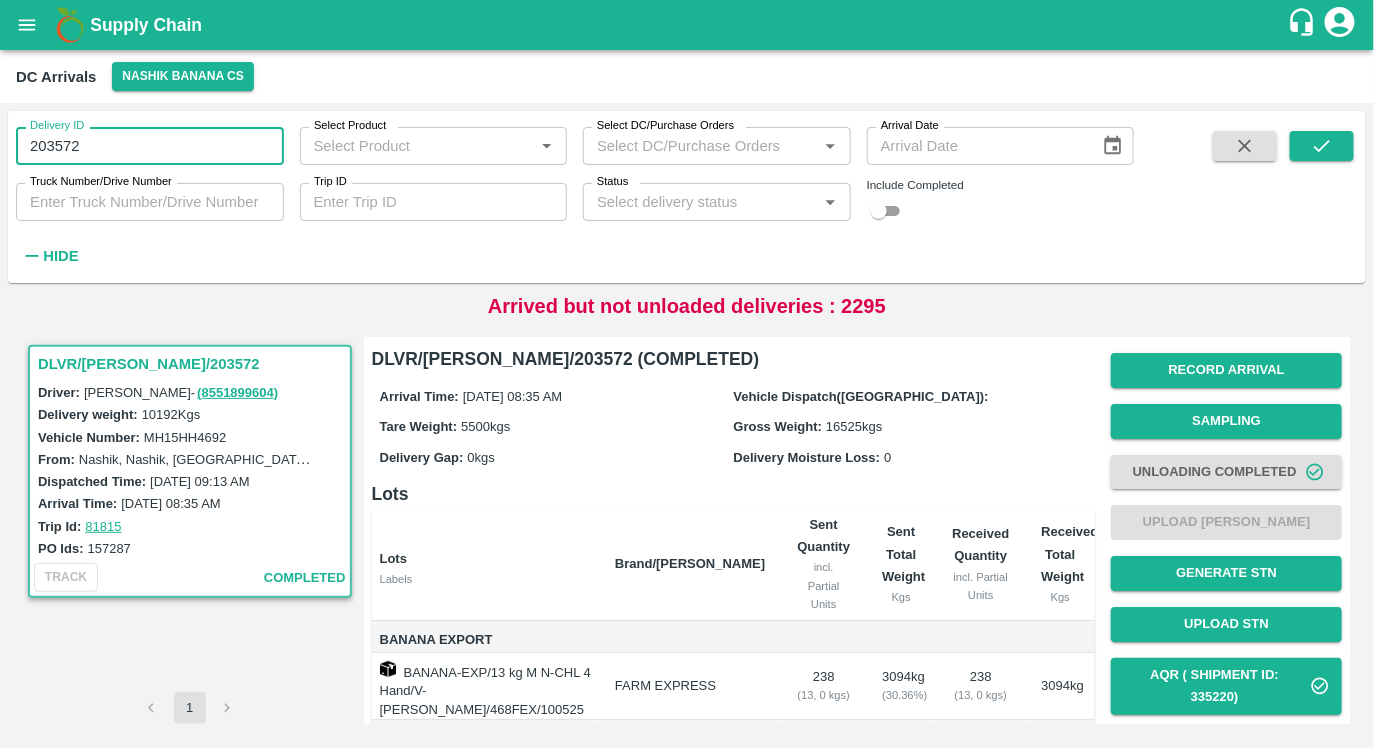 click on "203572" at bounding box center [150, 146] 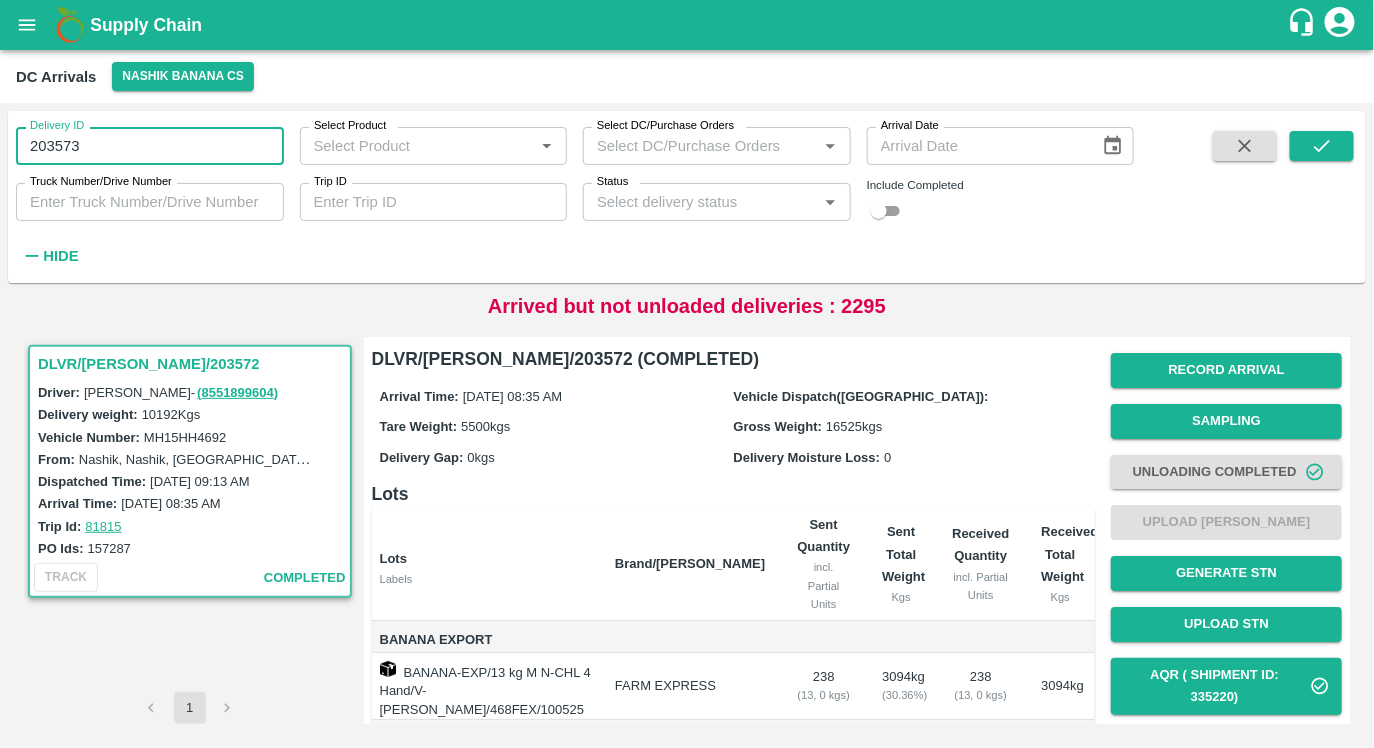 type on "203573" 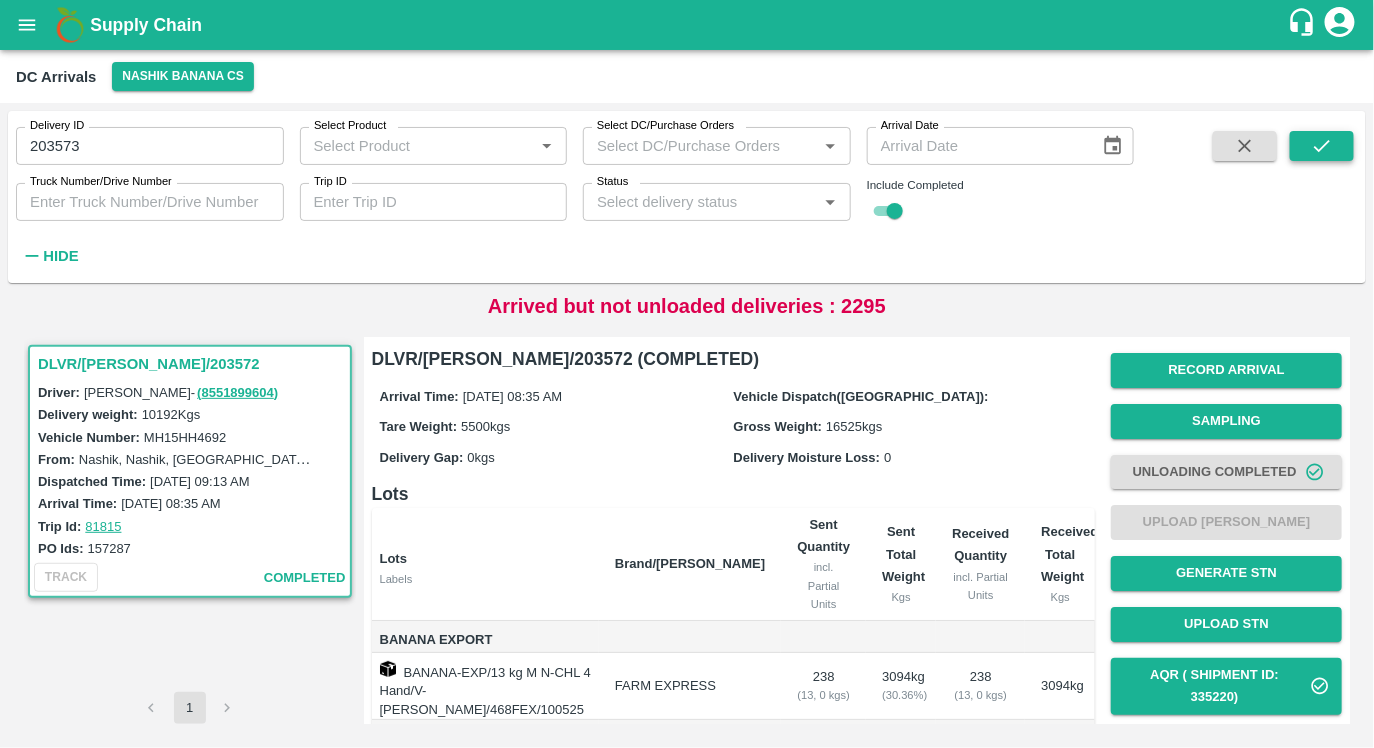 click at bounding box center [1322, 146] 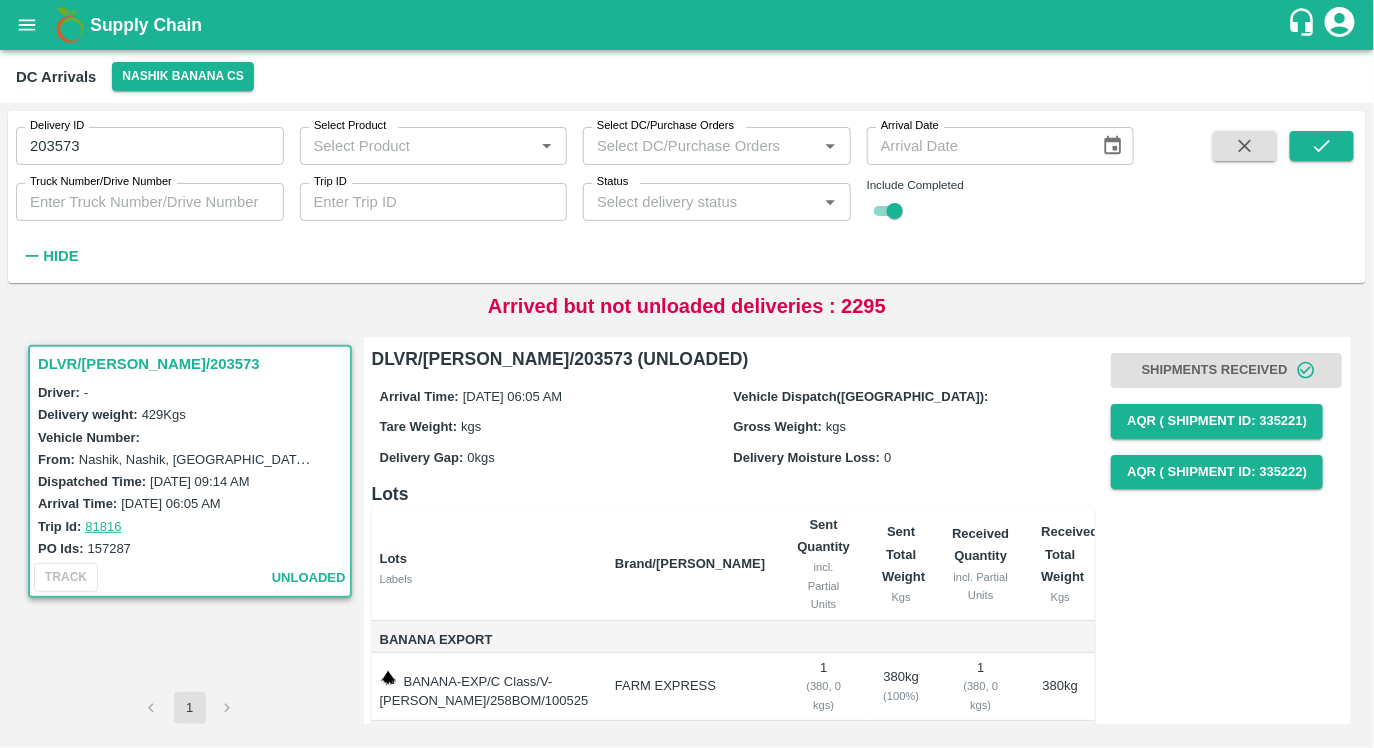 scroll, scrollTop: 106, scrollLeft: 0, axis: vertical 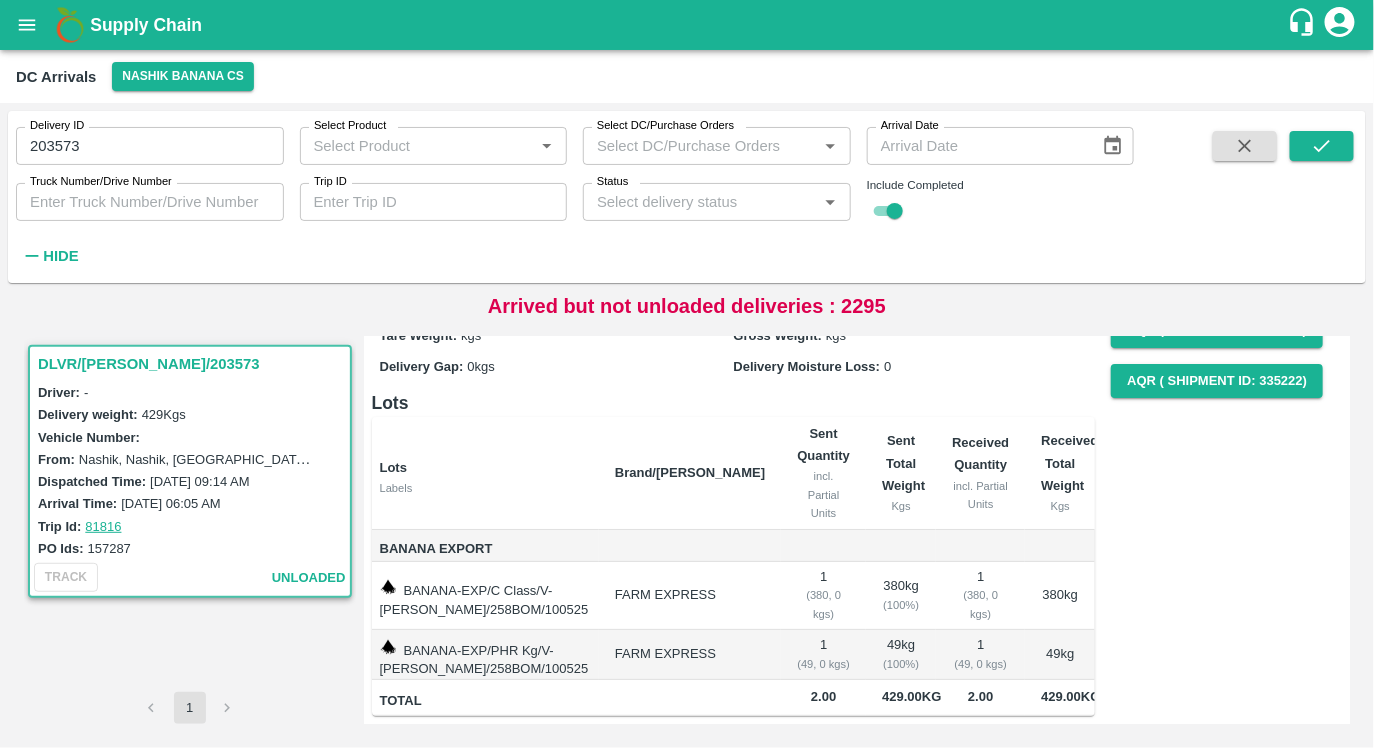 click on "203573" at bounding box center [150, 146] 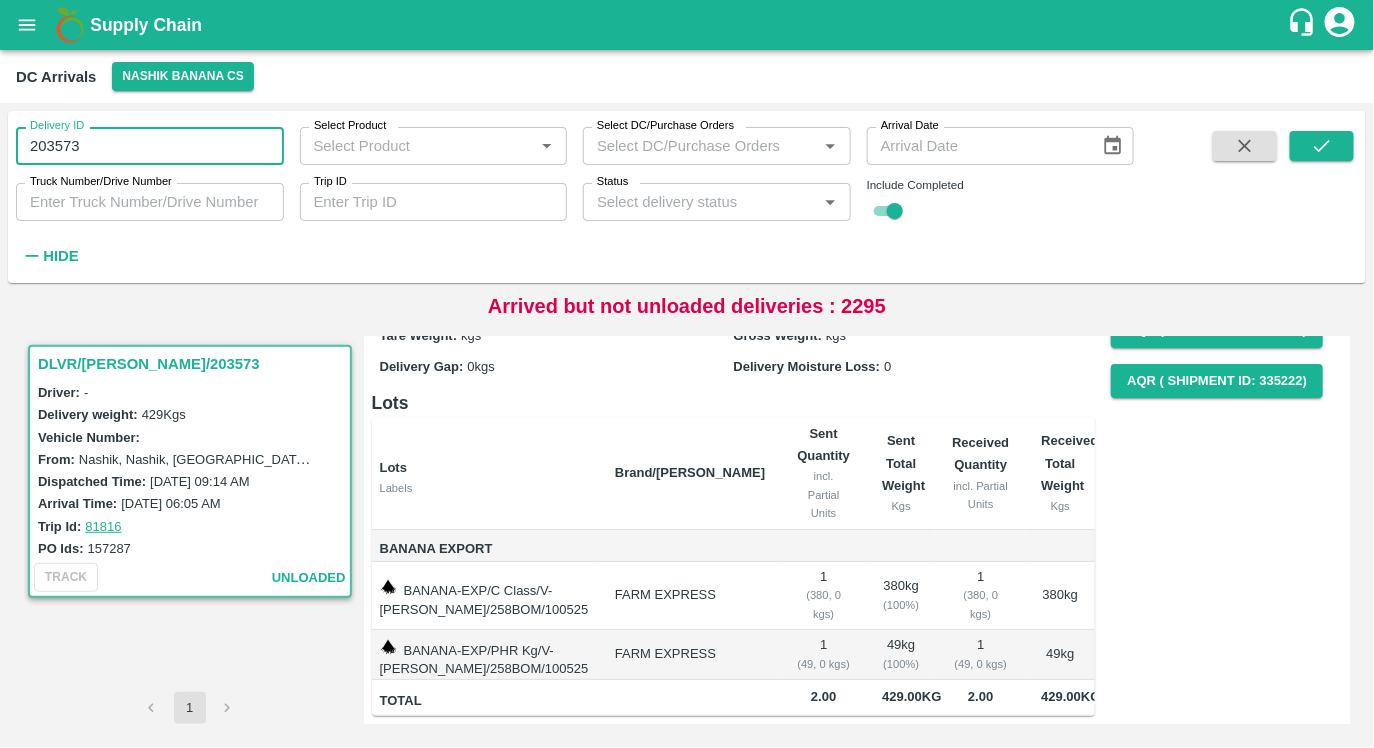 click on "203573" at bounding box center [150, 146] 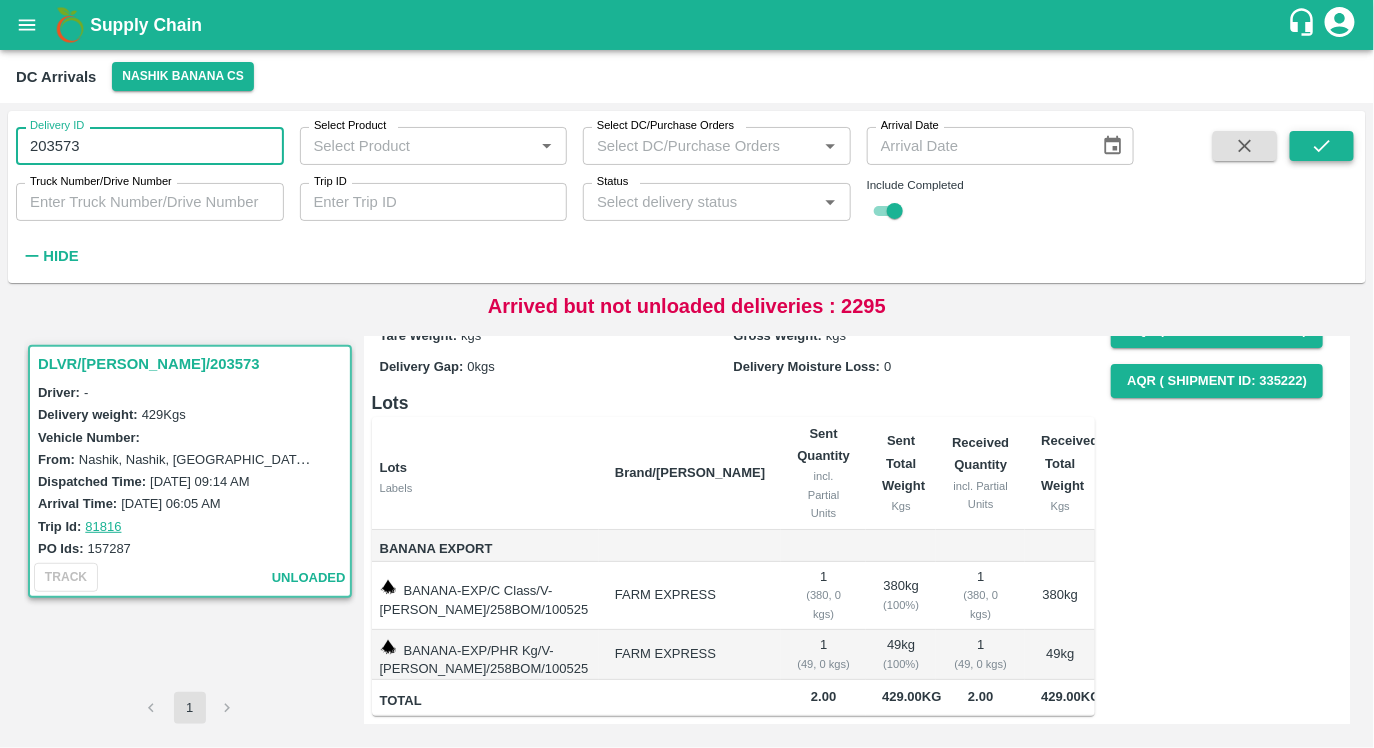 click at bounding box center [1322, 146] 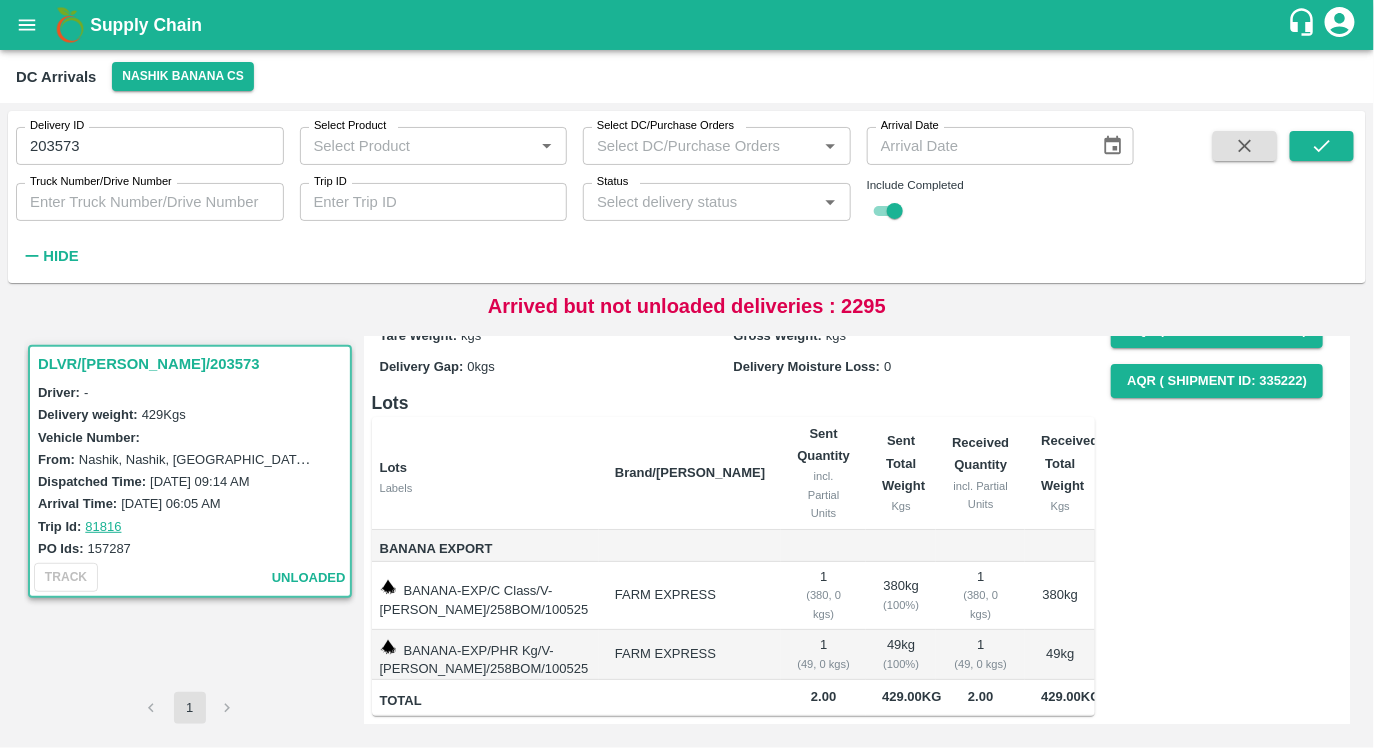 click on "203573" at bounding box center [150, 146] 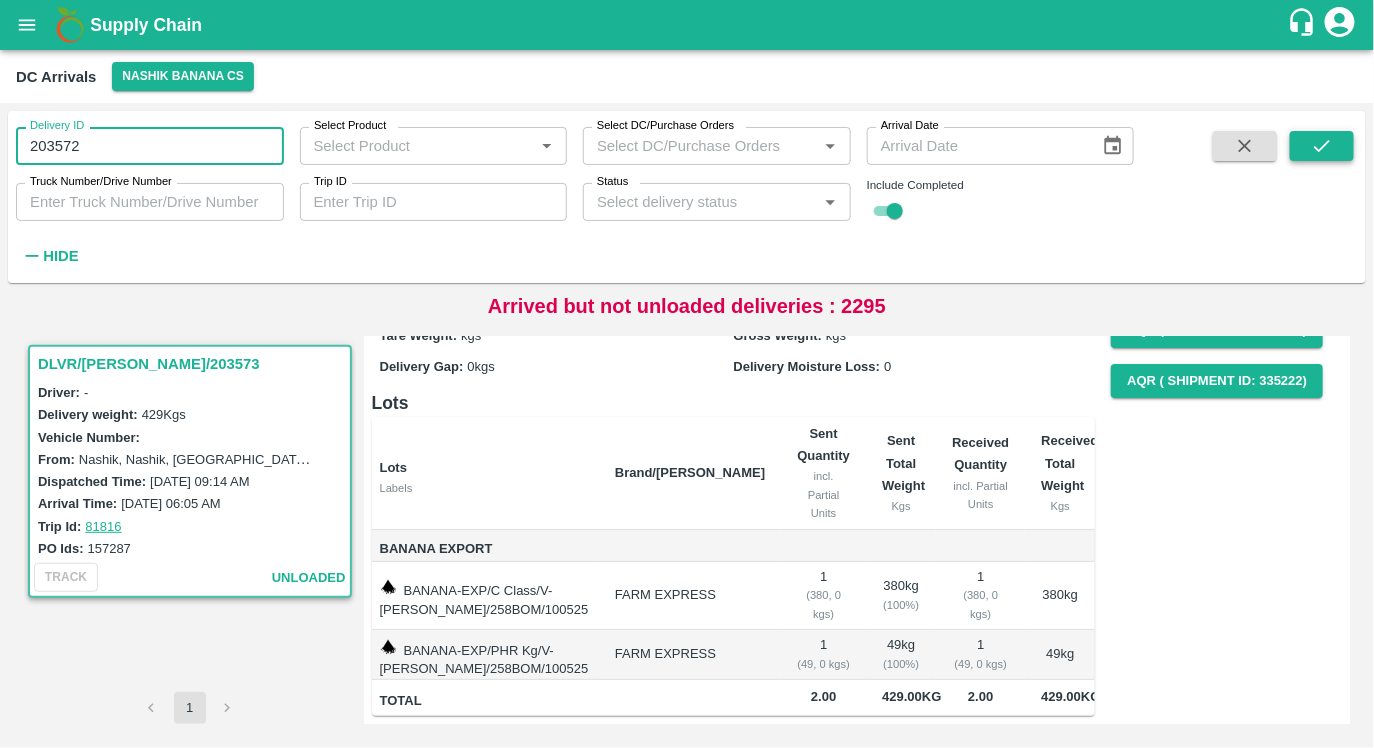 click 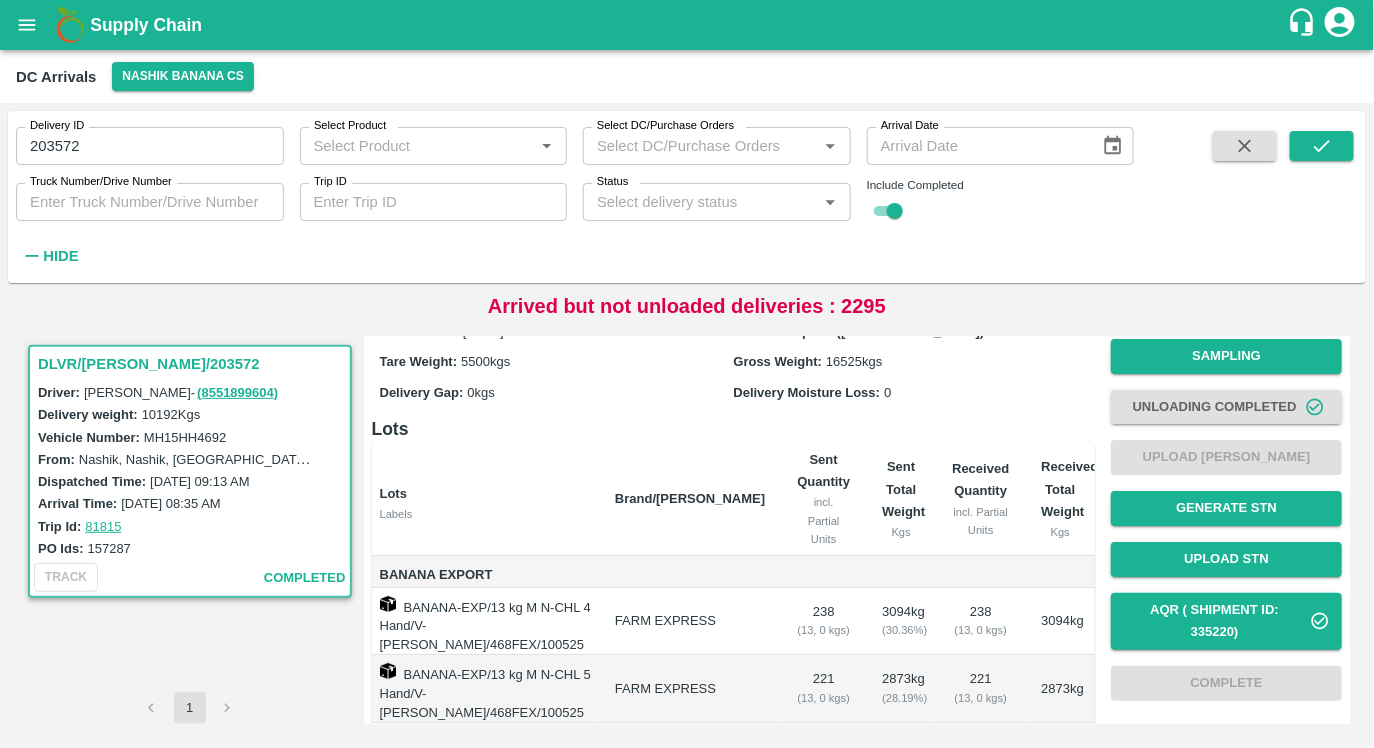 scroll, scrollTop: 0, scrollLeft: 0, axis: both 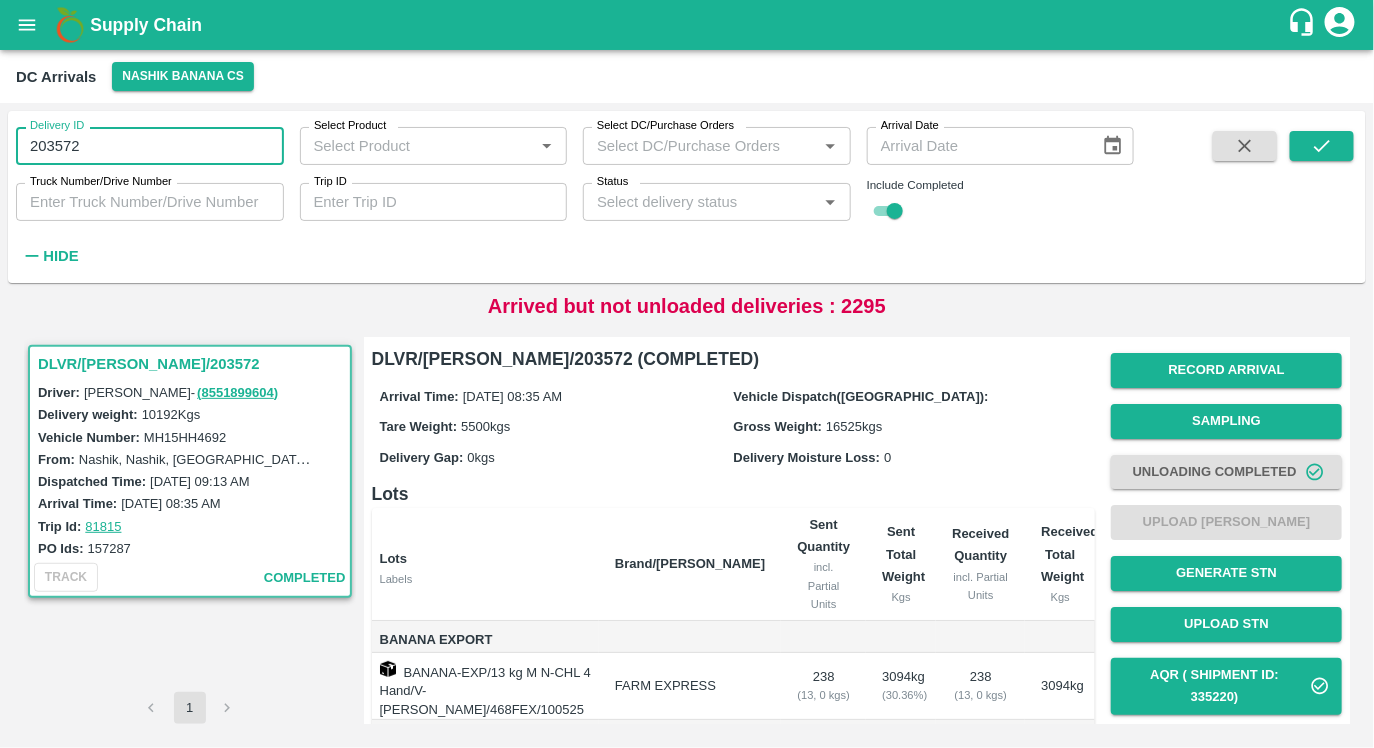 click on "203572" at bounding box center (150, 146) 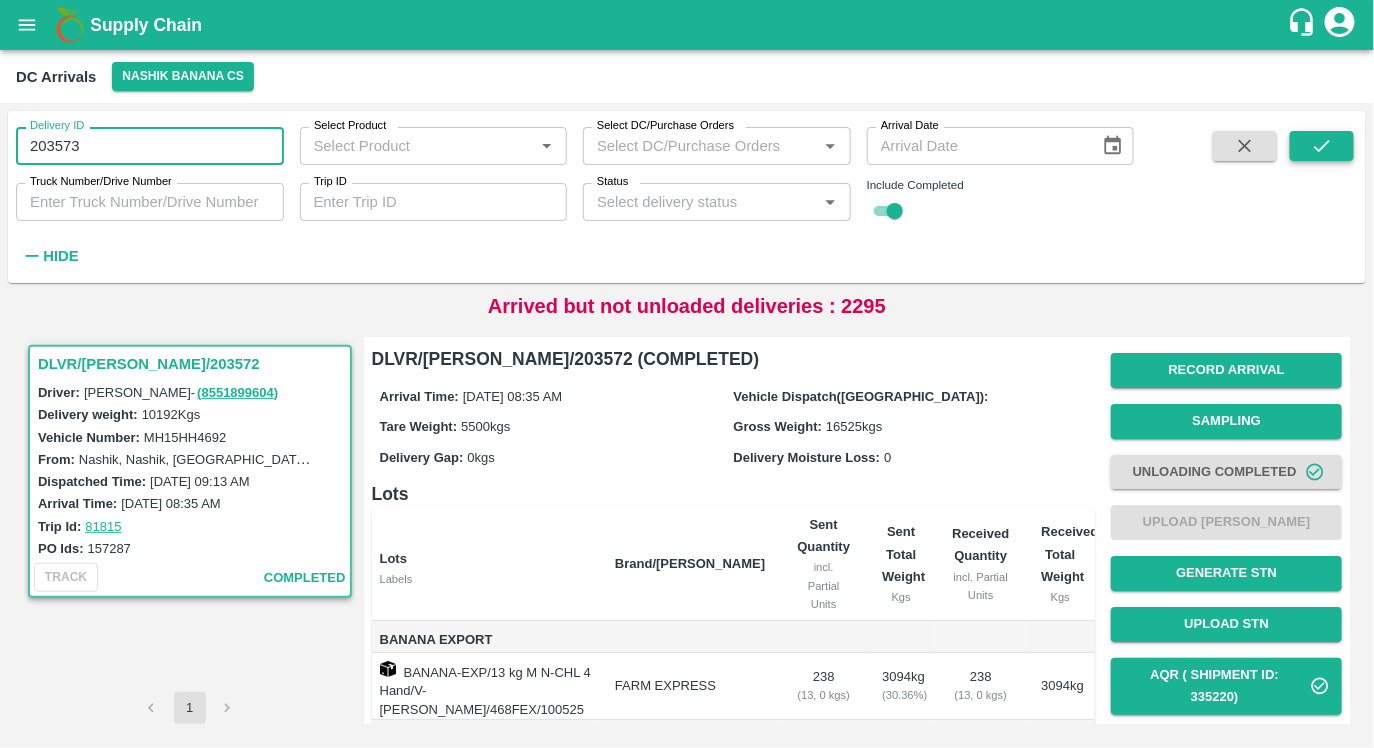 click 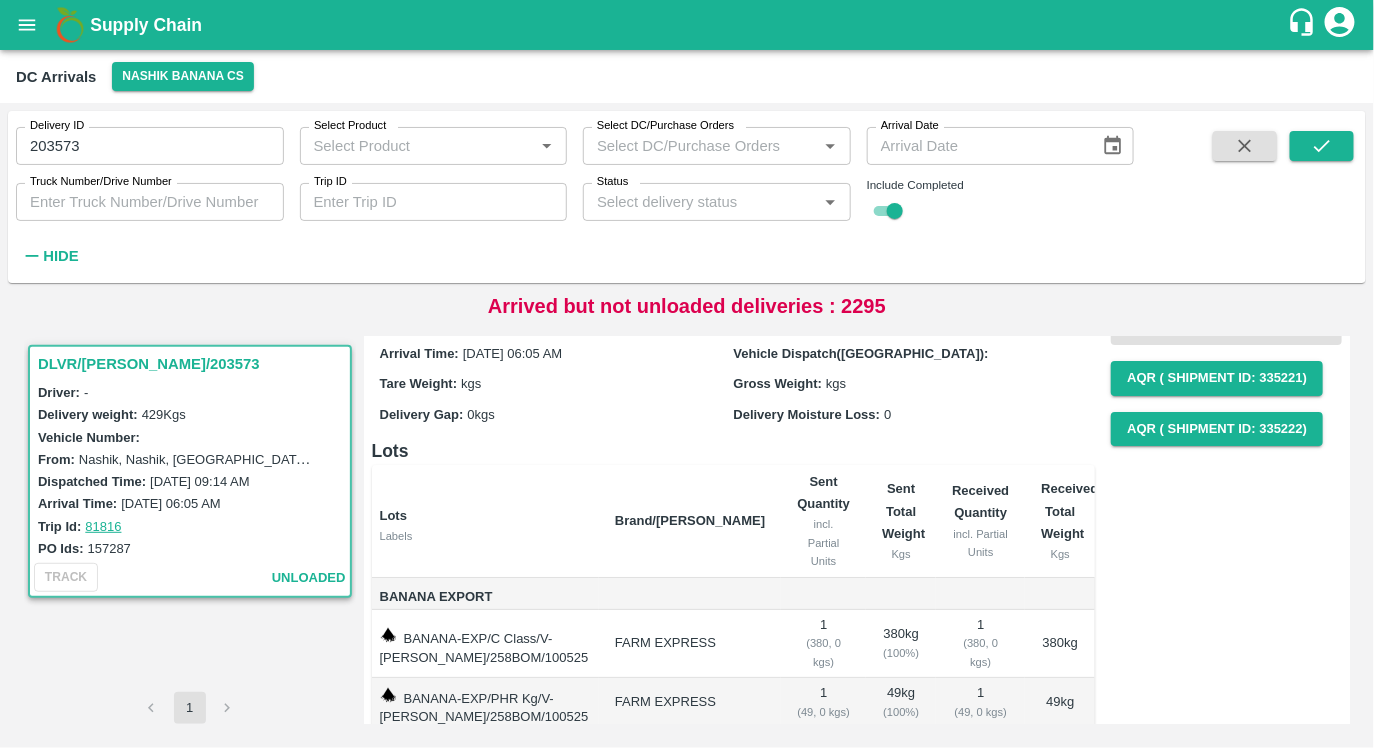 scroll, scrollTop: 106, scrollLeft: 0, axis: vertical 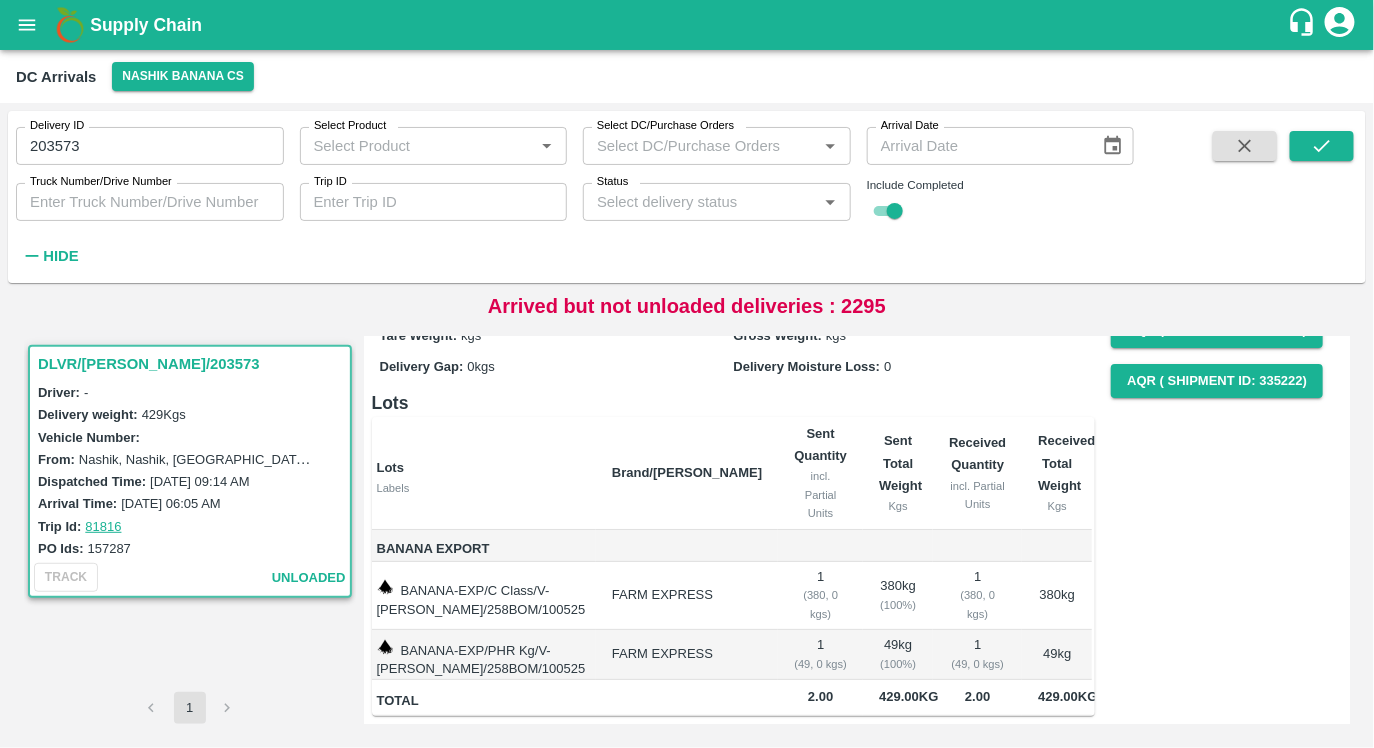 click on "203573" at bounding box center [150, 146] 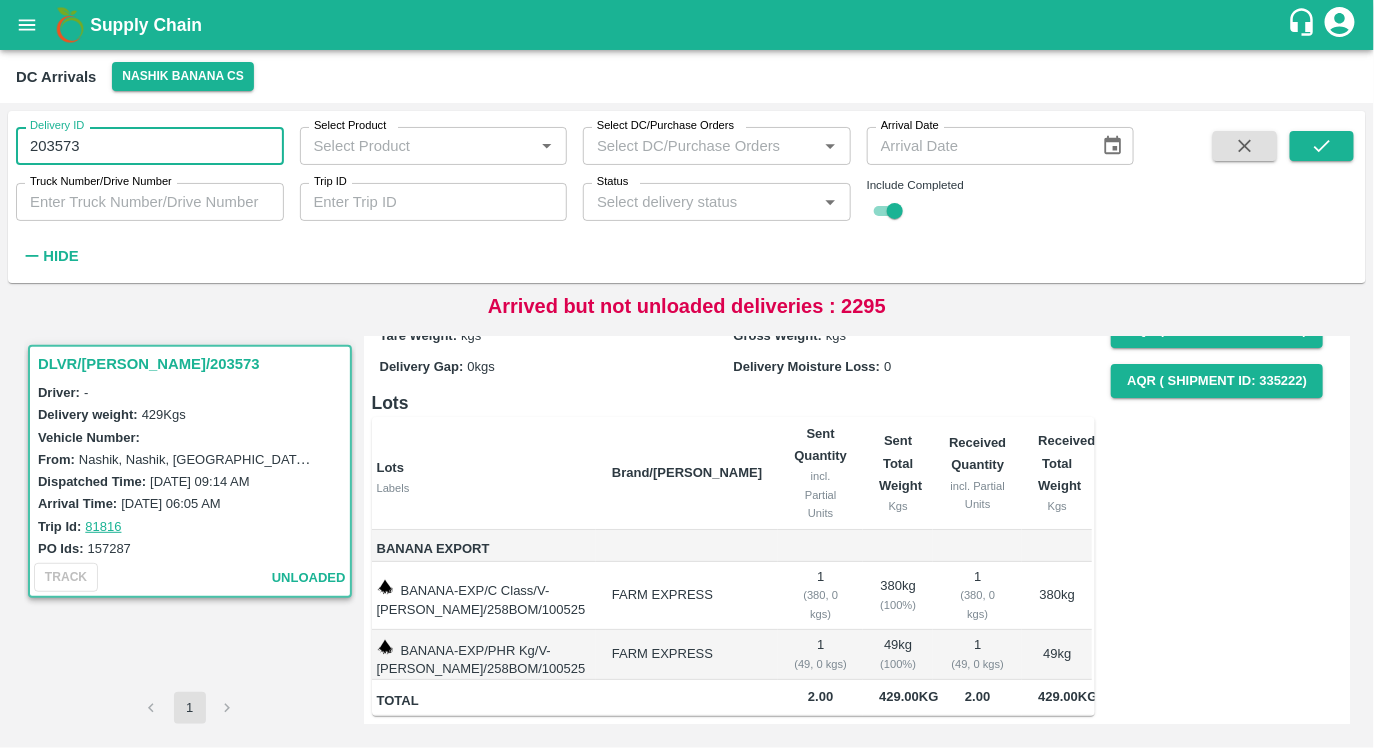 type on "203573" 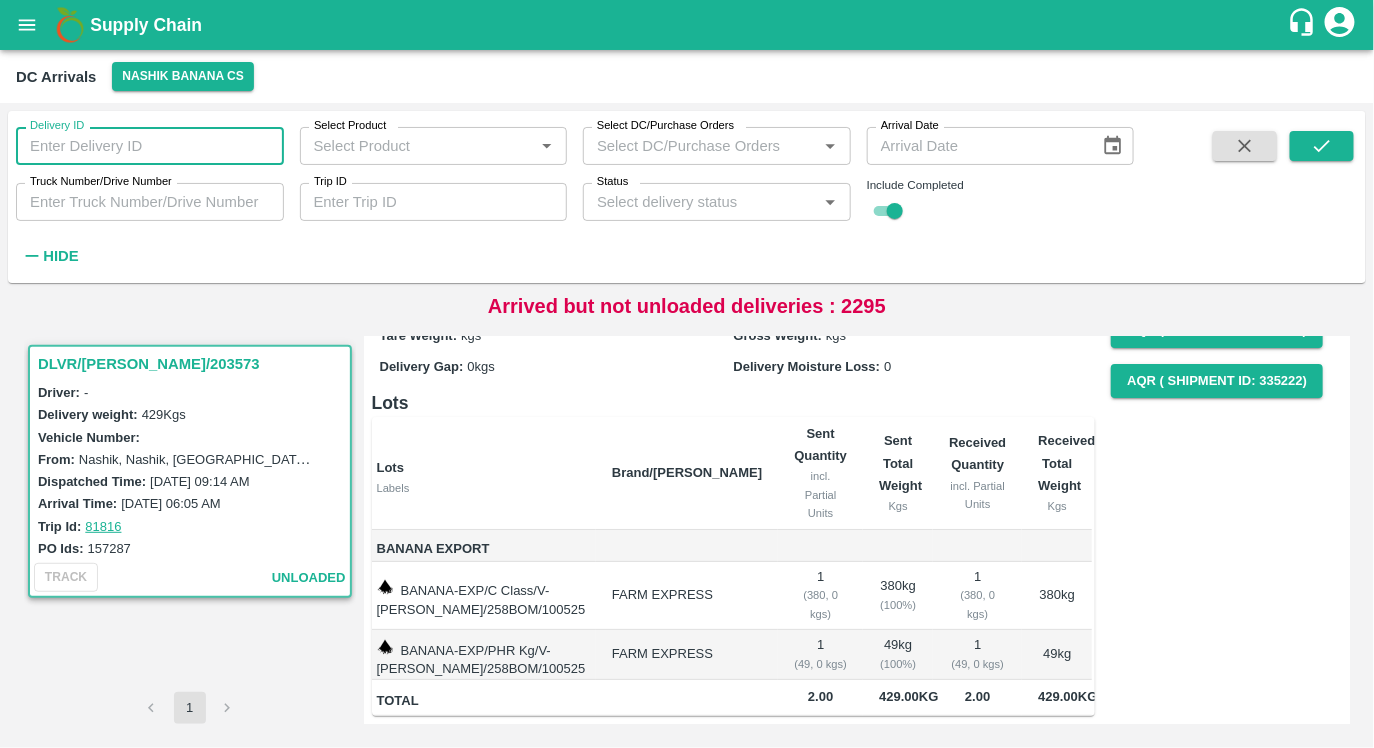 paste 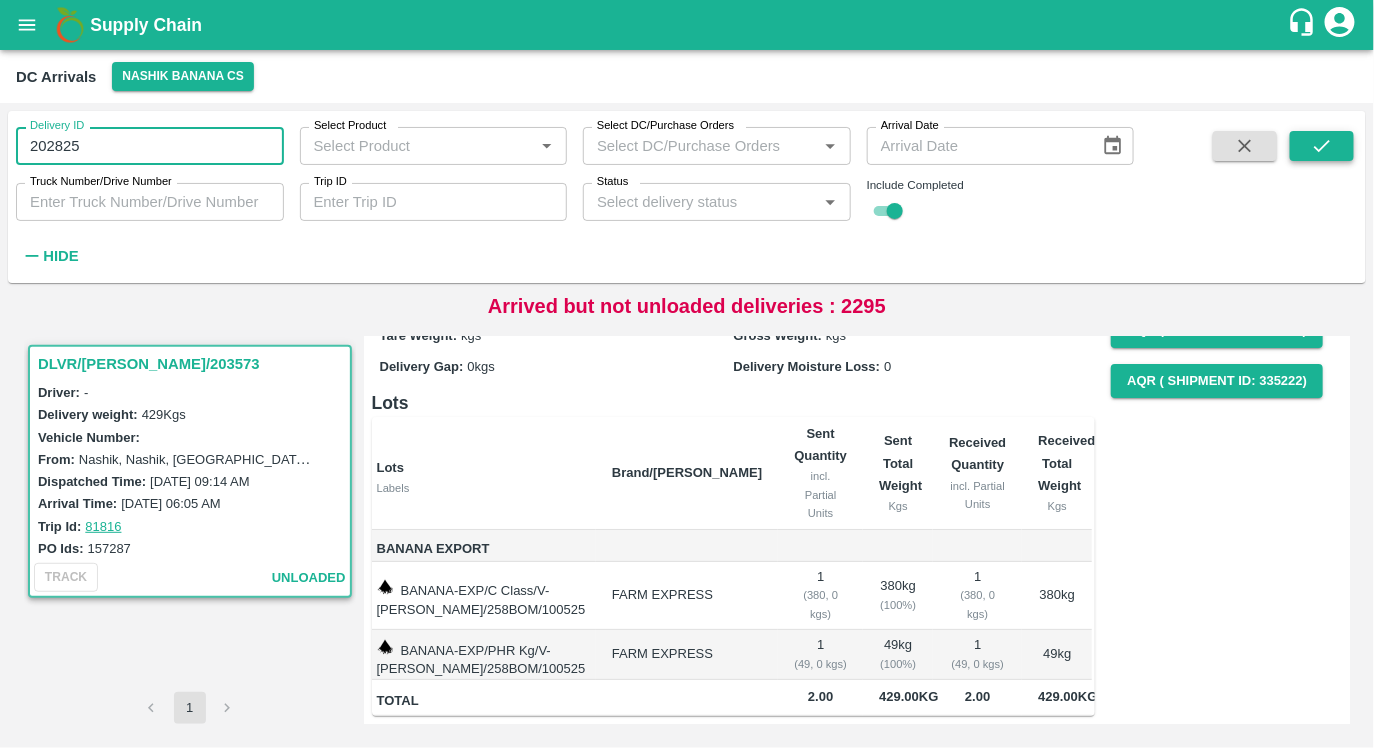 click 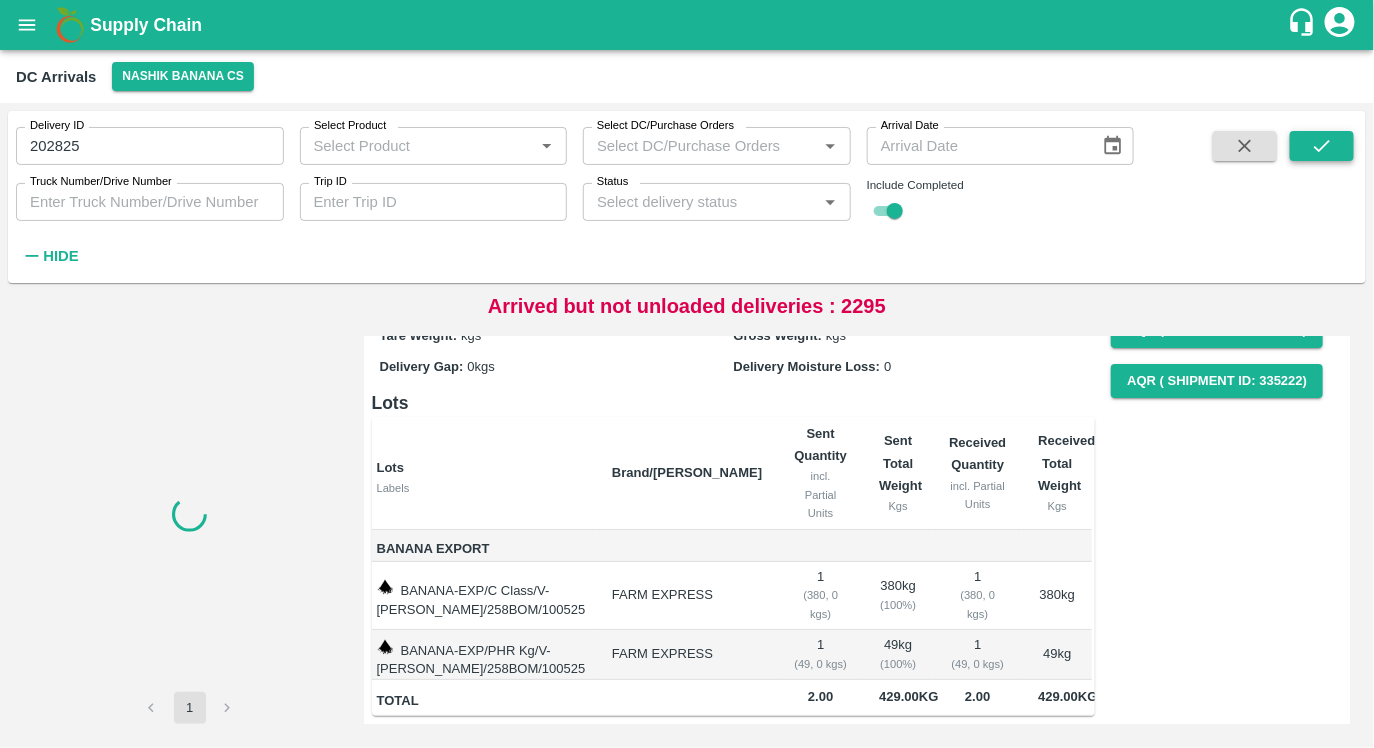 scroll, scrollTop: 0, scrollLeft: 0, axis: both 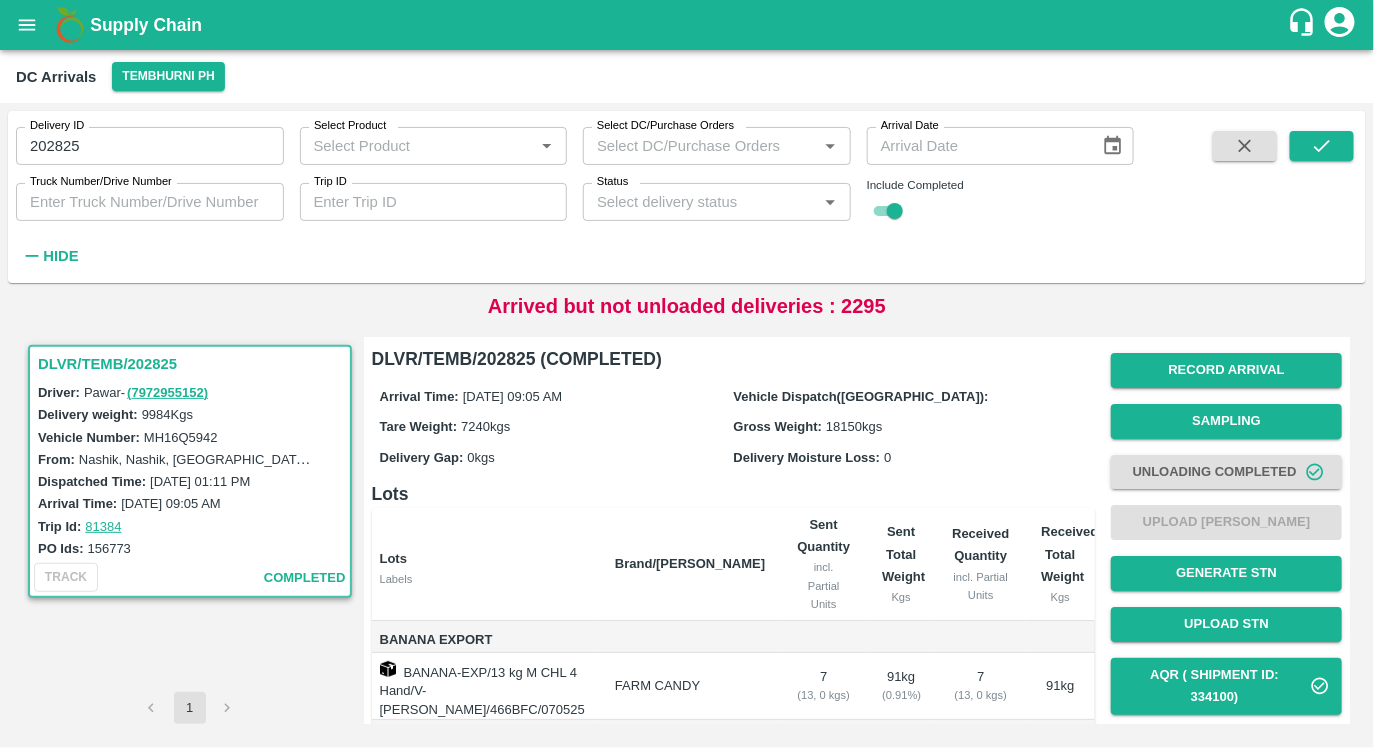 click on "202825" at bounding box center [150, 146] 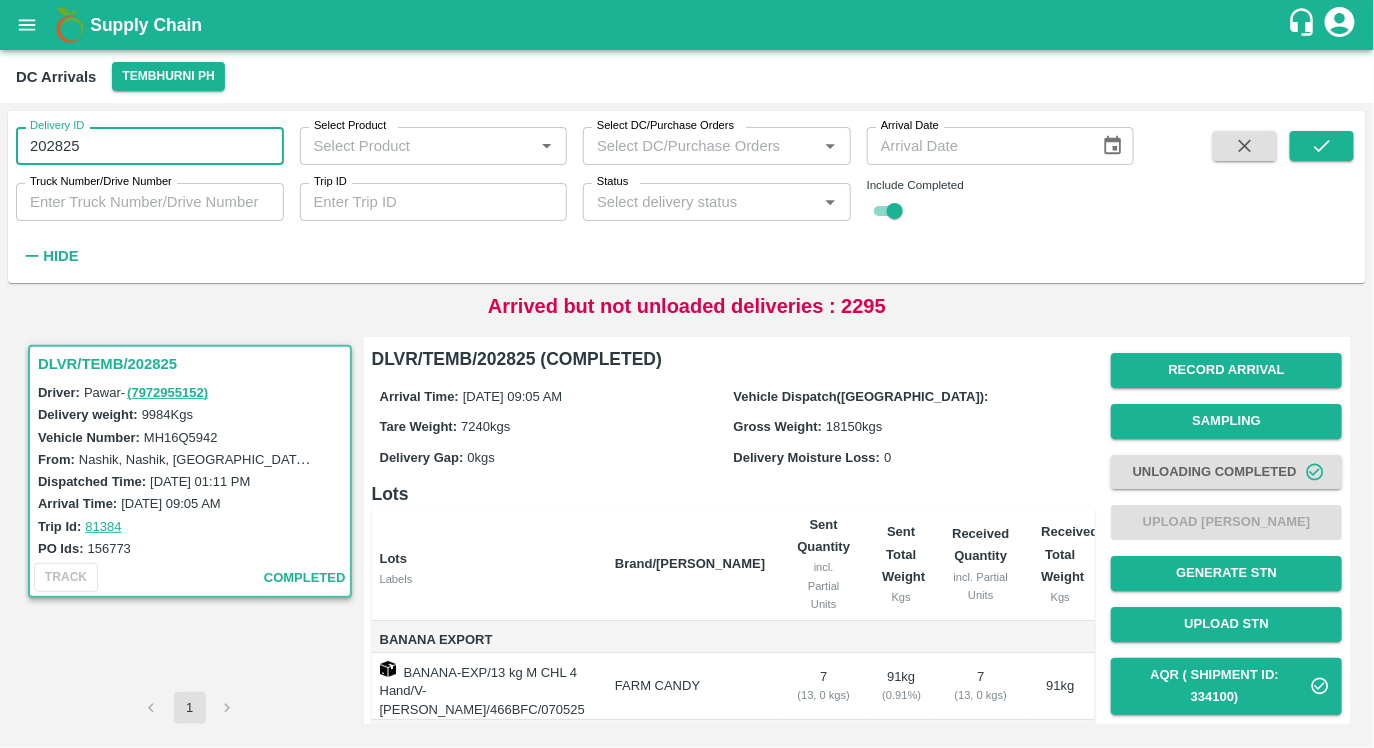 type on "202825" 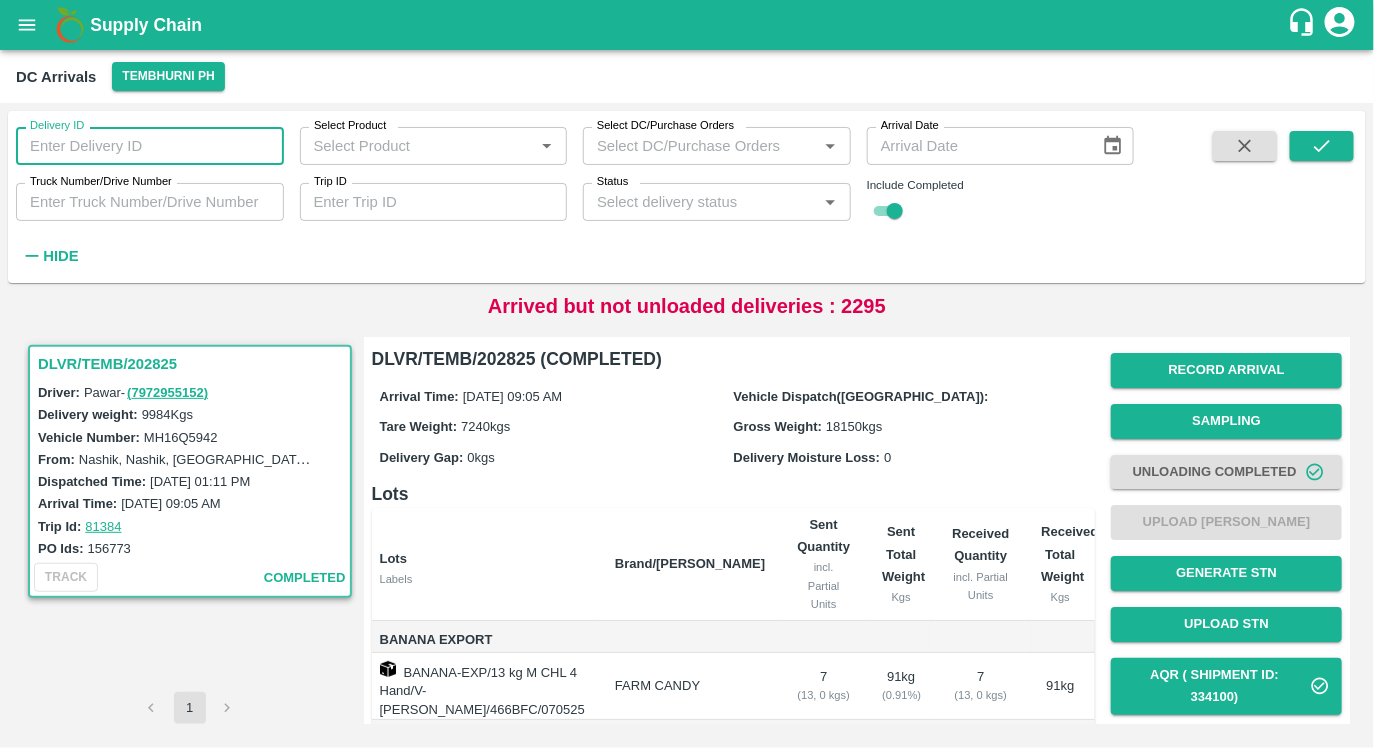 paste 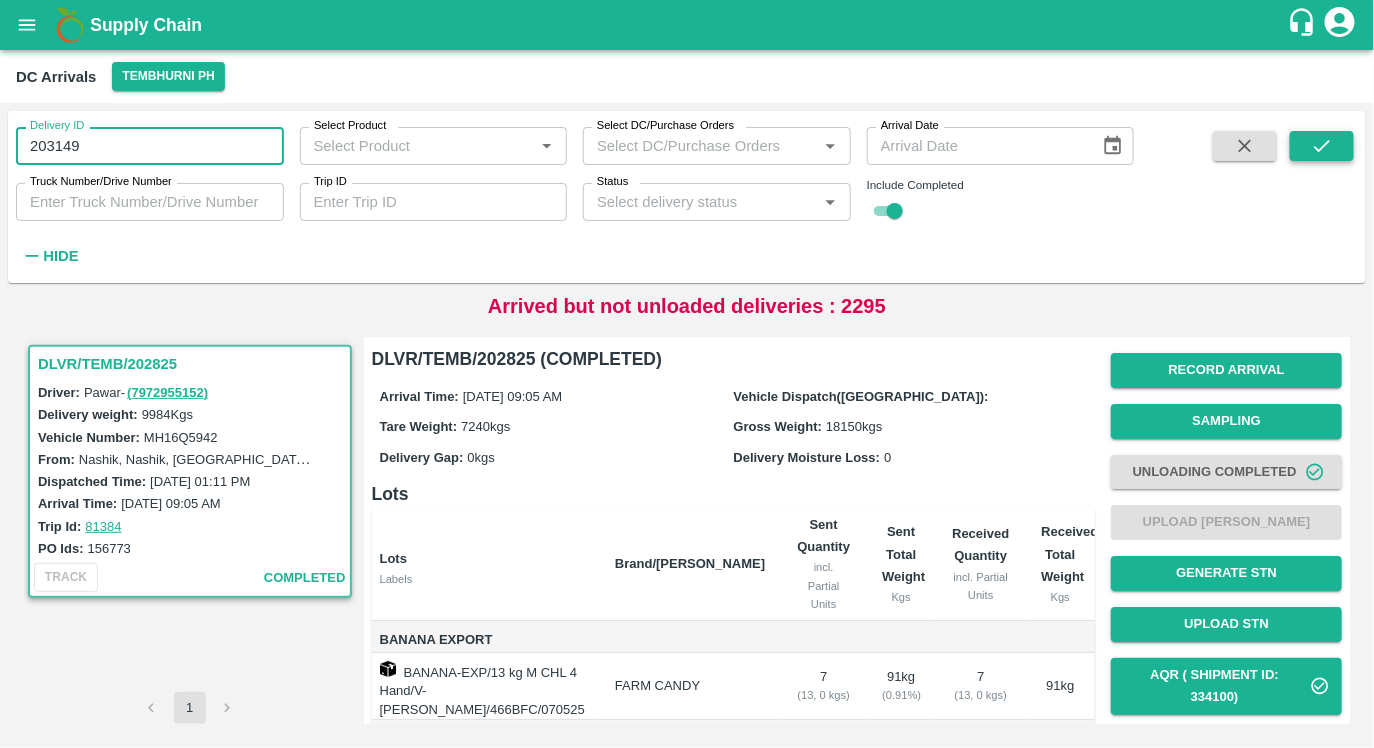 type on "203149" 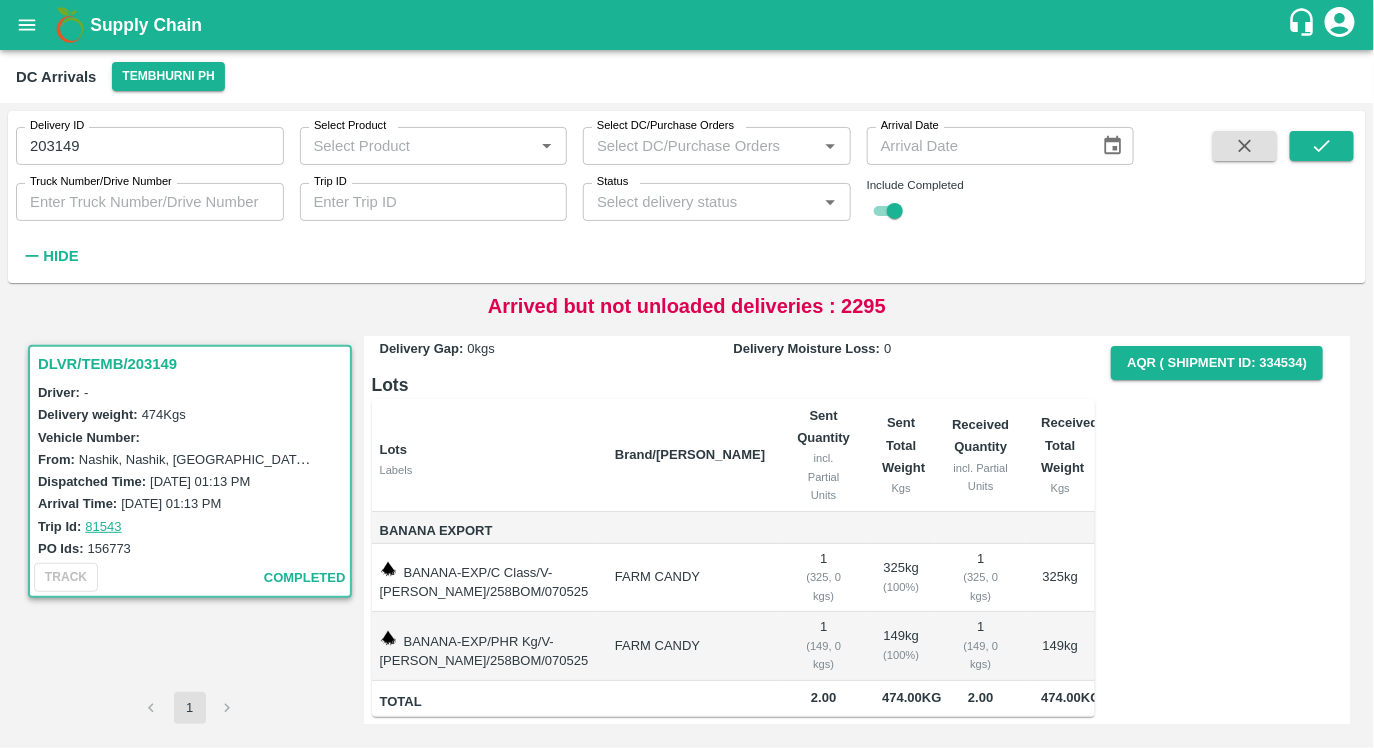scroll, scrollTop: 0, scrollLeft: 0, axis: both 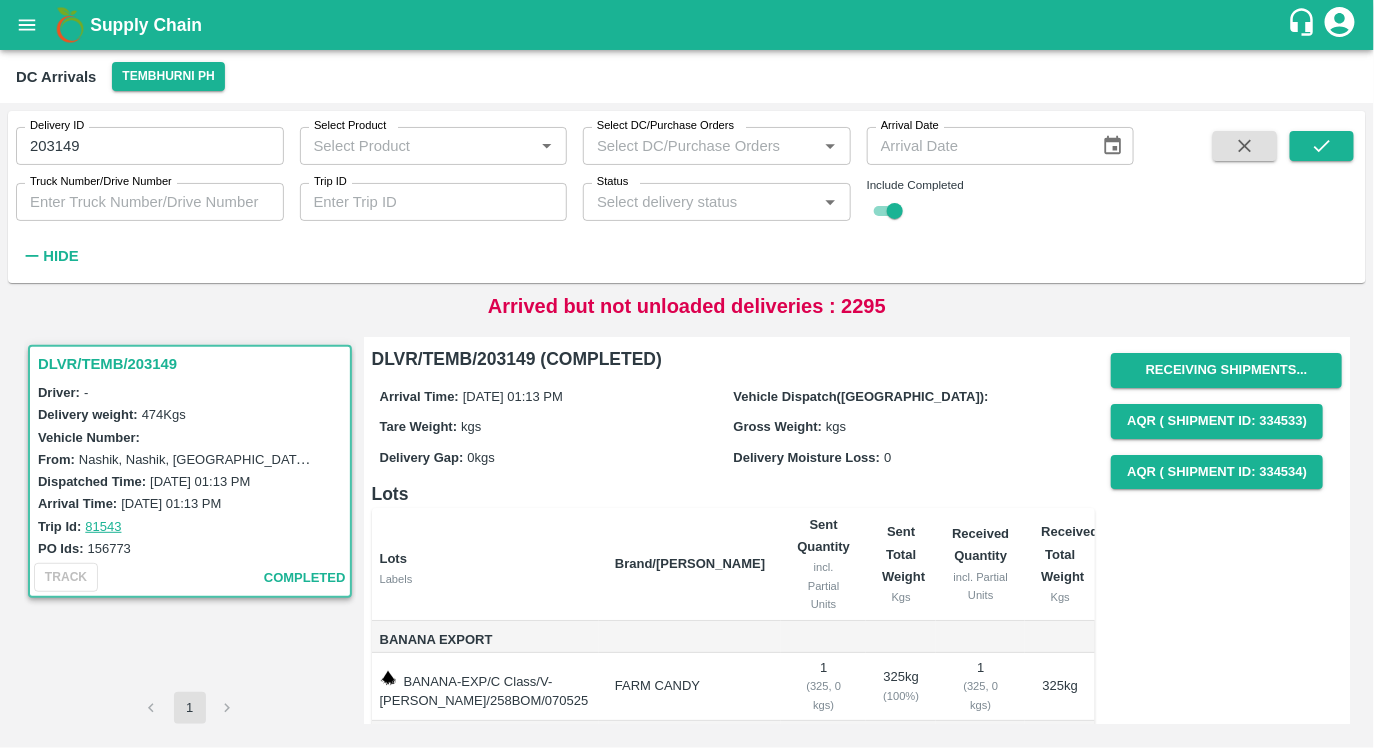 click on "Delivery Gap: 0  kgs" at bounding box center [557, 457] 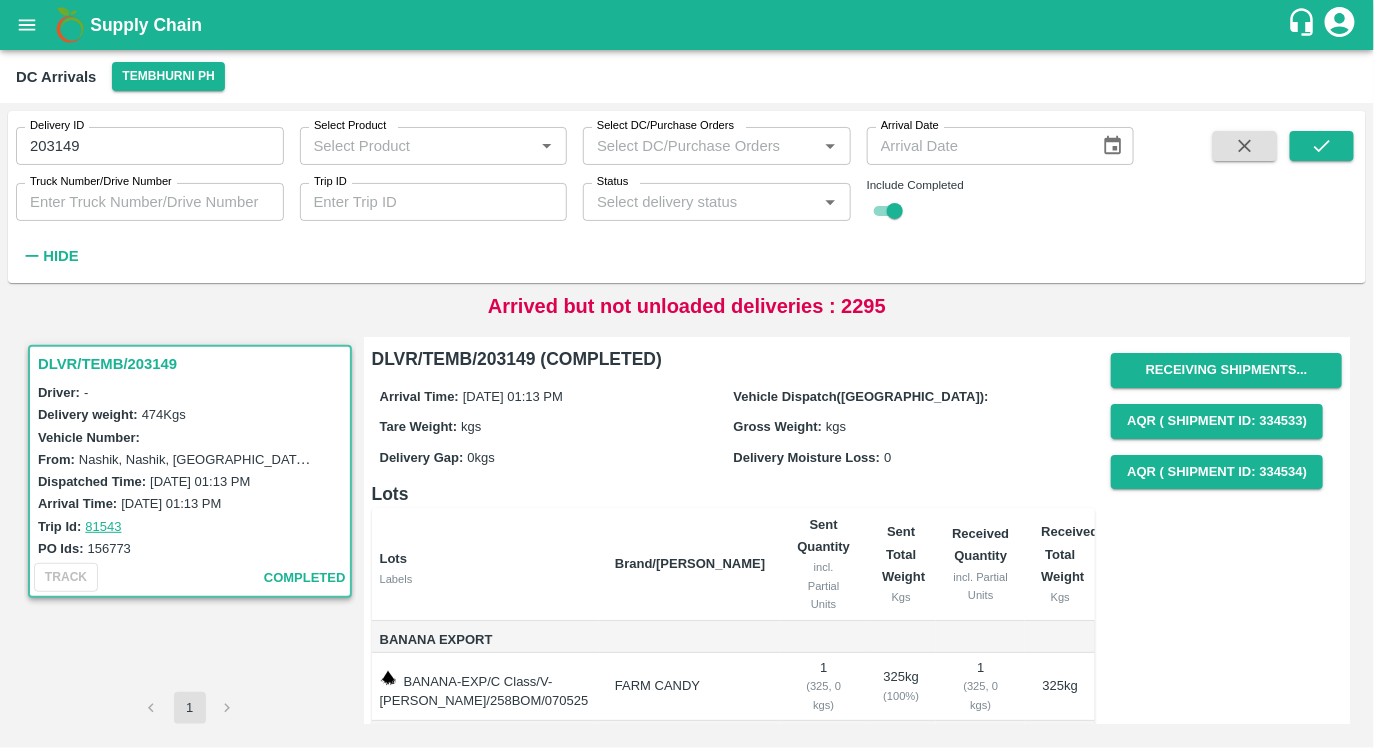 scroll, scrollTop: 124, scrollLeft: 0, axis: vertical 